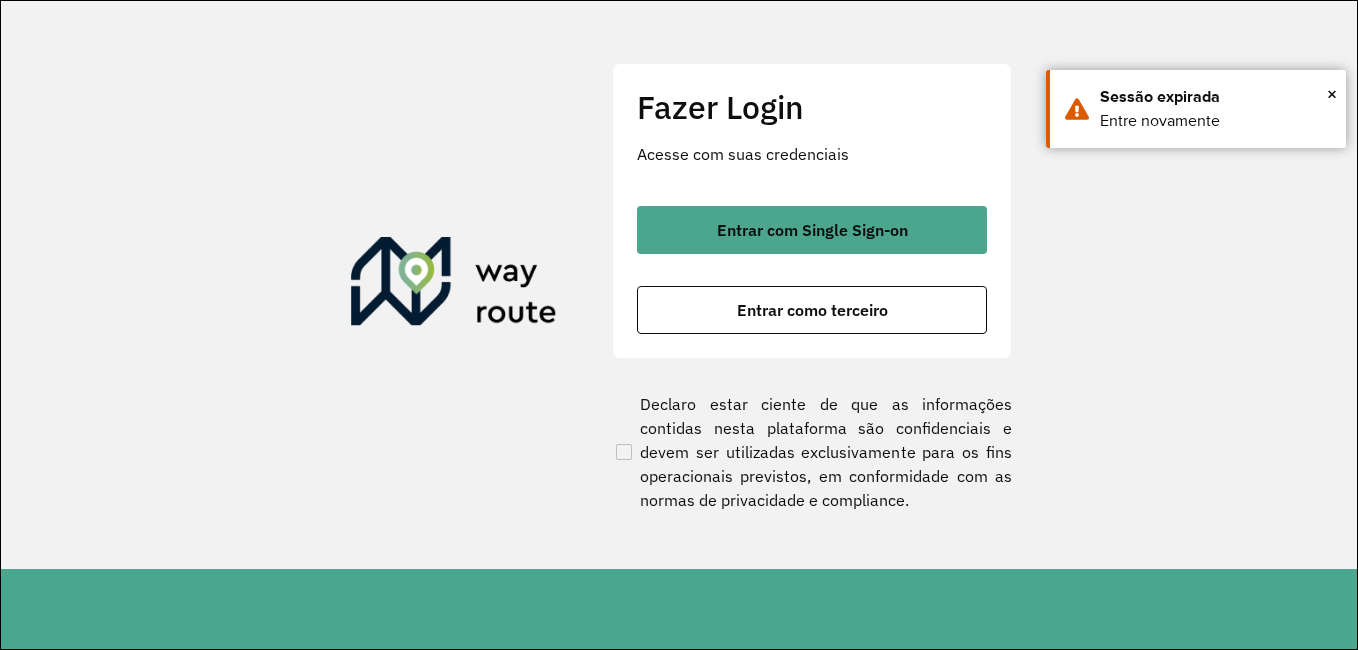 scroll, scrollTop: 0, scrollLeft: 0, axis: both 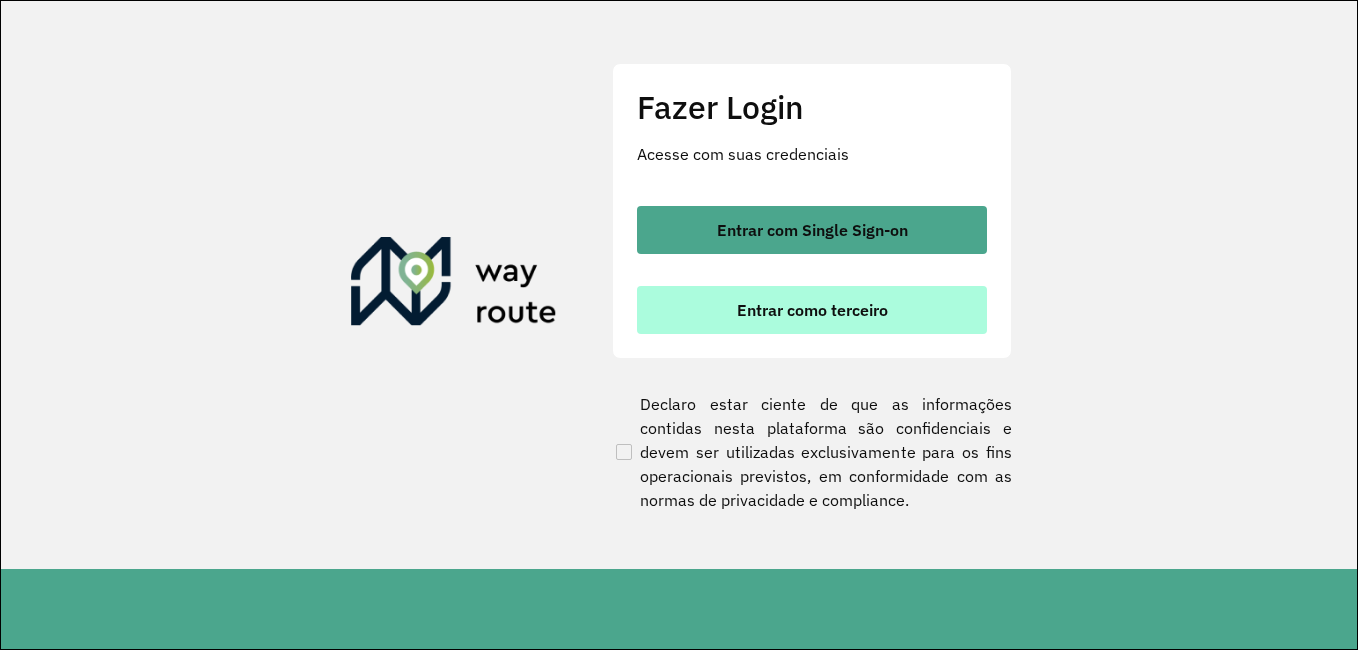 click on "Entrar como terceiro" at bounding box center (812, 310) 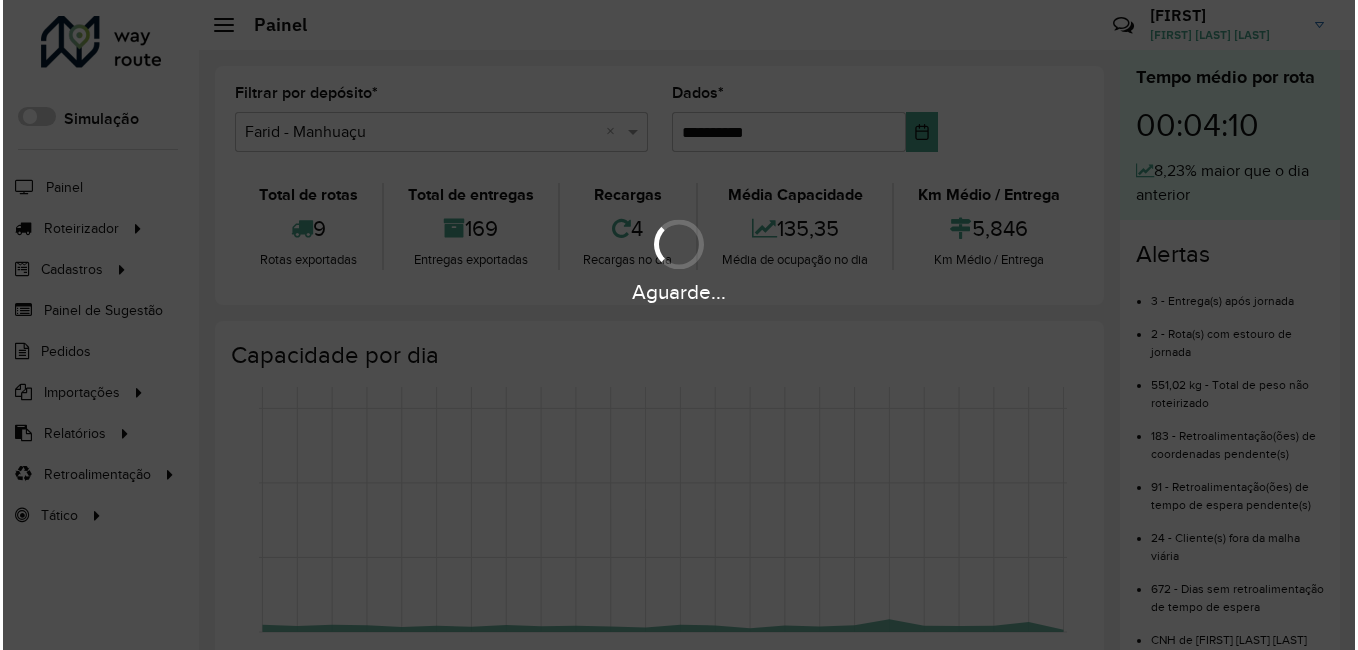 scroll, scrollTop: 0, scrollLeft: 0, axis: both 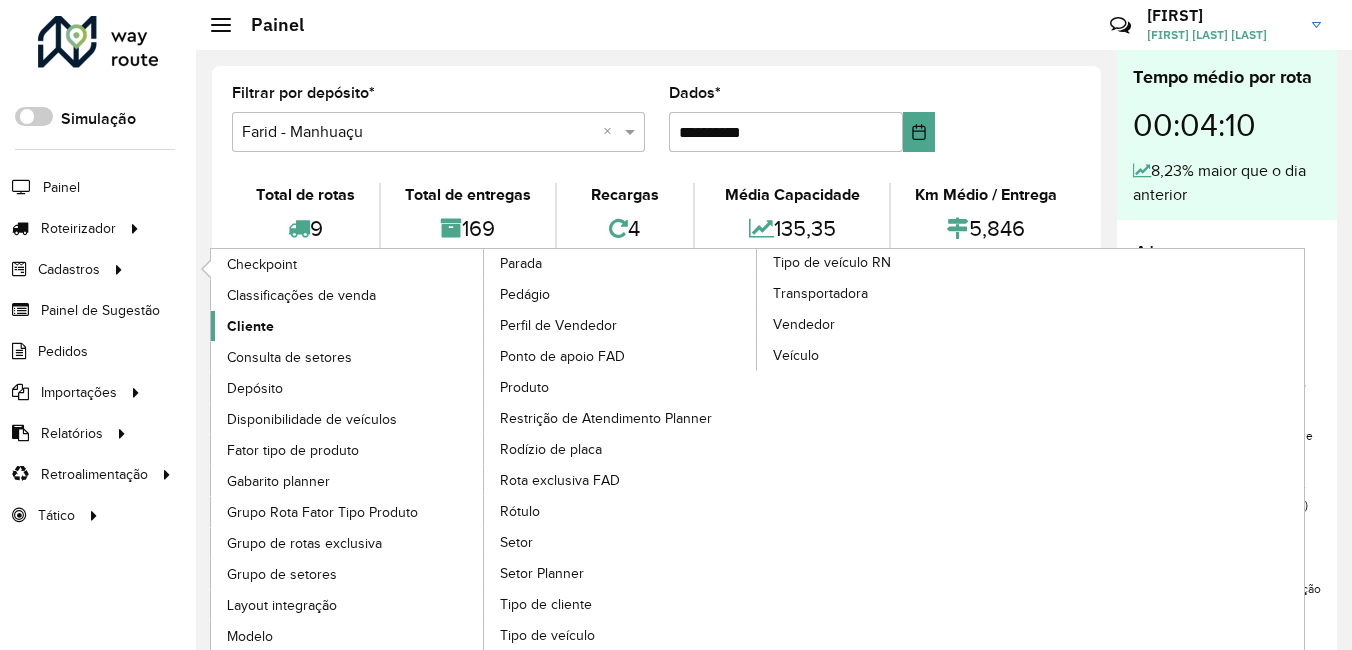 click on "Cliente" 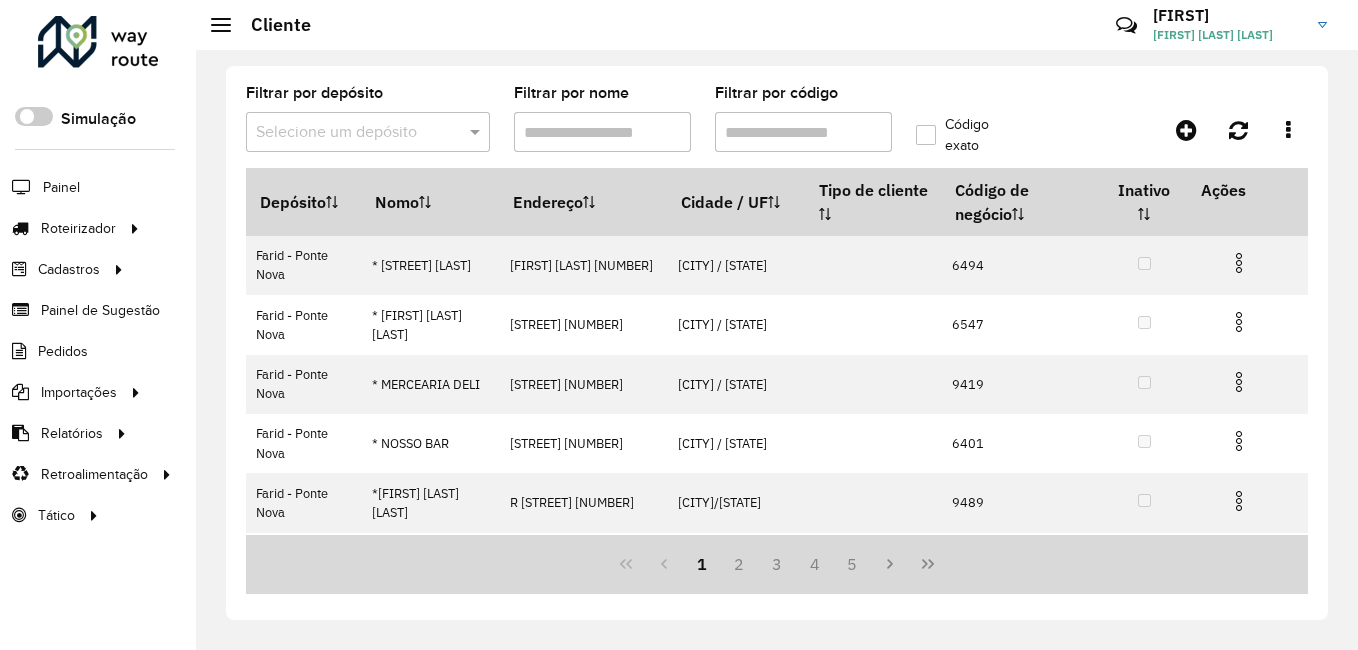click on "Filtrar por código" at bounding box center (803, 132) 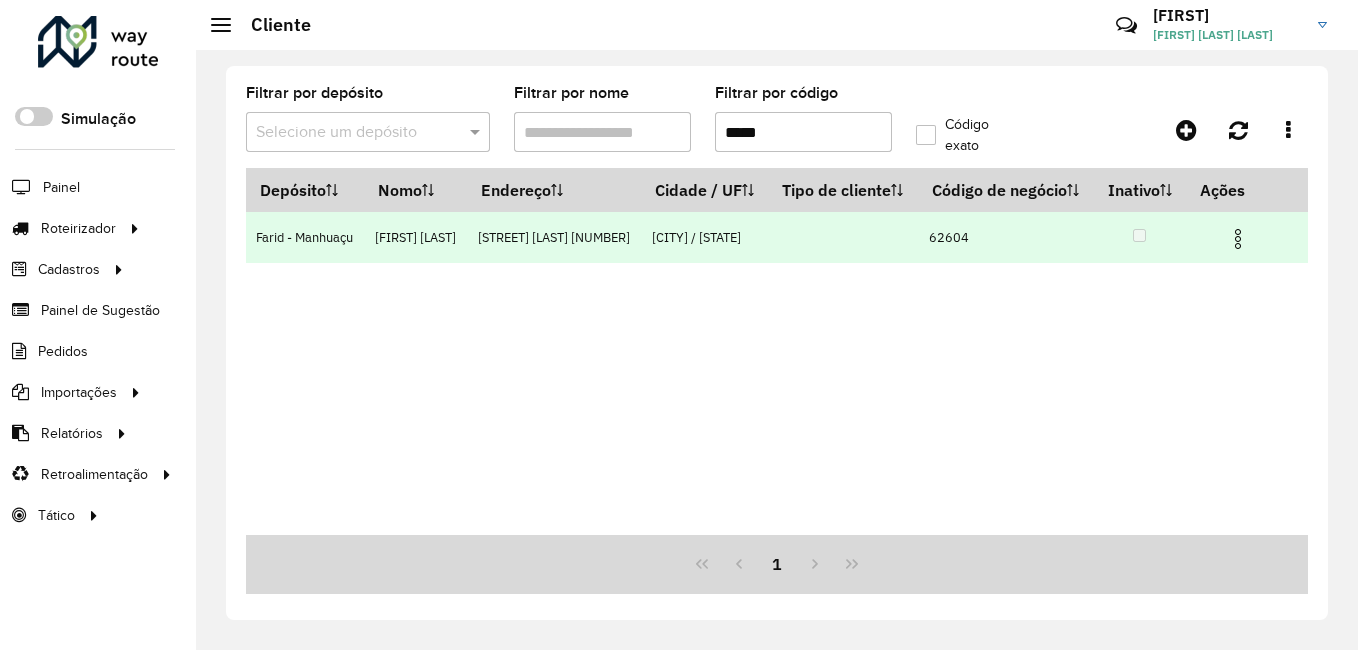 type on "*****" 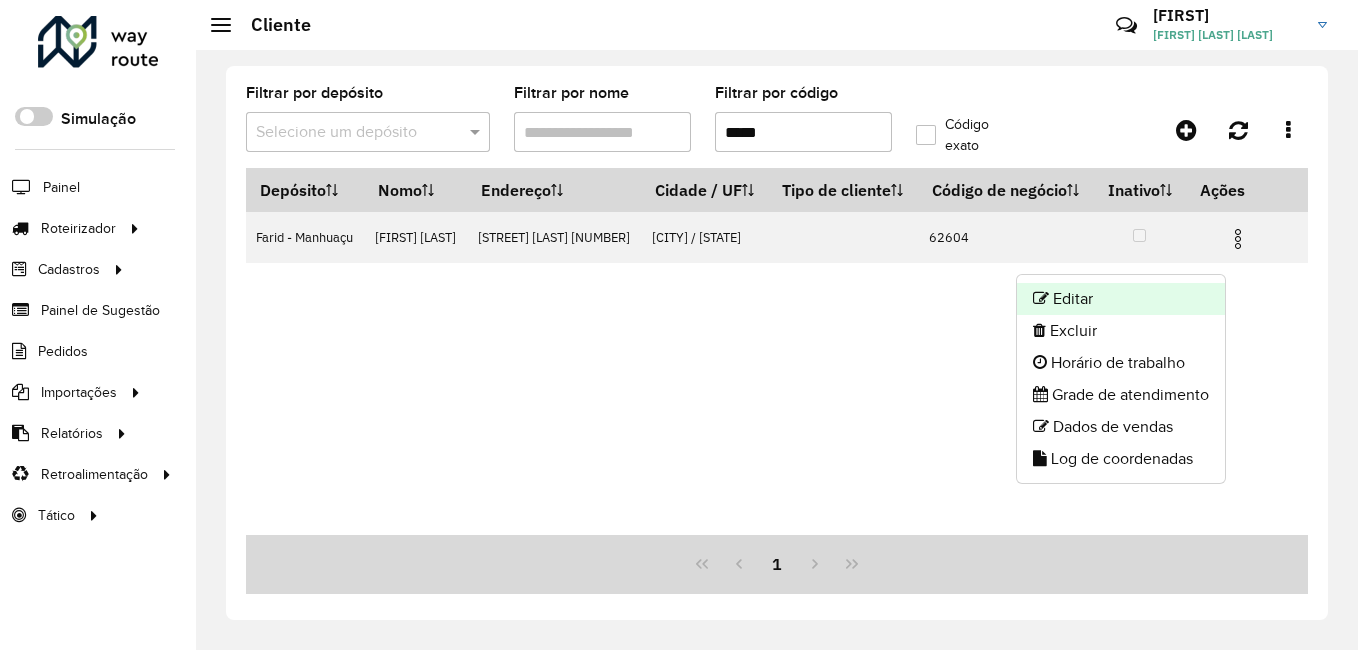 click on "Editar" 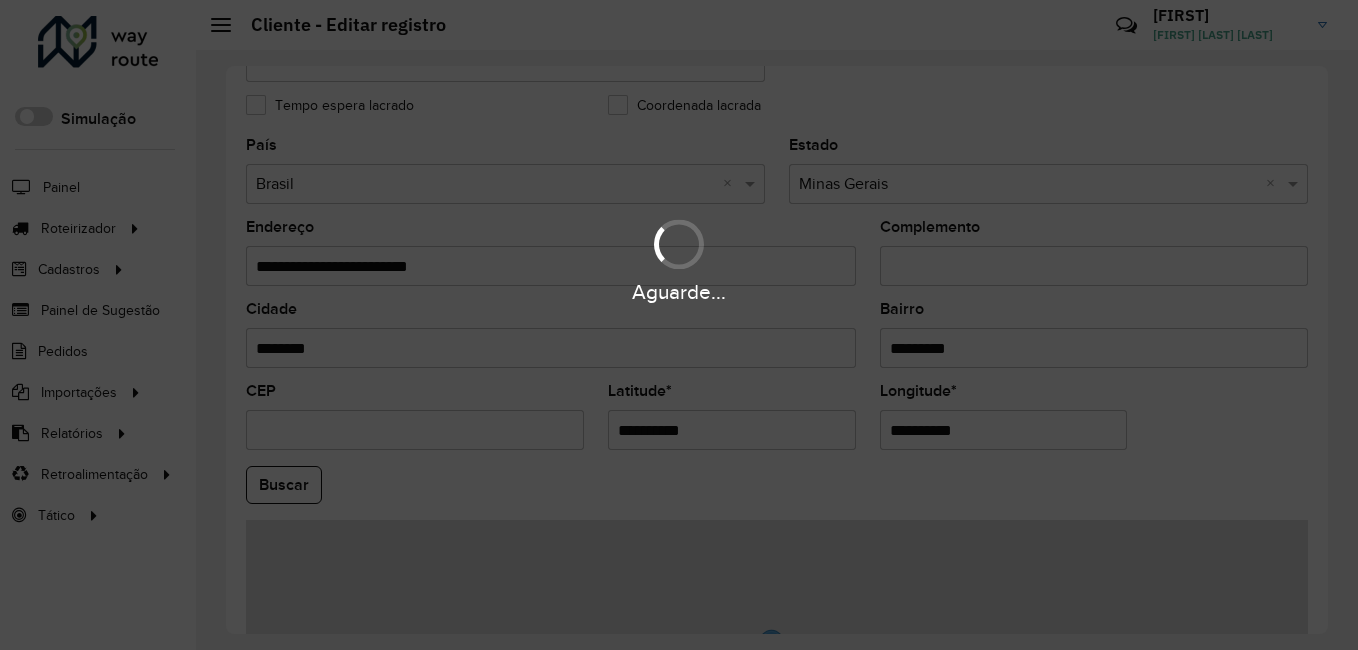 scroll, scrollTop: 838, scrollLeft: 0, axis: vertical 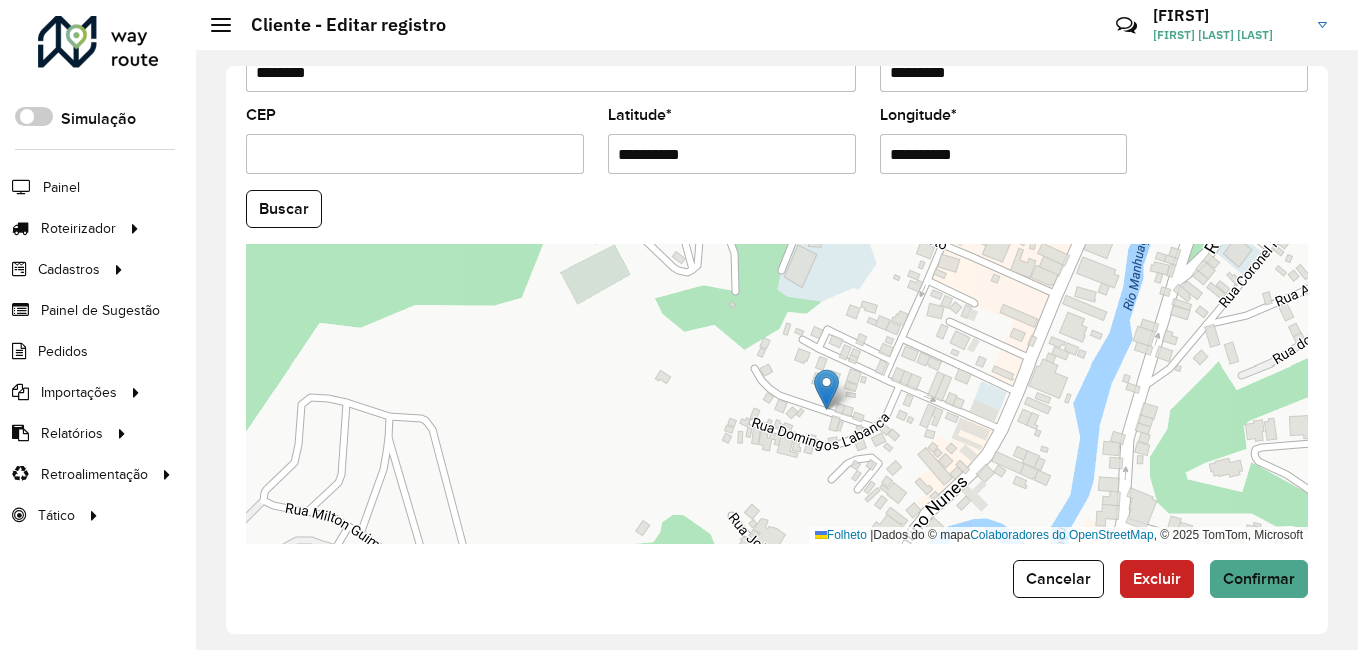 drag, startPoint x: 944, startPoint y: 399, endPoint x: 877, endPoint y: 399, distance: 67 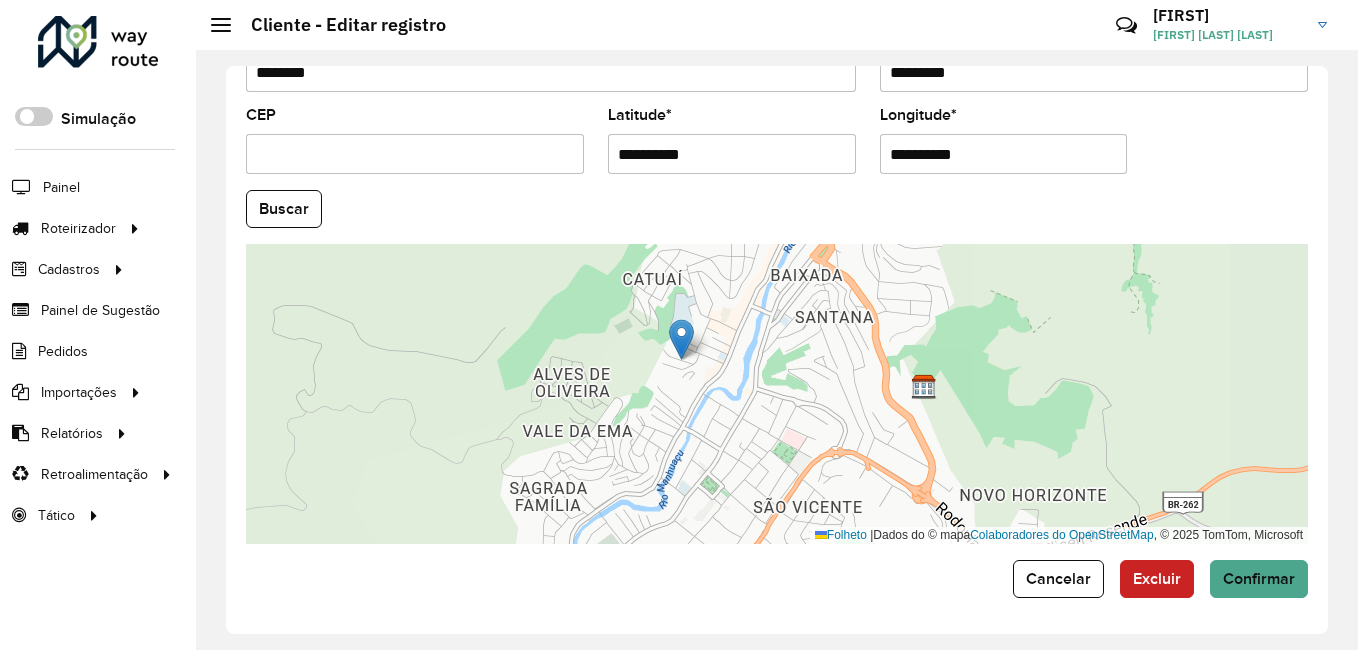 drag, startPoint x: 780, startPoint y: 399, endPoint x: 629, endPoint y: 366, distance: 154.5639 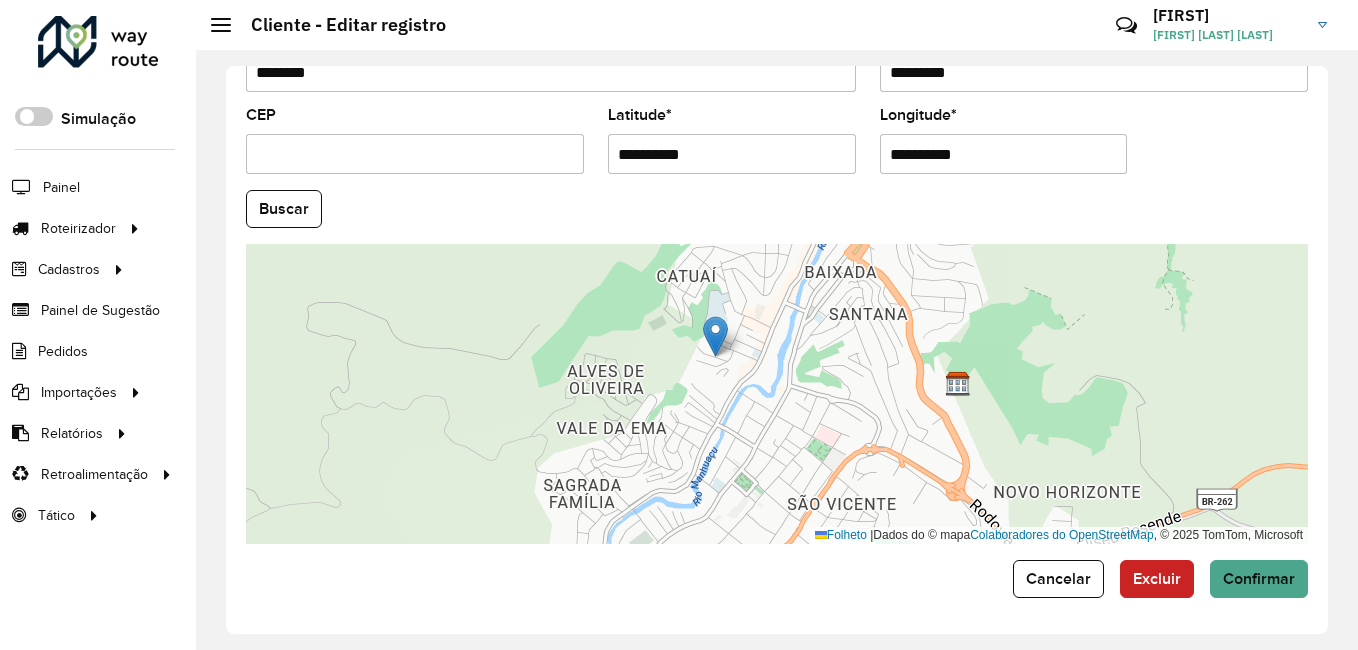 drag, startPoint x: 789, startPoint y: 328, endPoint x: 823, endPoint y: 325, distance: 34.132095 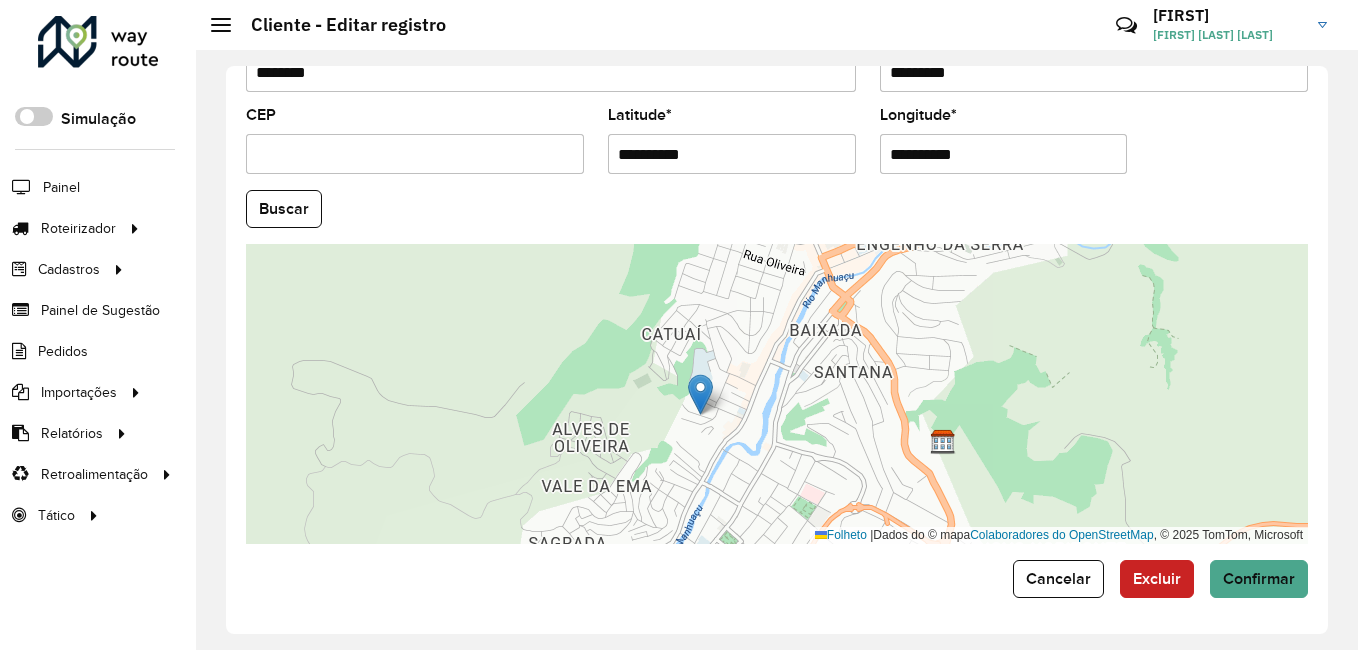 drag, startPoint x: 737, startPoint y: 385, endPoint x: 596, endPoint y: 456, distance: 157.86703 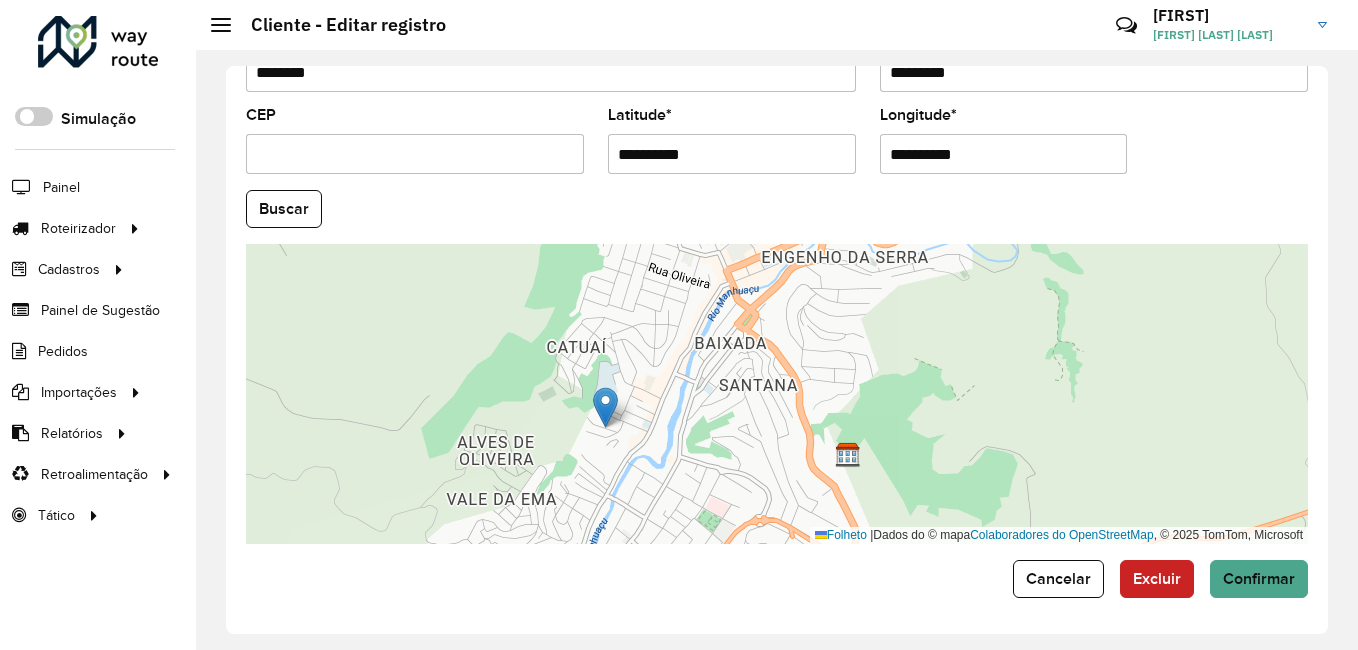 drag, startPoint x: 768, startPoint y: 385, endPoint x: 673, endPoint y: 398, distance: 95.885345 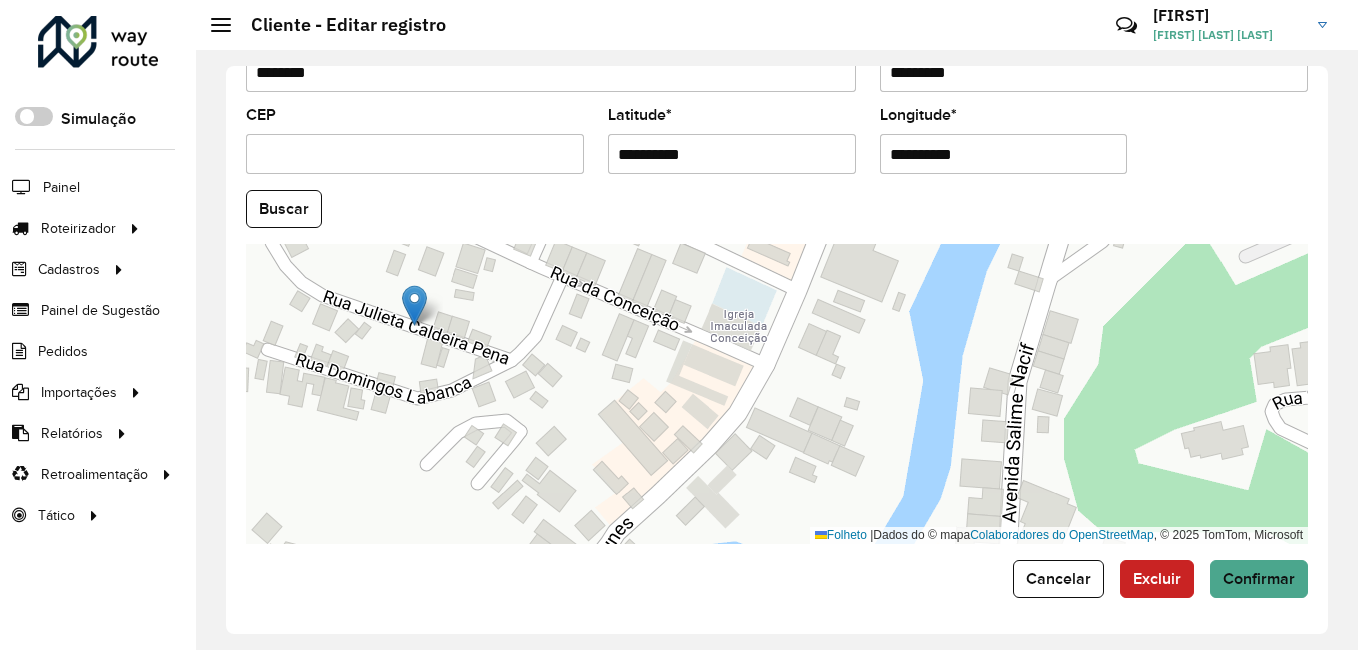drag, startPoint x: 664, startPoint y: 415, endPoint x: 738, endPoint y: 441, distance: 78.434685 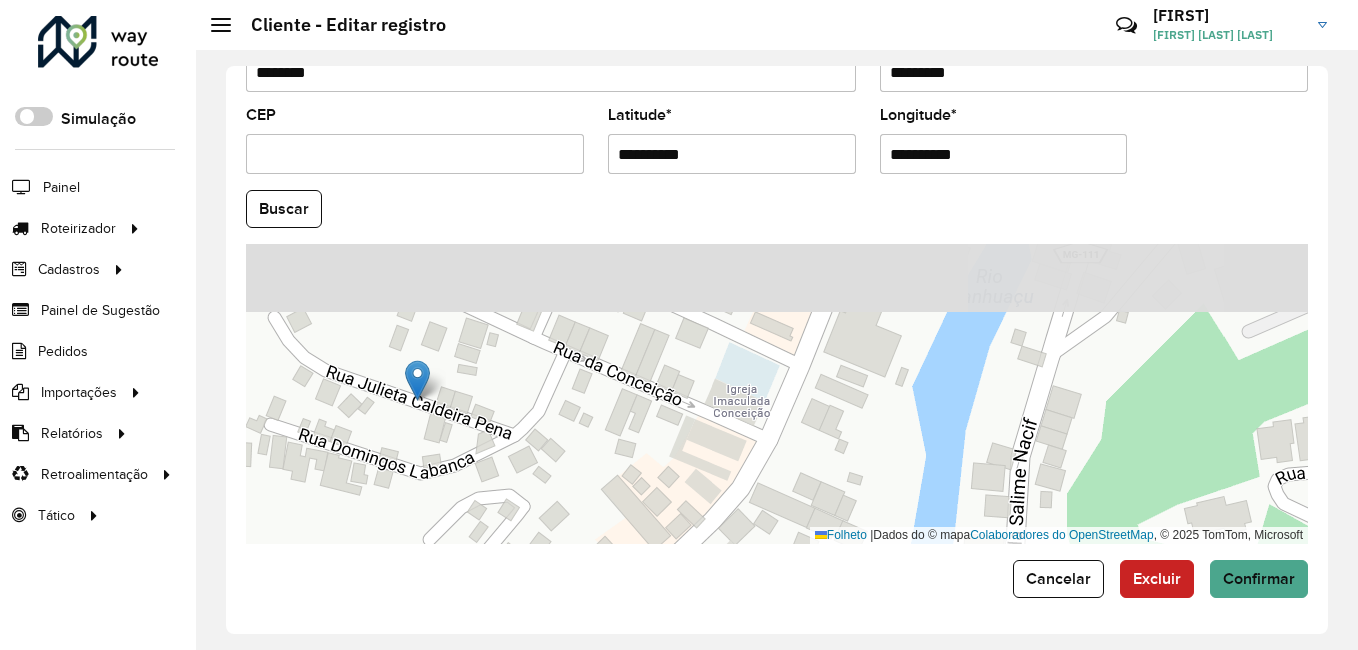 drag, startPoint x: 664, startPoint y: 359, endPoint x: 659, endPoint y: 438, distance: 79.15807 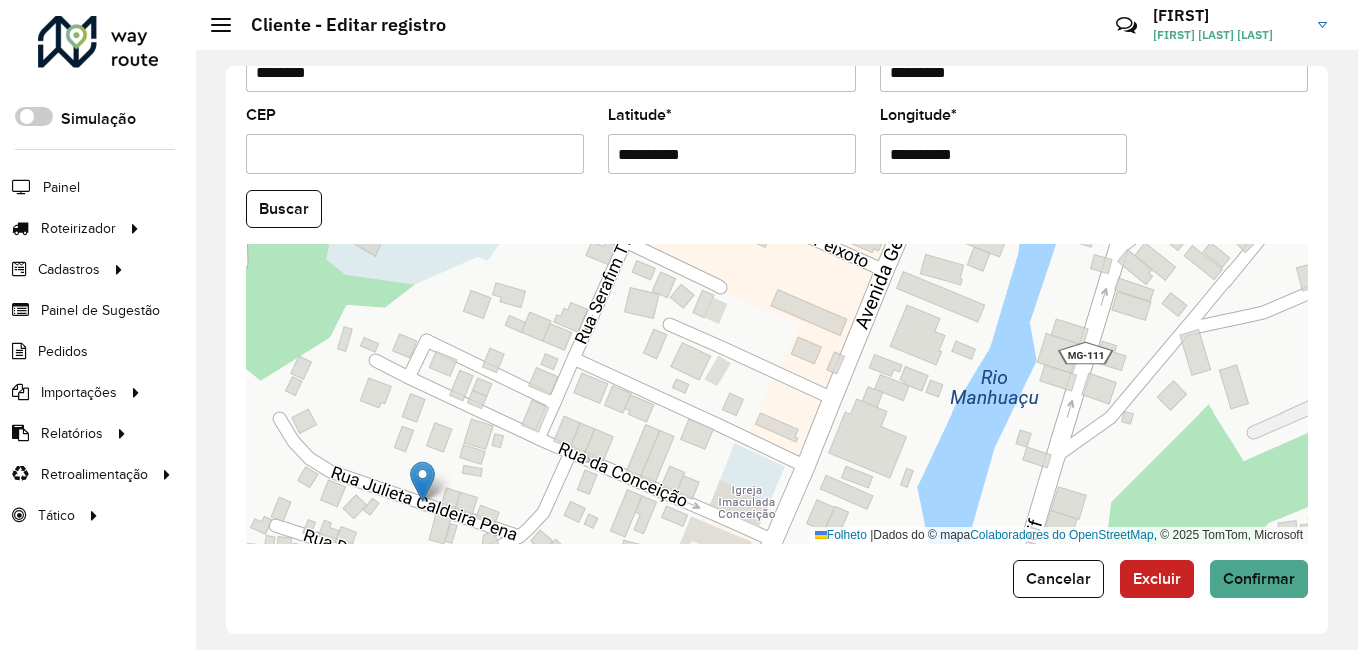 drag, startPoint x: 662, startPoint y: 381, endPoint x: 661, endPoint y: 461, distance: 80.00625 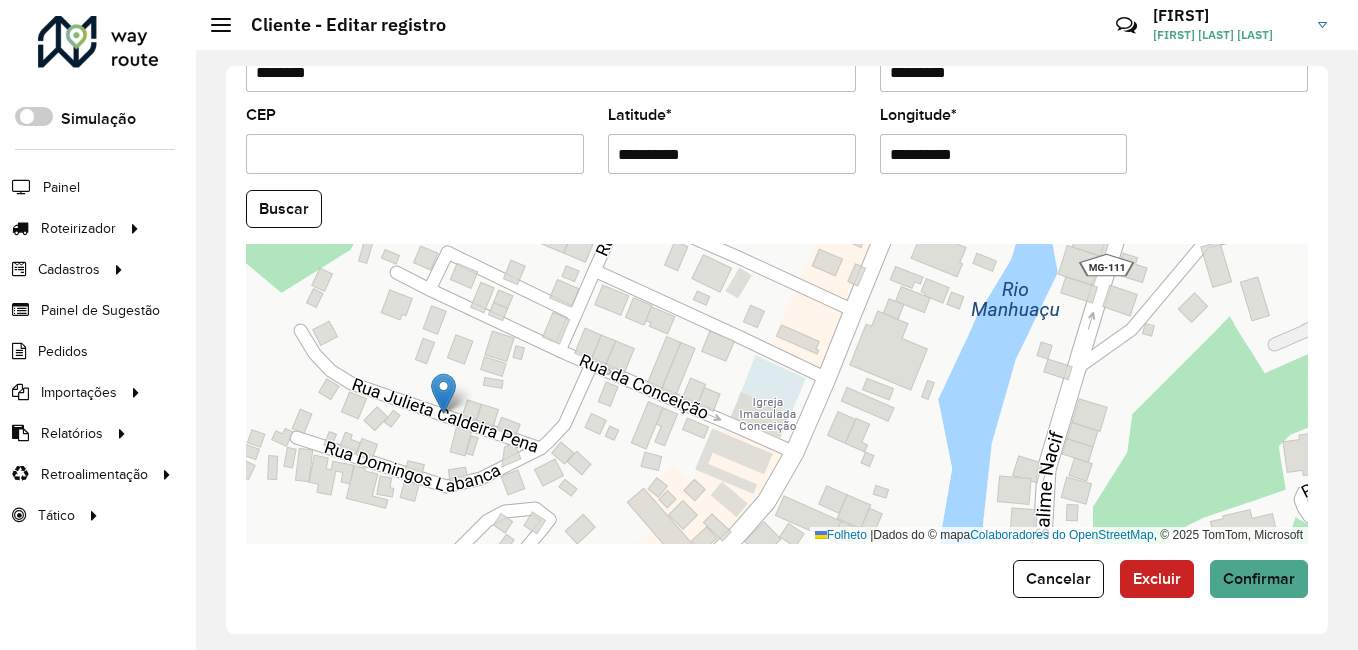 drag, startPoint x: 633, startPoint y: 364, endPoint x: 656, endPoint y: 257, distance: 109.444046 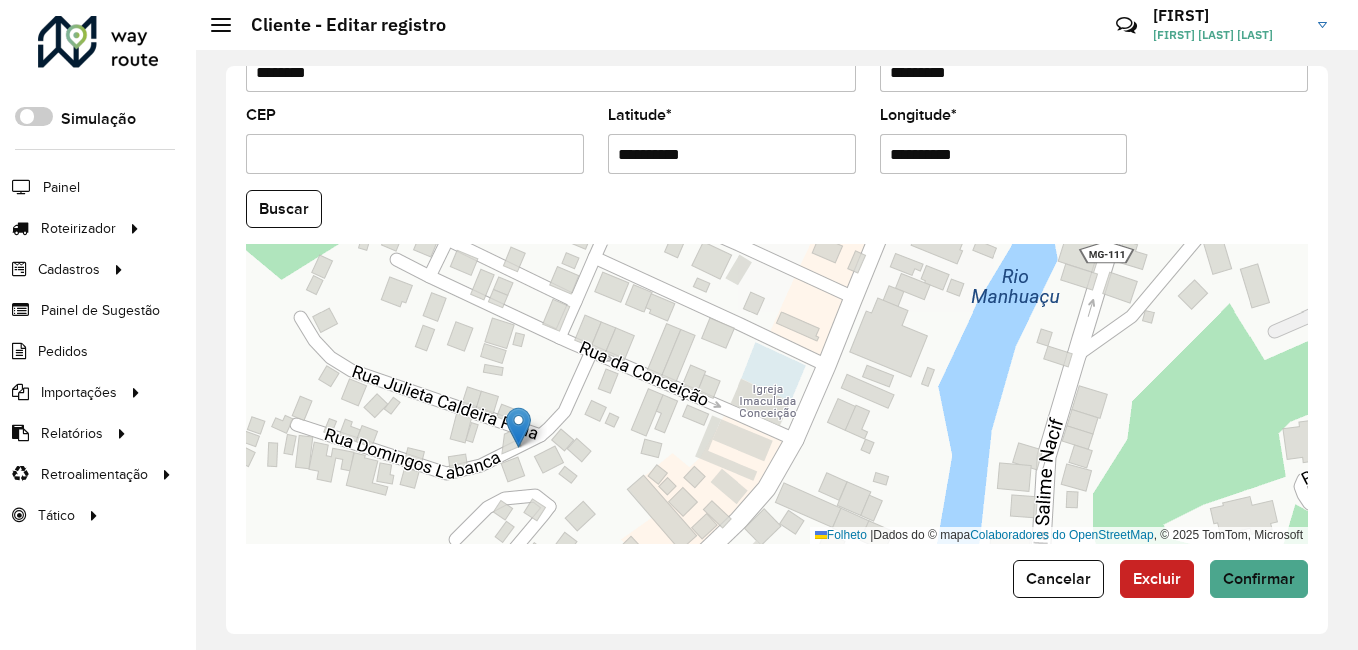 drag, startPoint x: 446, startPoint y: 382, endPoint x: 521, endPoint y: 429, distance: 88.50989 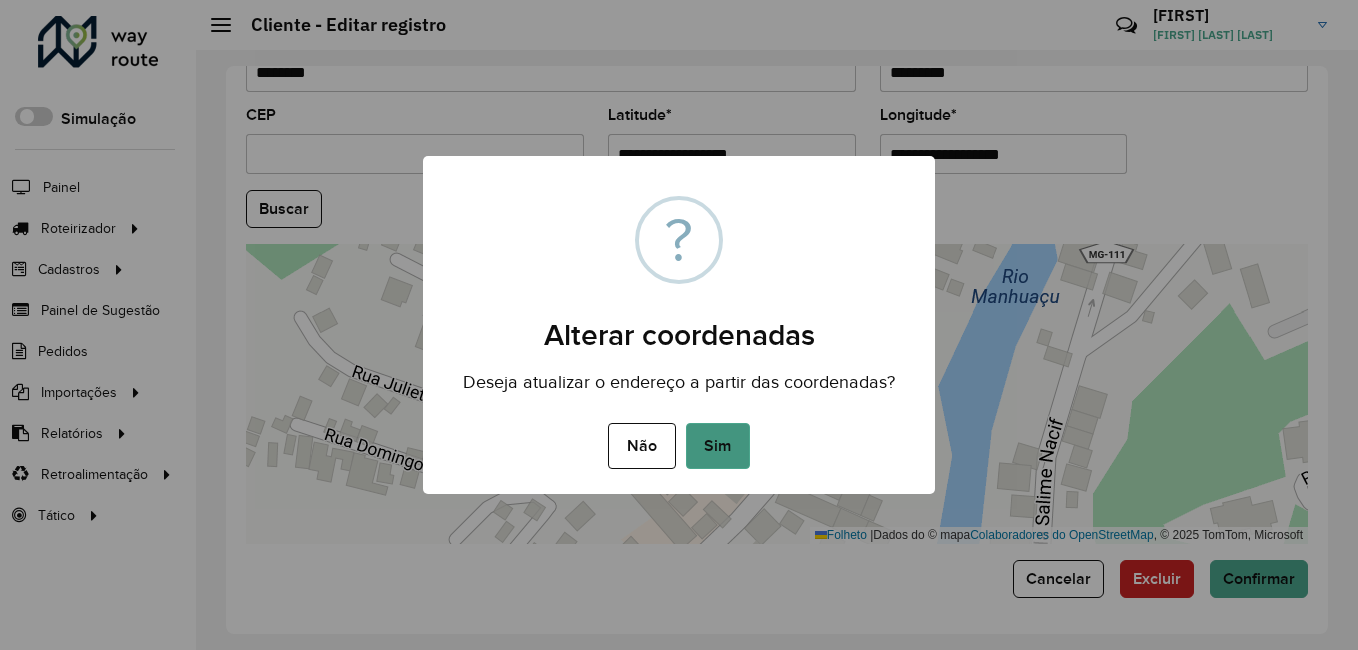 click on "Sim" at bounding box center [718, 446] 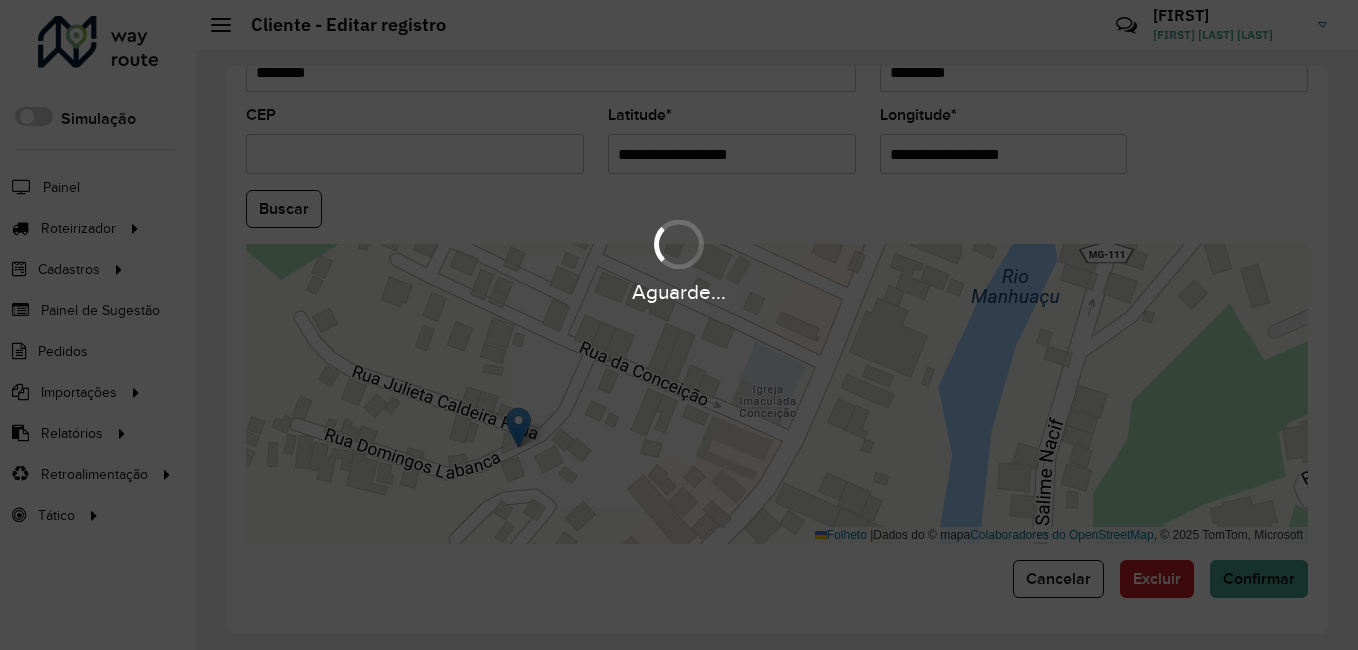 type on "**********" 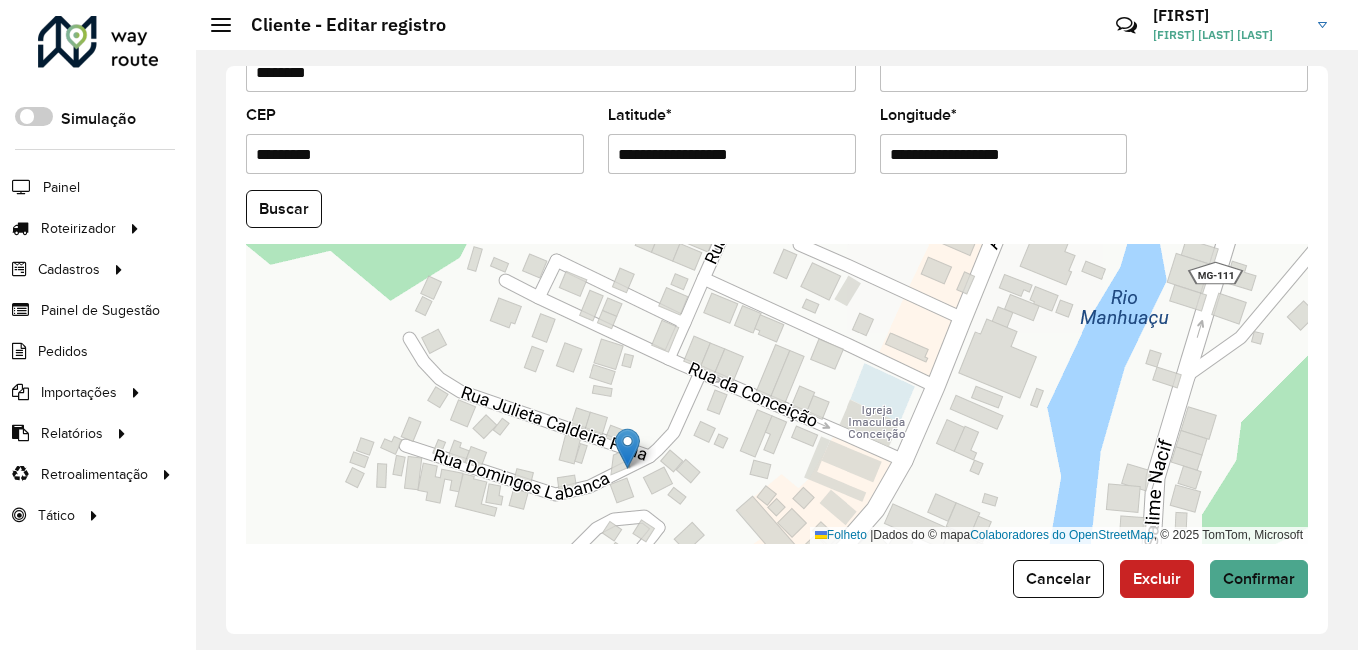 drag, startPoint x: 869, startPoint y: 383, endPoint x: 693, endPoint y: 448, distance: 187.6193 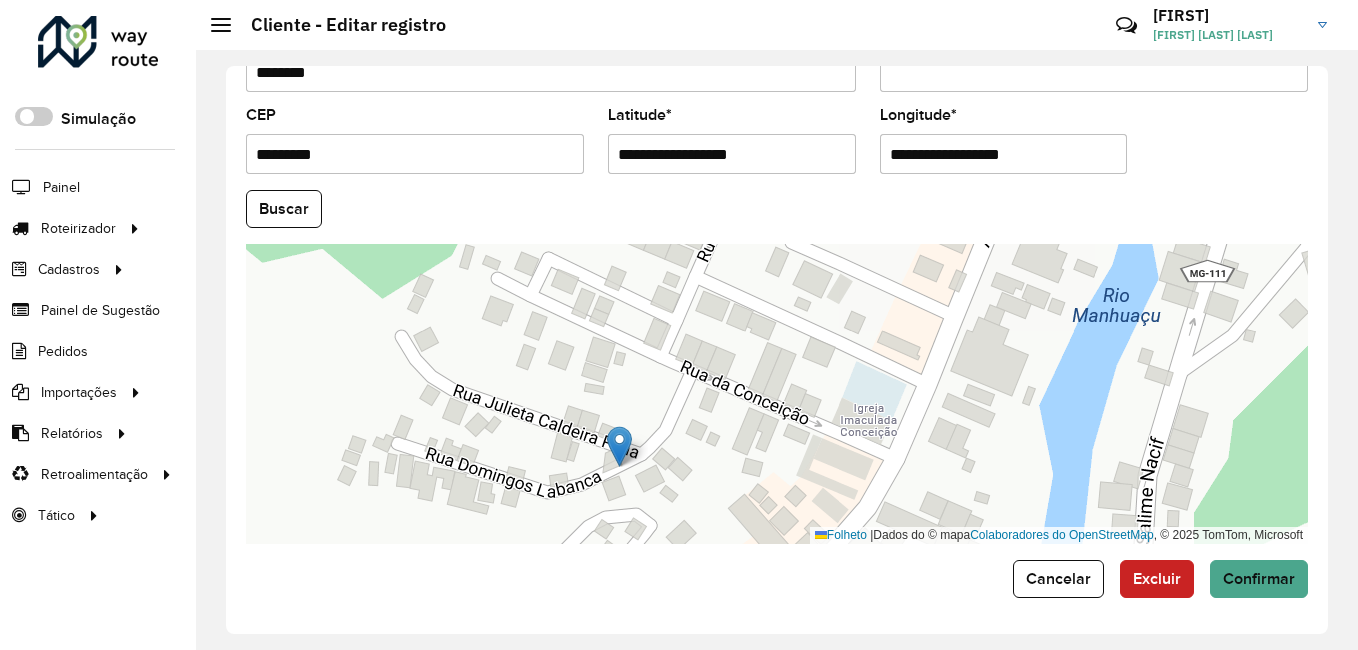 drag, startPoint x: 659, startPoint y: 397, endPoint x: 683, endPoint y: 340, distance: 61.846584 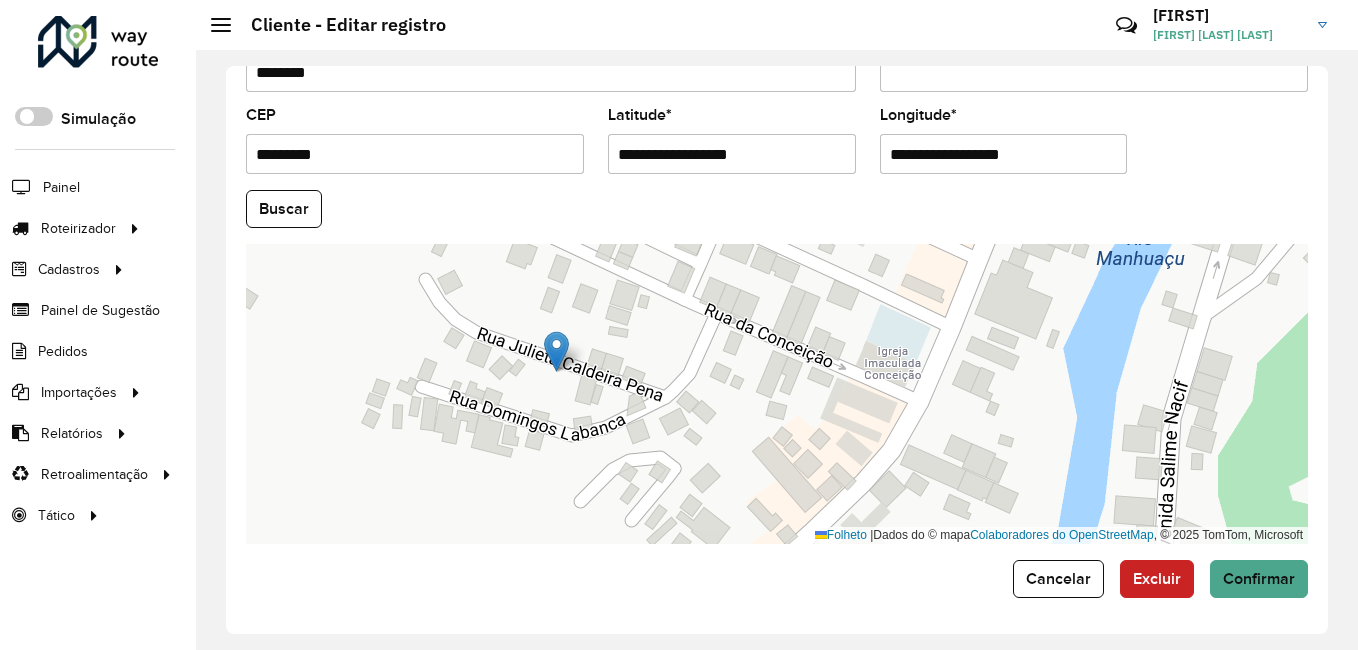 drag, startPoint x: 649, startPoint y: 389, endPoint x: 562, endPoint y: 351, distance: 94.93682 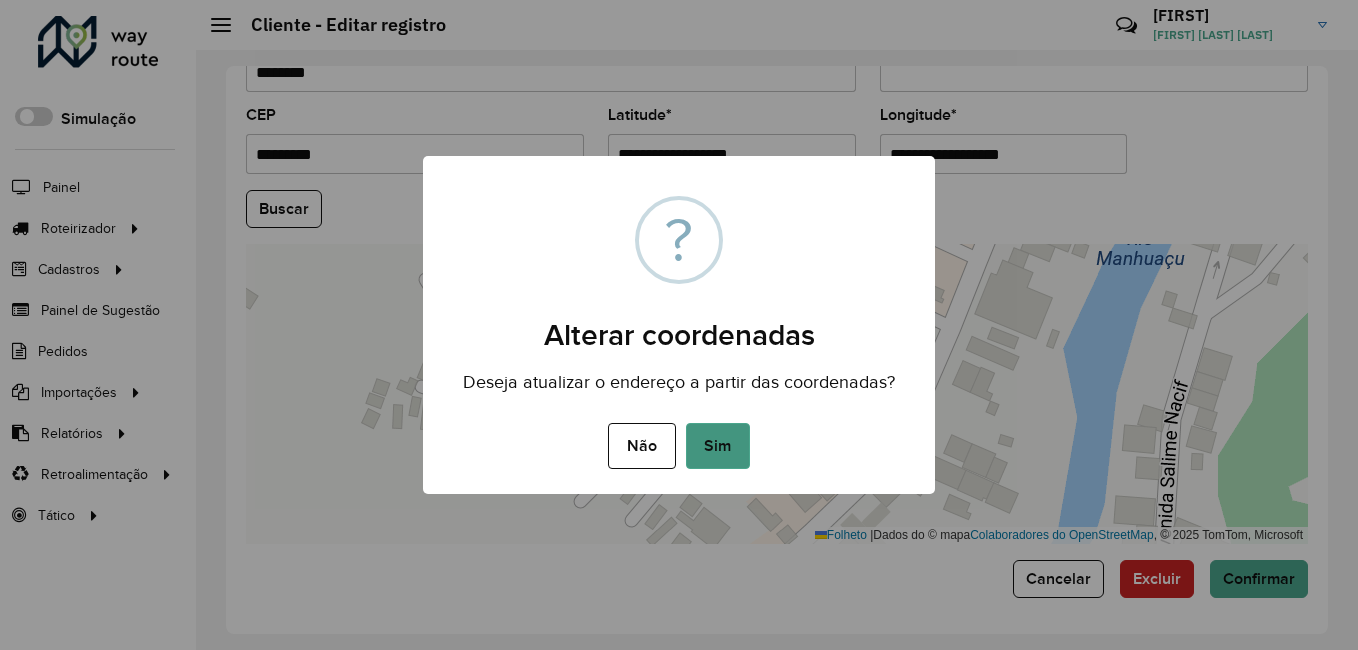 click on "Sim" at bounding box center [718, 446] 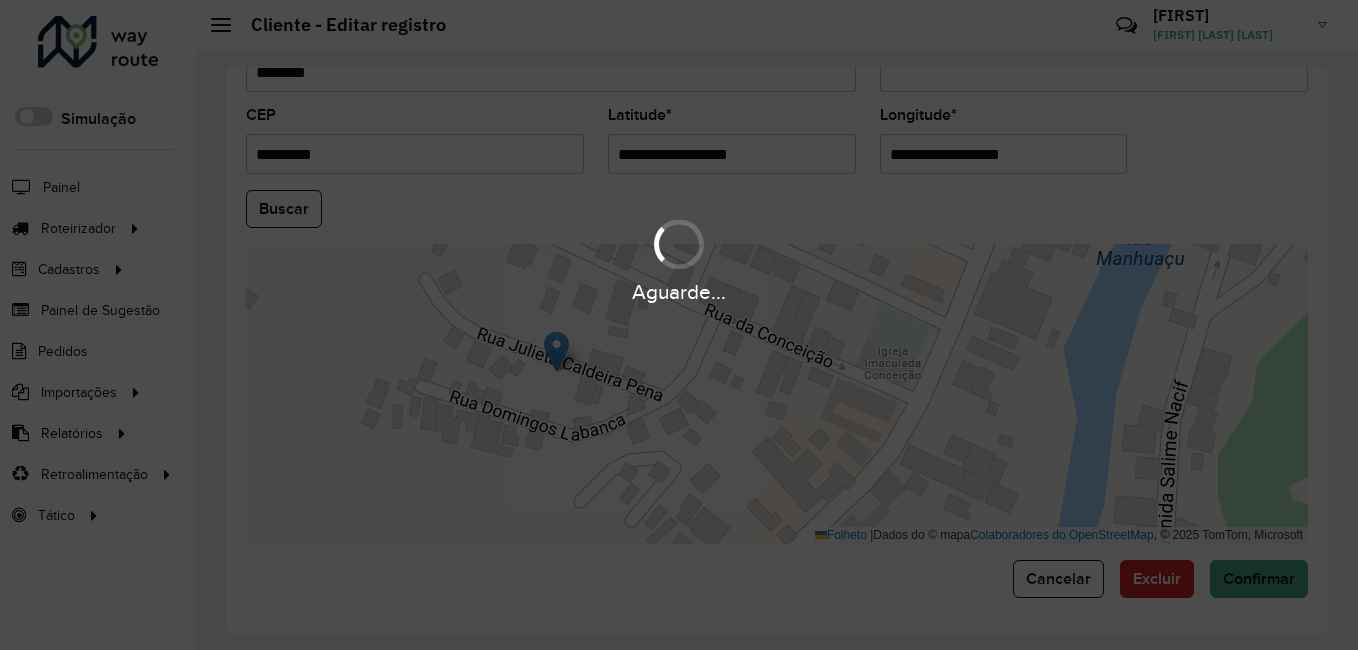 type on "**********" 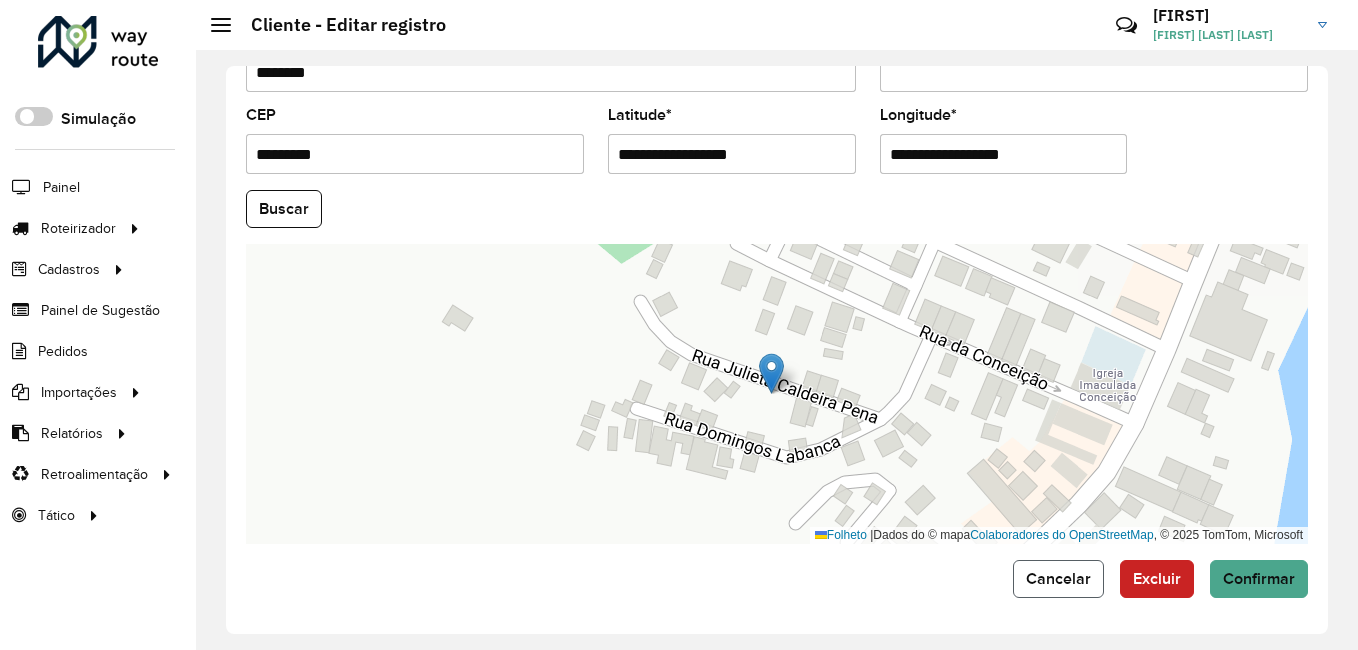 click on "Cancelar" 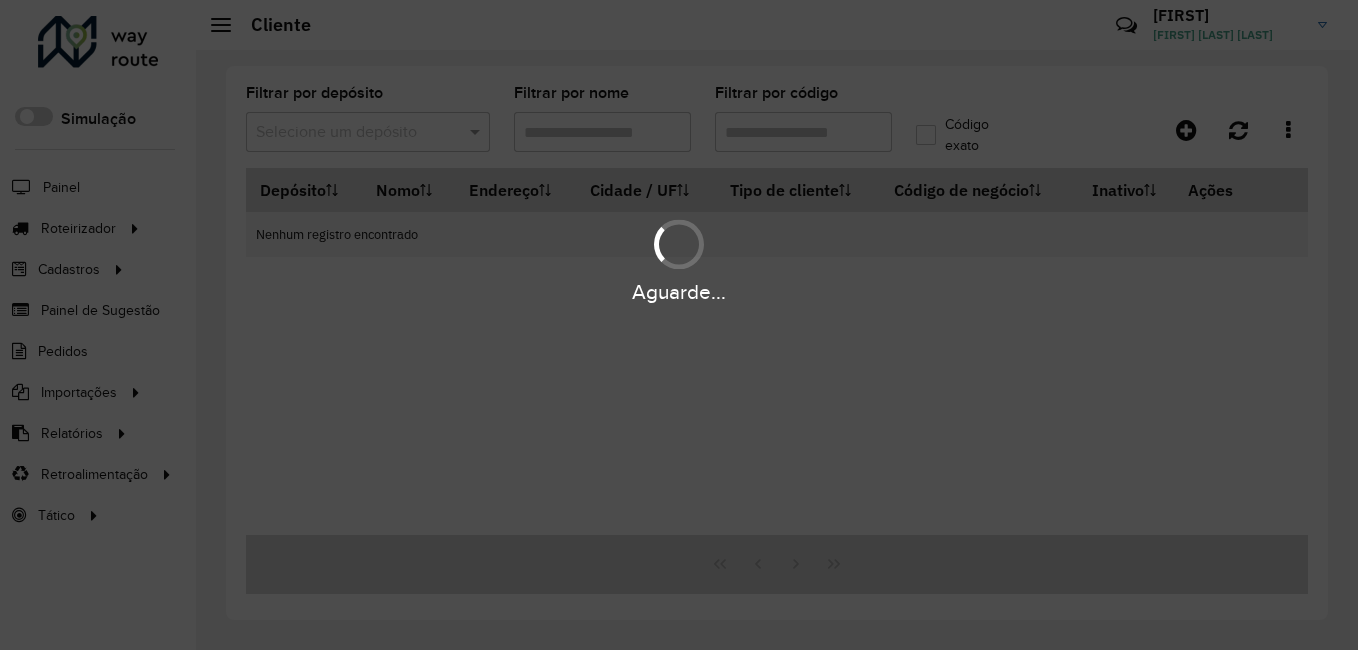 type on "*****" 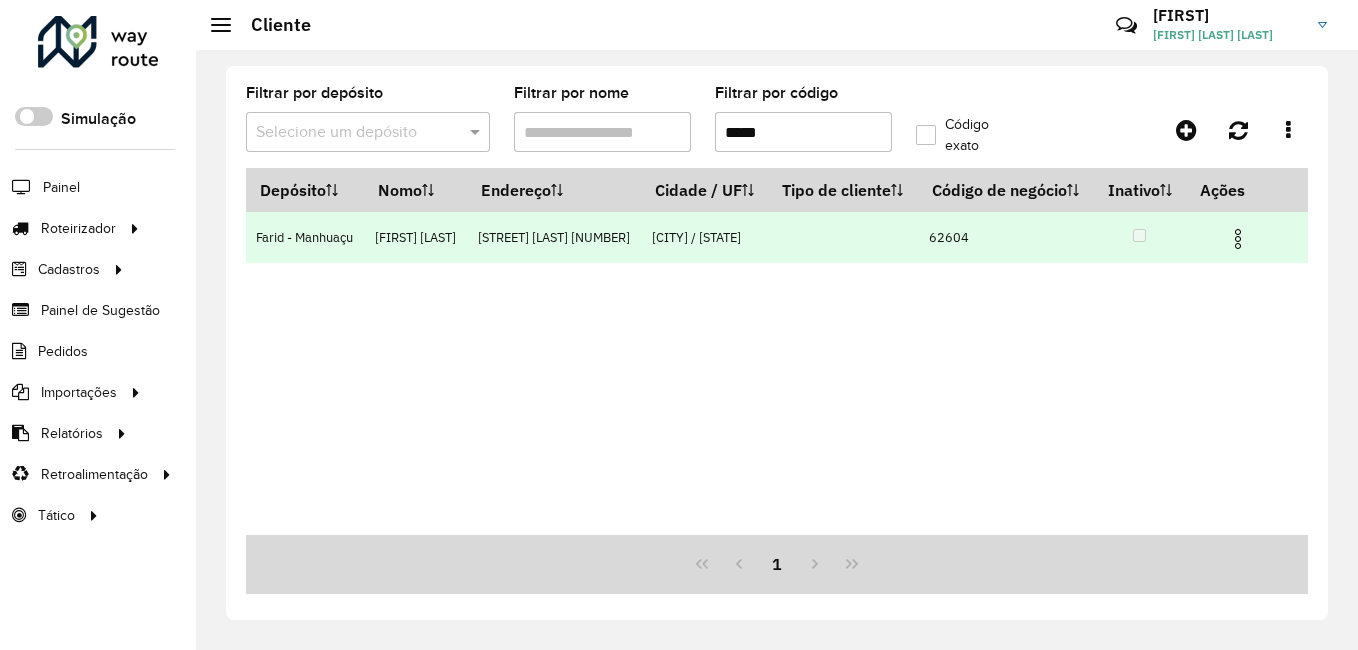 click at bounding box center [1238, 239] 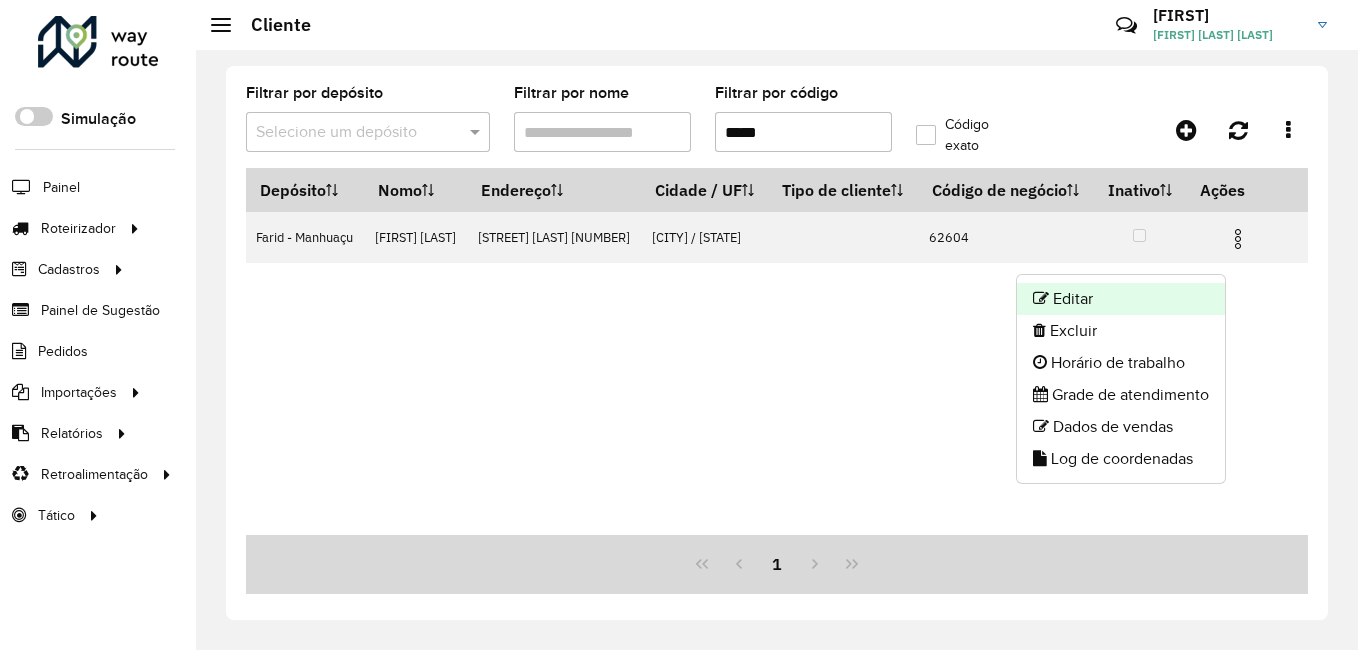 click on "Editar" 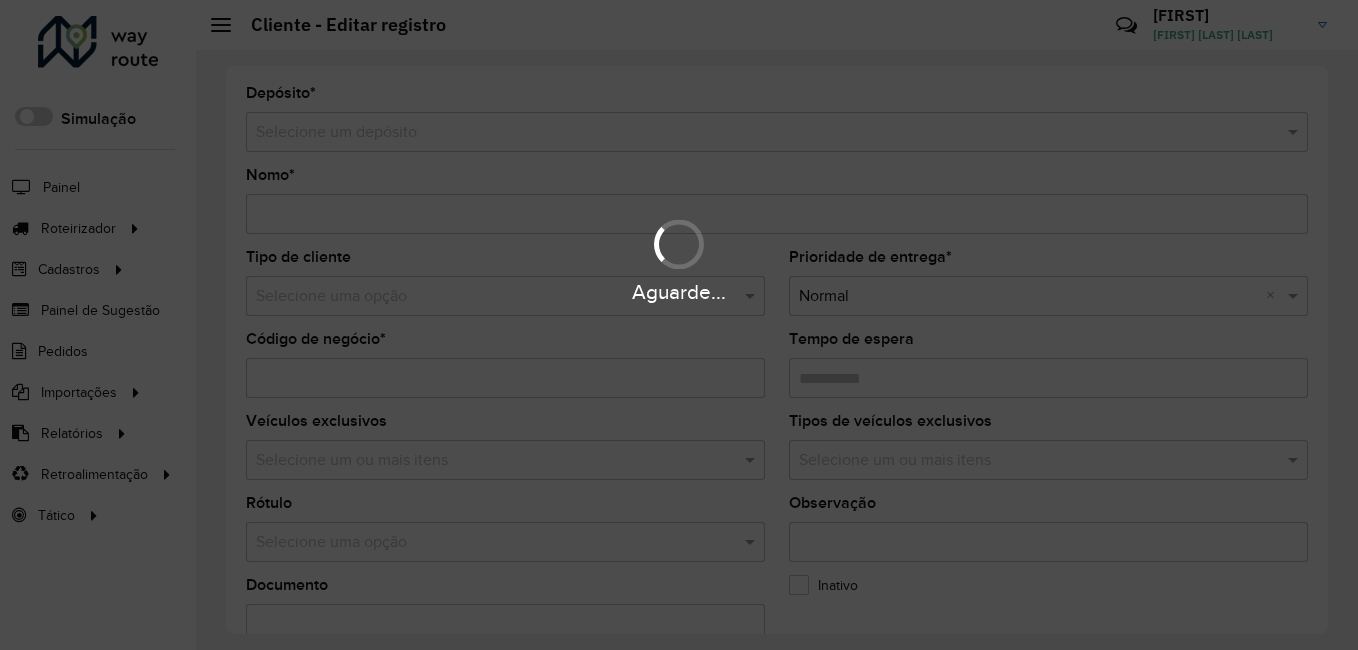 type on "**********" 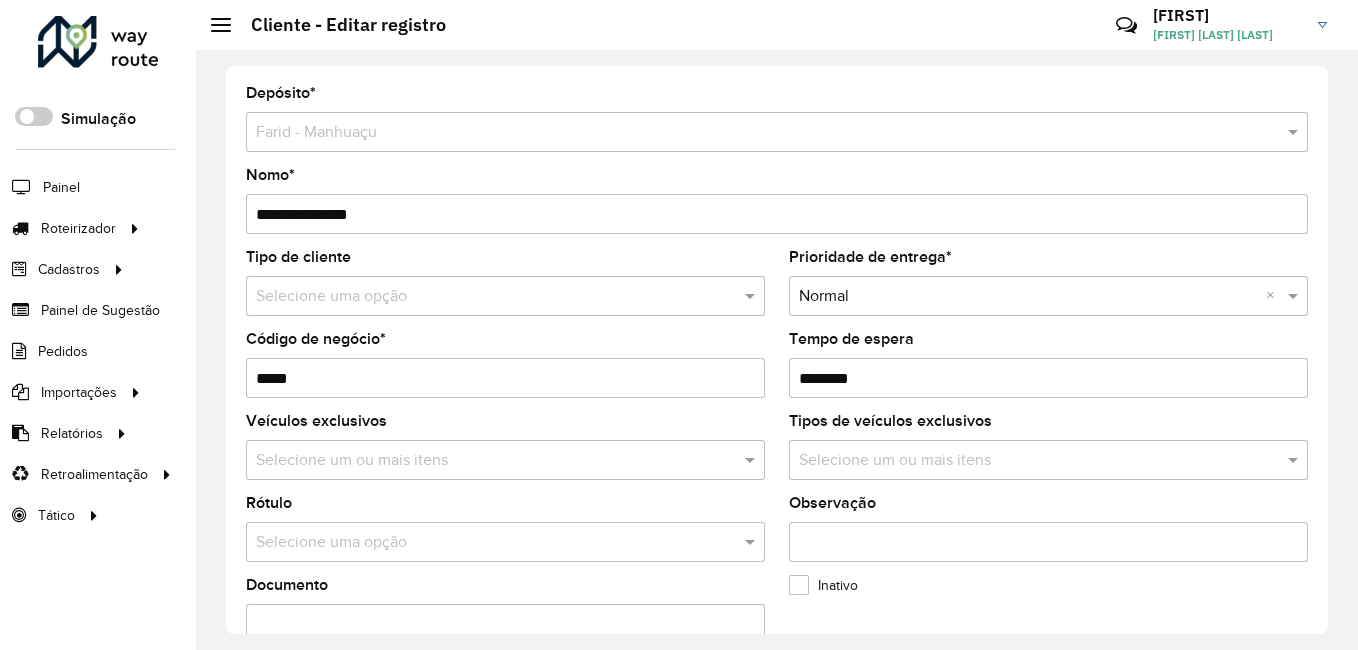 click on "Observação" at bounding box center (1048, 542) 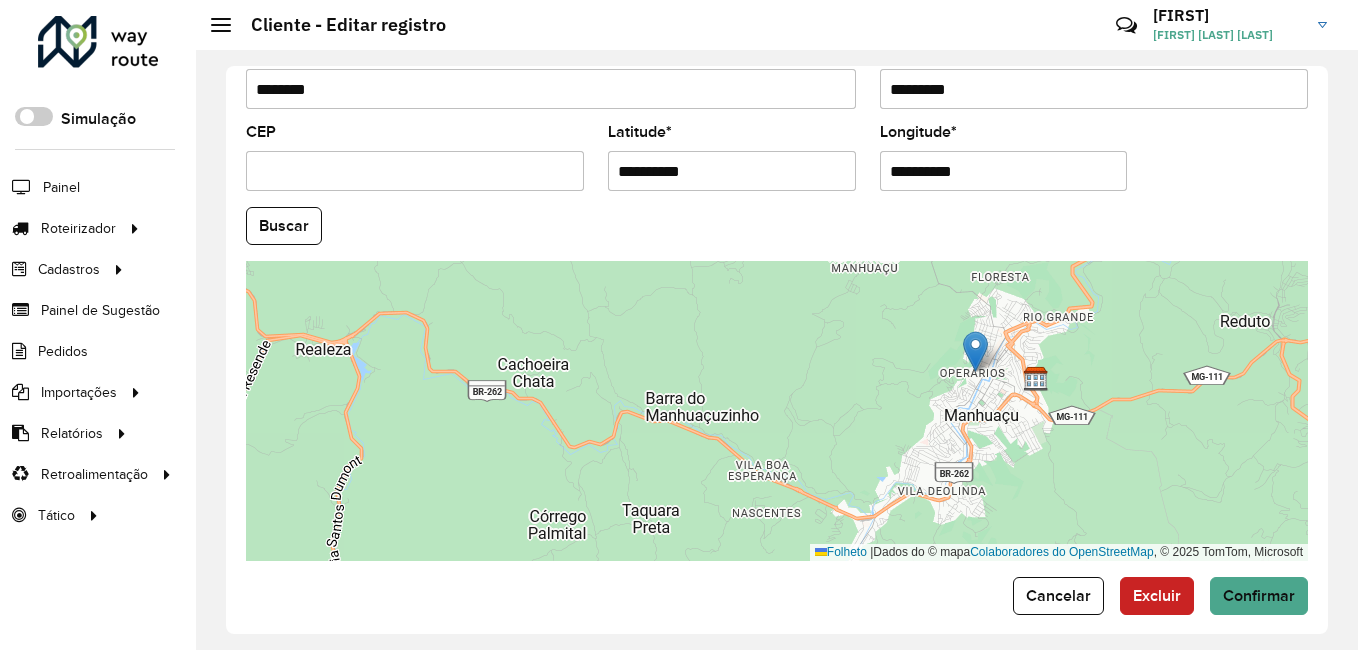 scroll, scrollTop: 838, scrollLeft: 0, axis: vertical 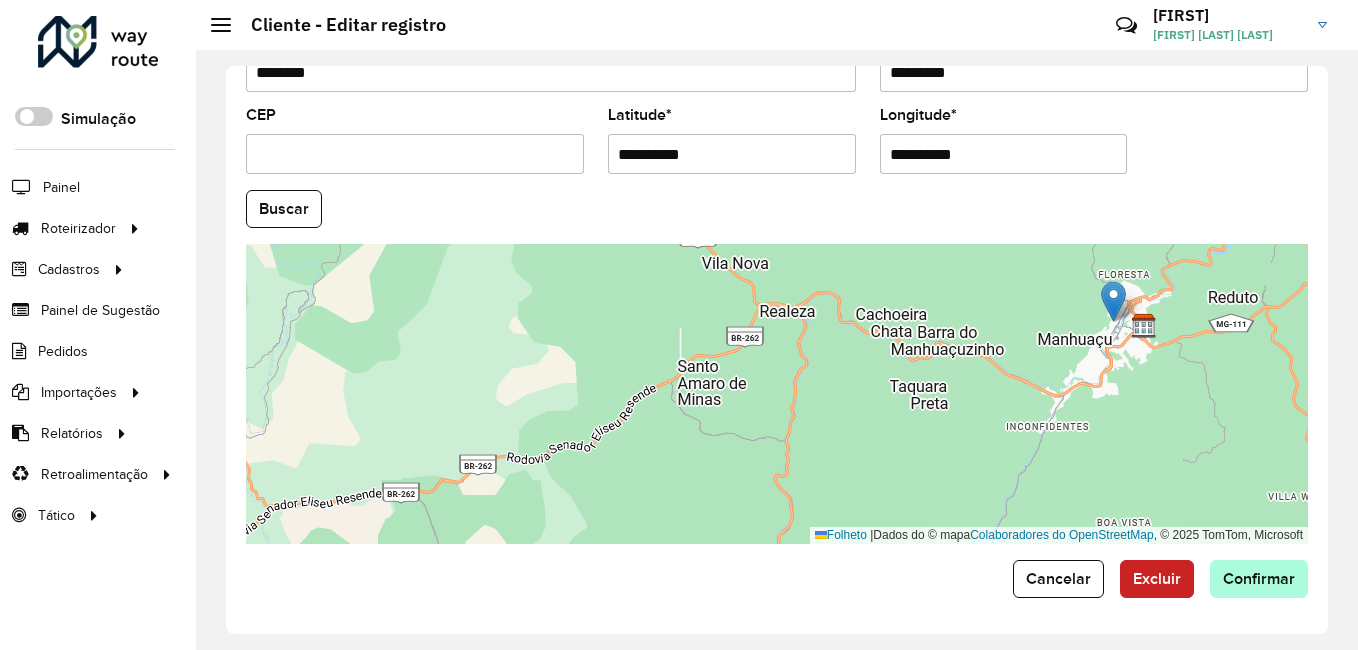 type on "**********" 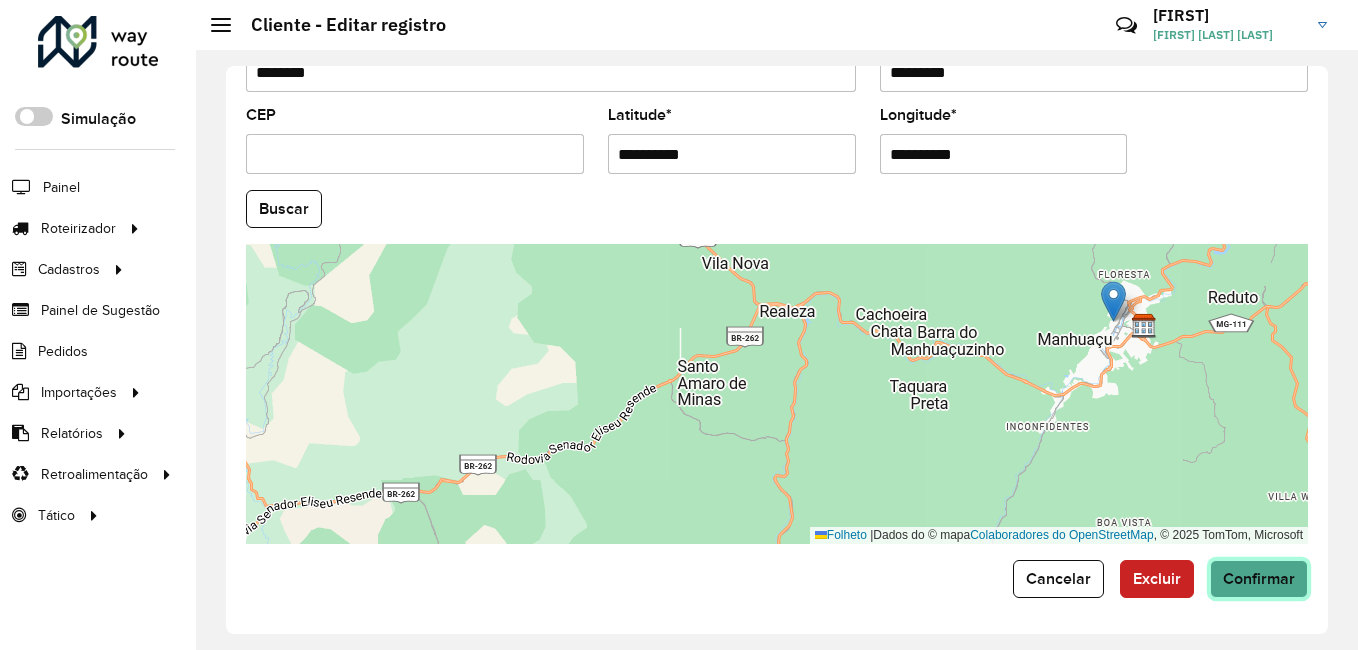 click on "Confirmar" 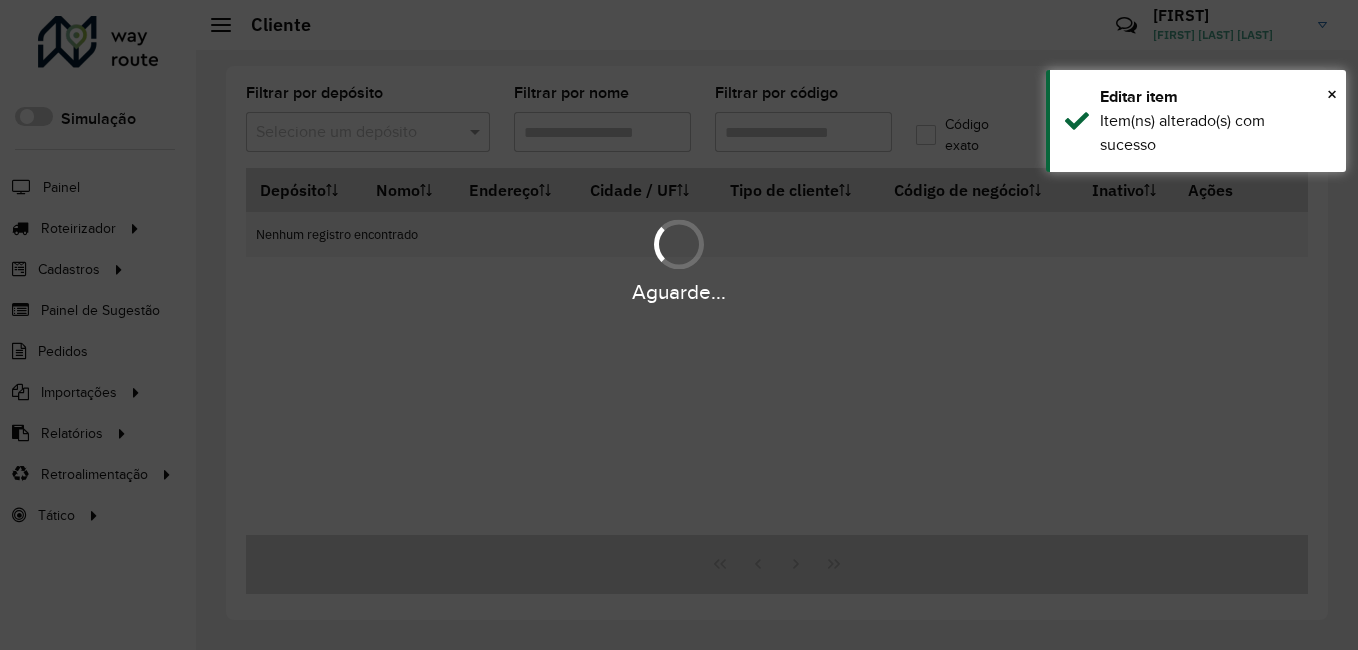 type on "*****" 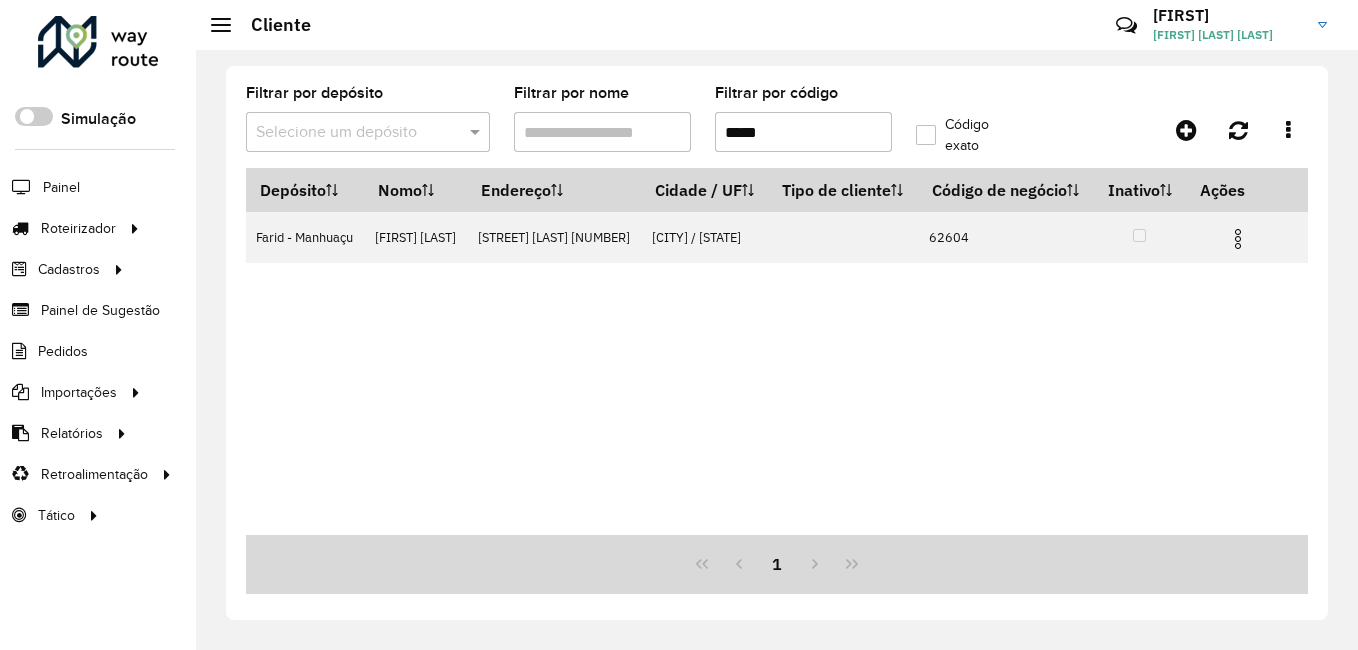 drag, startPoint x: 808, startPoint y: 133, endPoint x: 716, endPoint y: 133, distance: 92 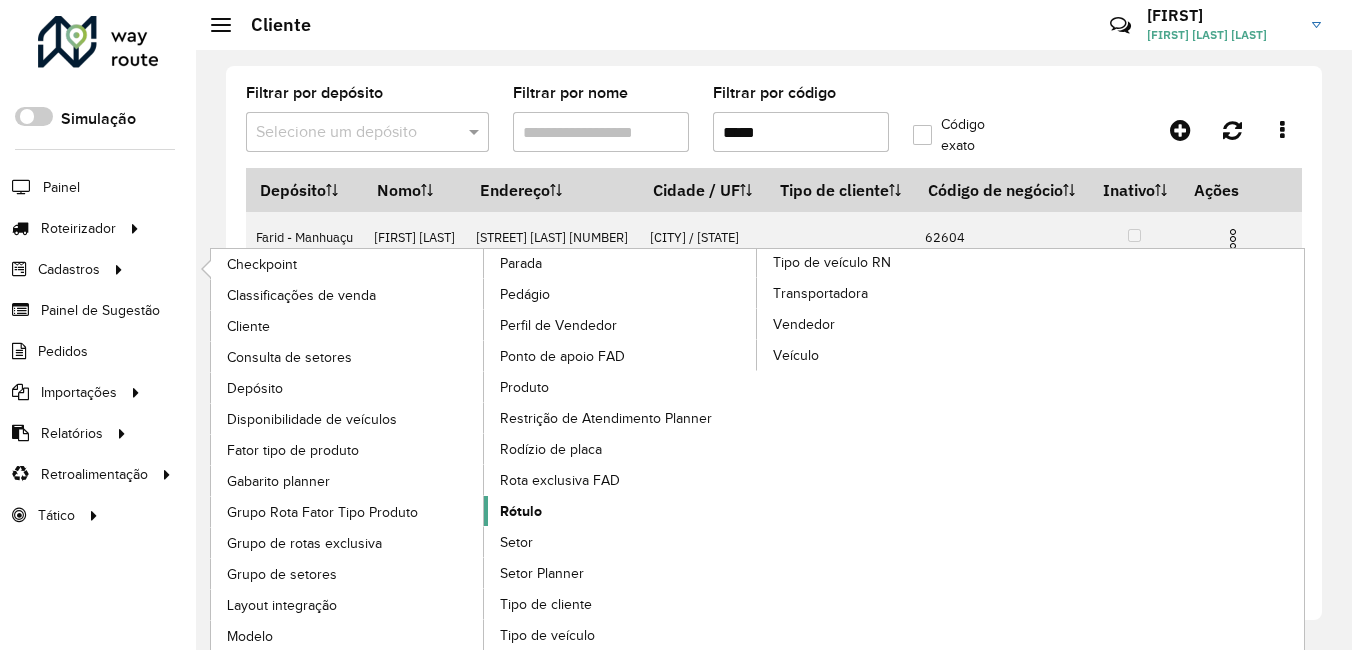 click on "Rótulo" 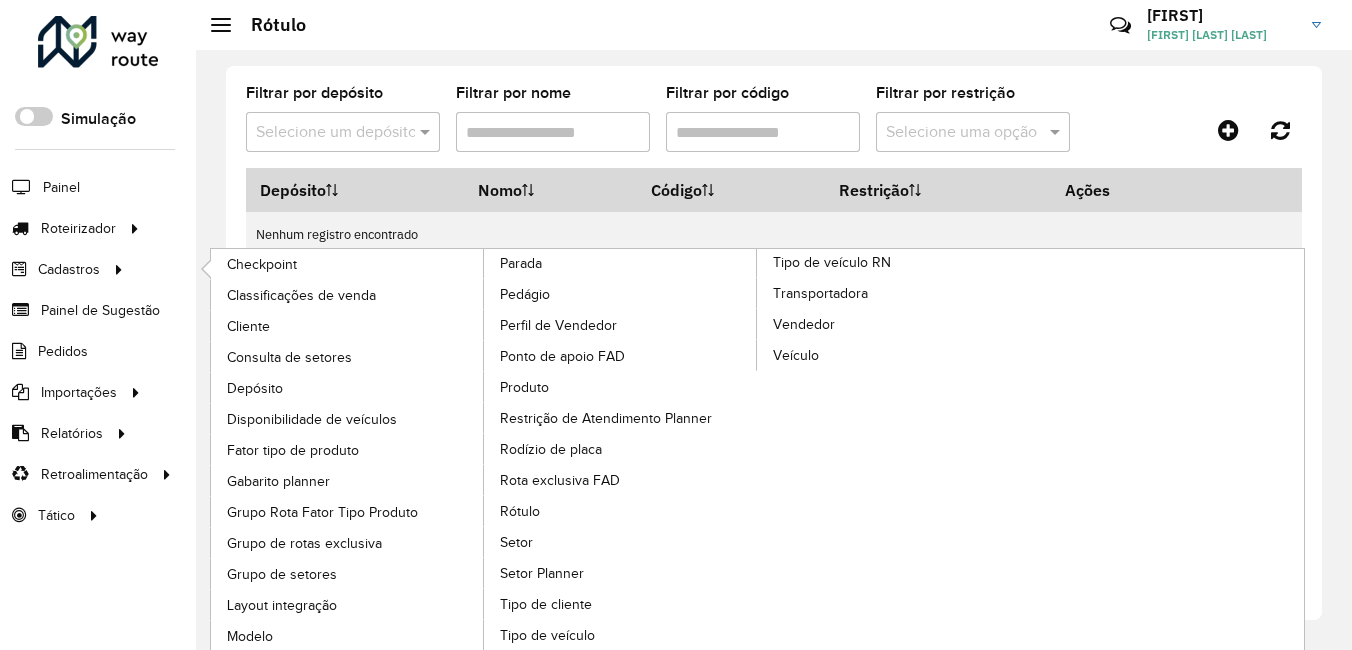click on "Cadastros Checkpoint Classificações de venda Cliente Consulta de setores Depósito Disponibilidade de veículos Fator tipo de produto Gabarito planner Grupo Rota Fator Tipo Produto Grupo de rotas exclusiva Grupo de setores Layout integração Modelo Parada Pedágio Perfil de Vendedor Ponto de apoio FAD Produto Restrição de Atendimento Planner Rodízio de placa Rota exclusiva FAD Rótulo Setor Setor Planner Tipo de cliente Tipo de veículo Tipo de veículo RN Transportadora Vendedor Veículo" 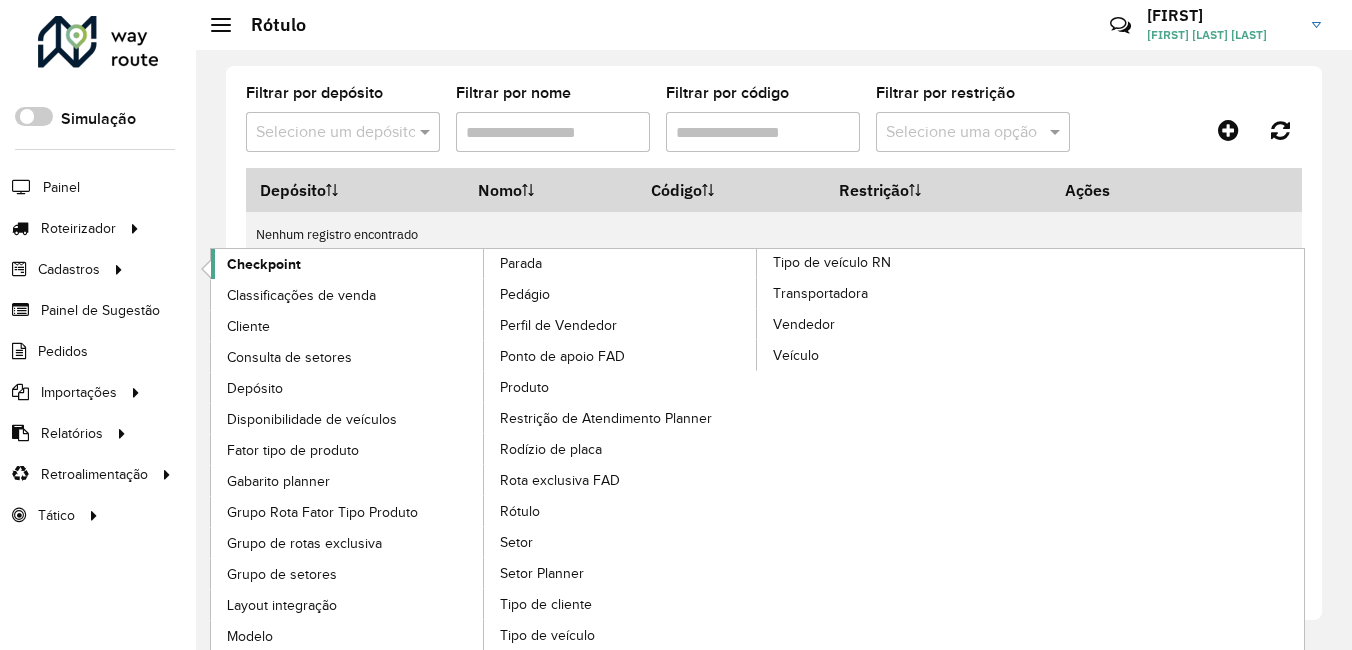 click on "Checkpoint" 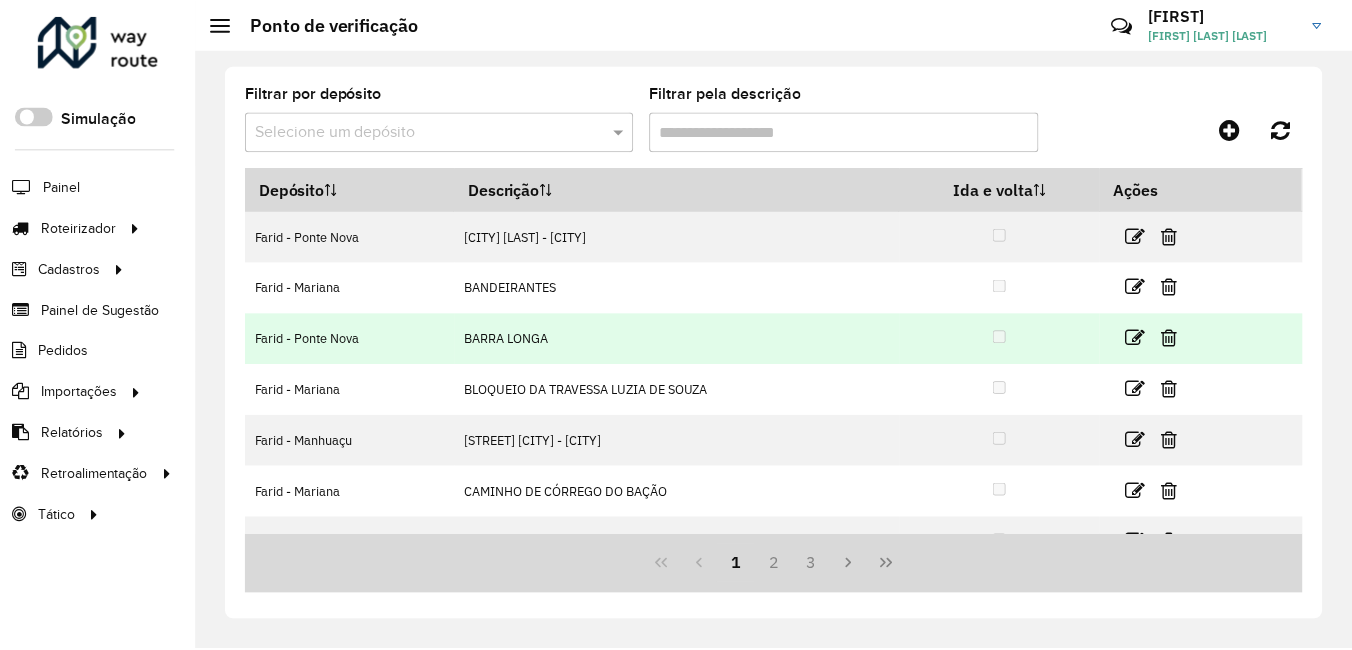 scroll, scrollTop: 100, scrollLeft: 0, axis: vertical 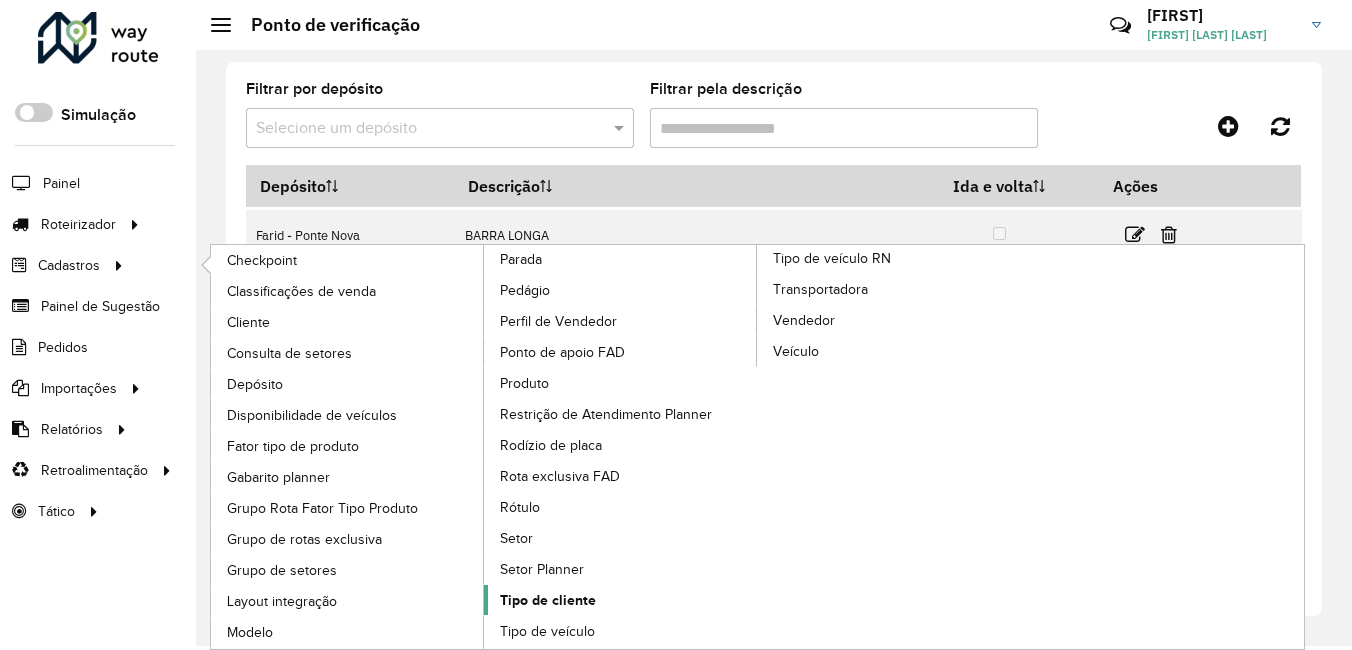 click on "Tipo de cliente" 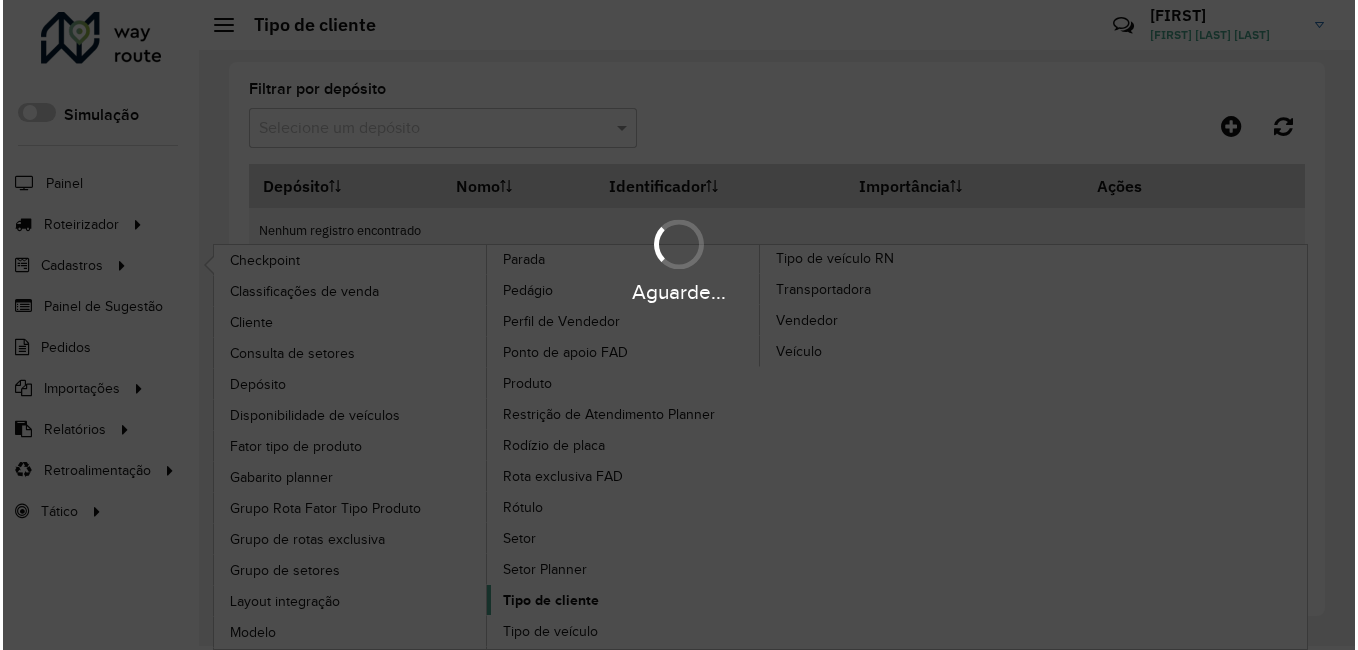 scroll, scrollTop: 0, scrollLeft: 0, axis: both 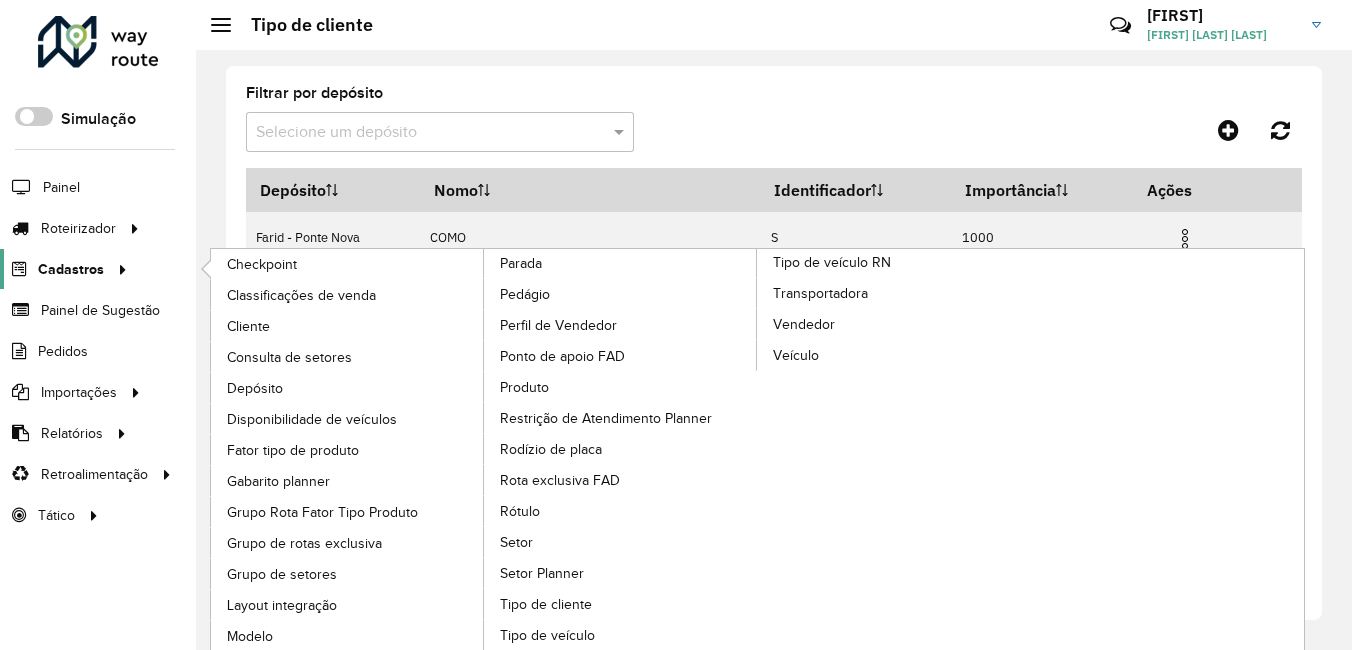 click 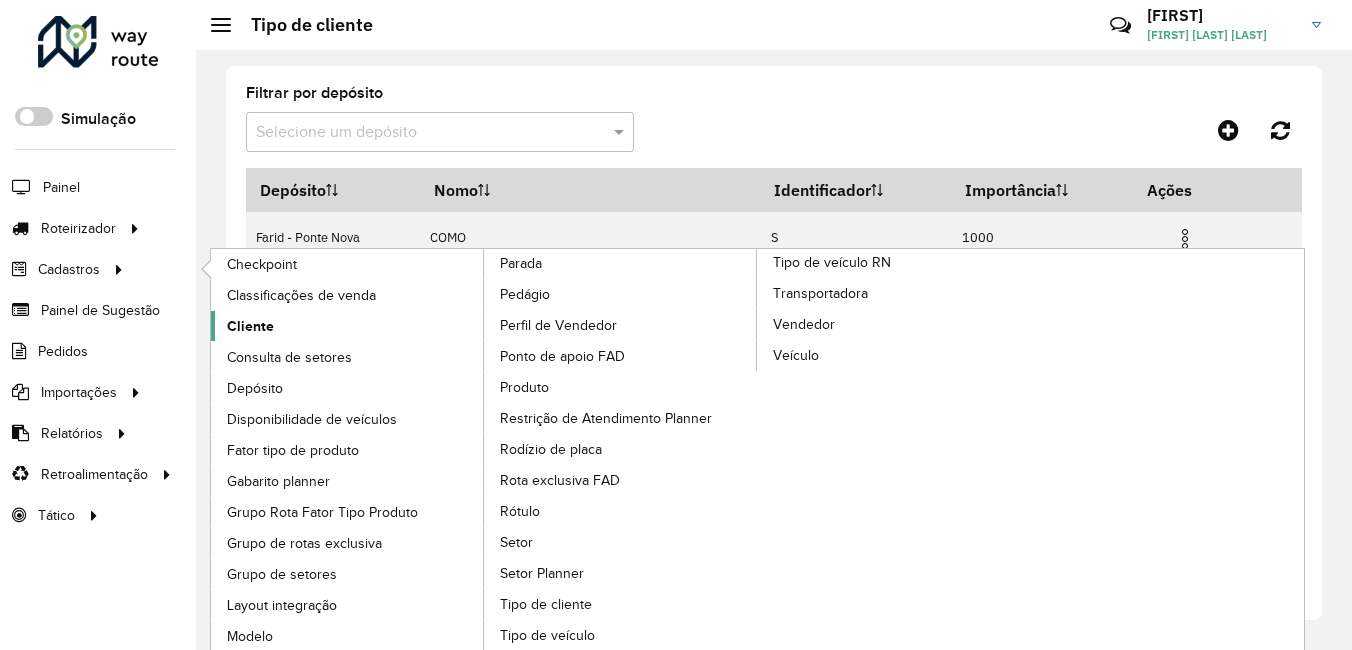 click on "Cliente" 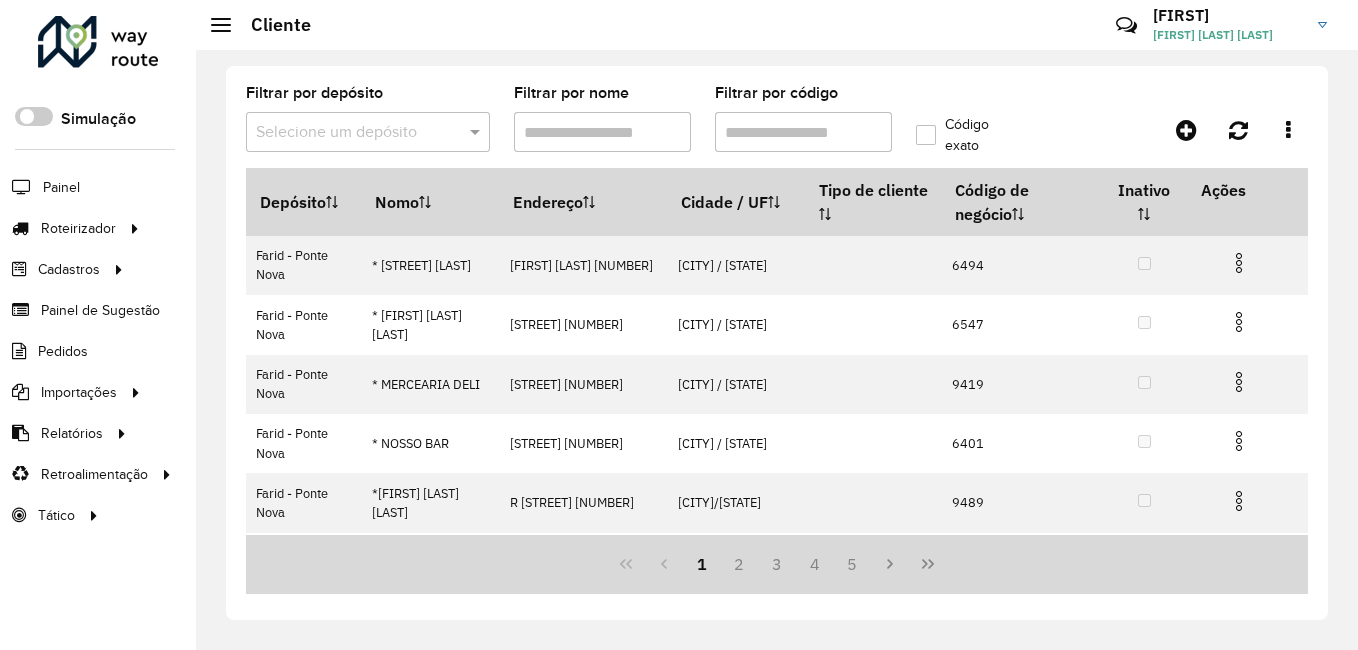 click on "Filtrar por código" at bounding box center [803, 132] 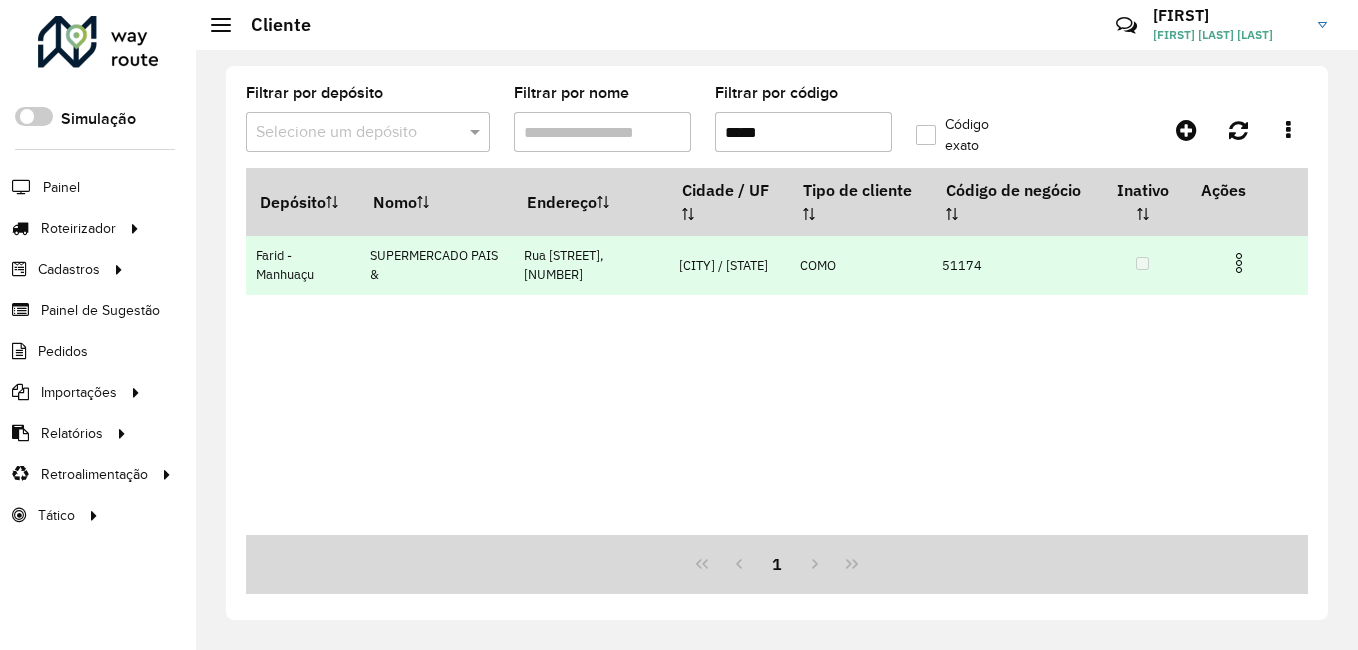 type on "*****" 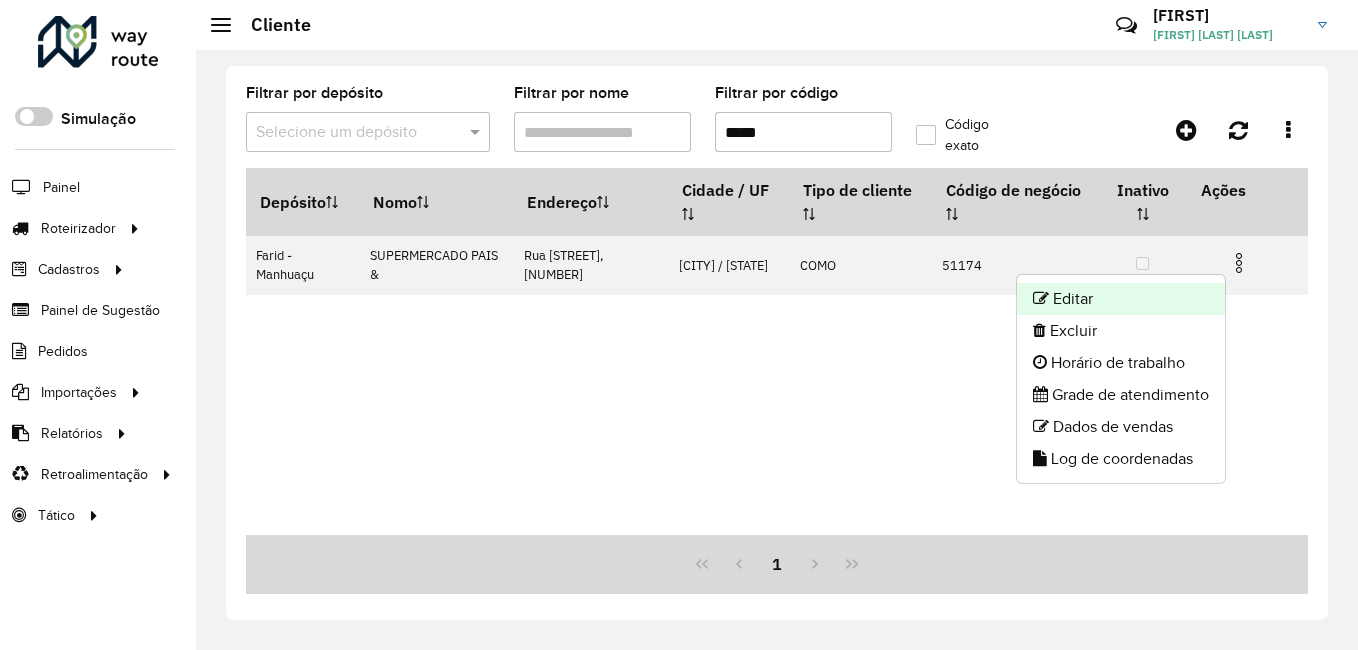 click on "Editar" 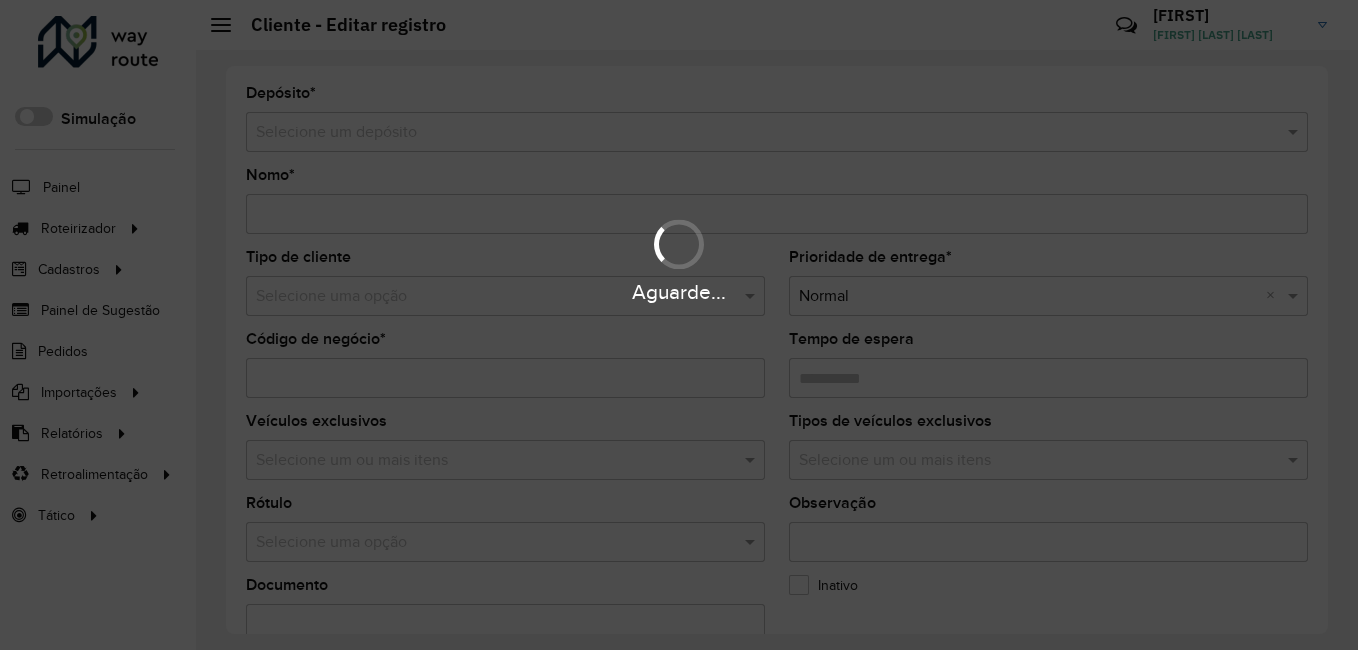 type on "**********" 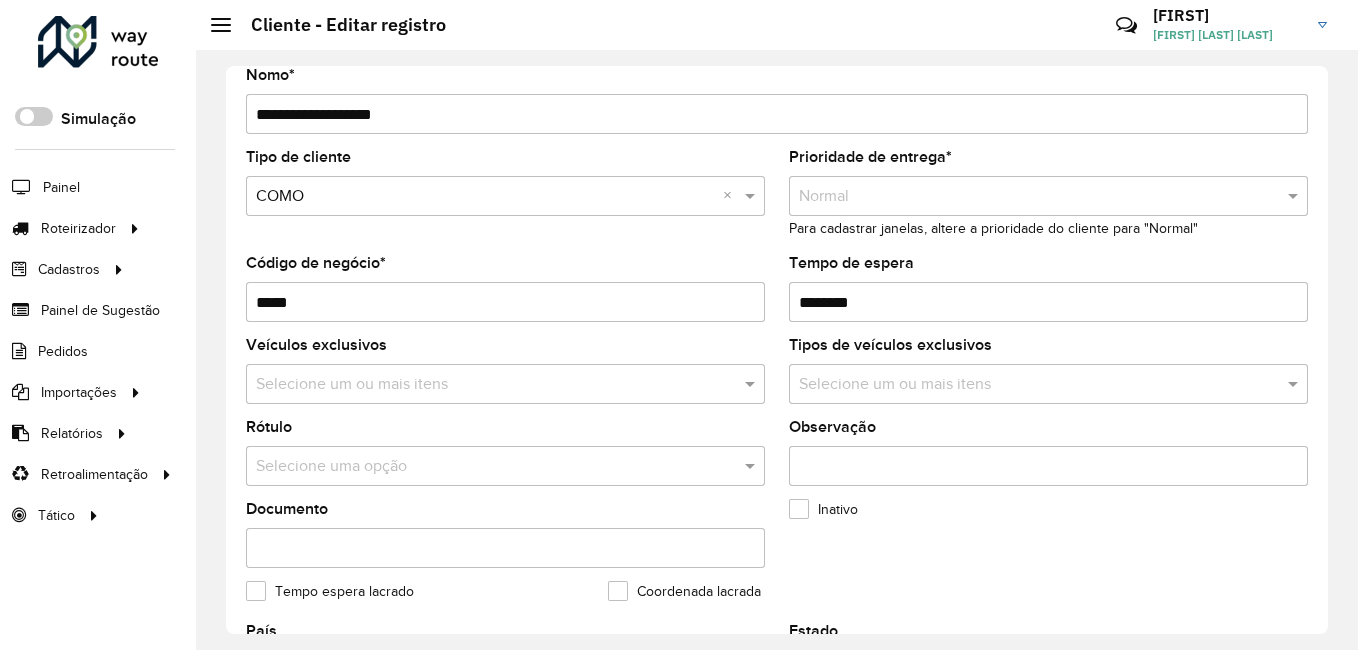 scroll, scrollTop: 200, scrollLeft: 0, axis: vertical 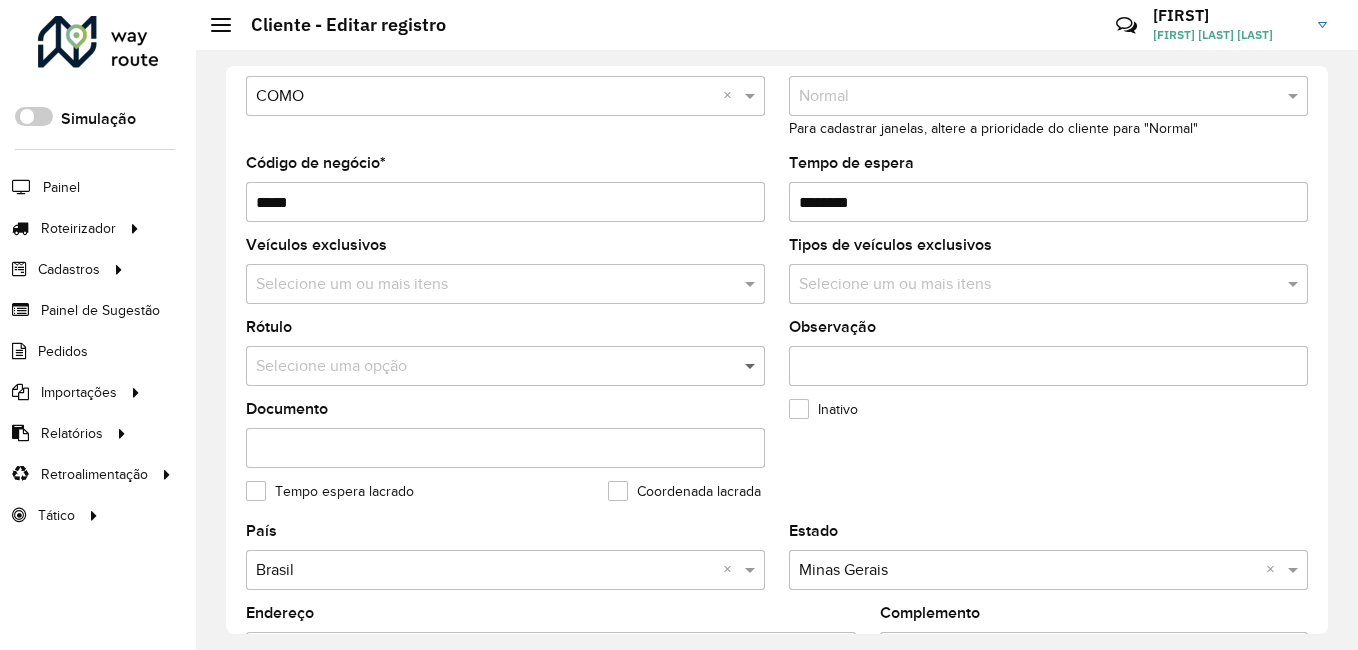 click at bounding box center [752, 366] 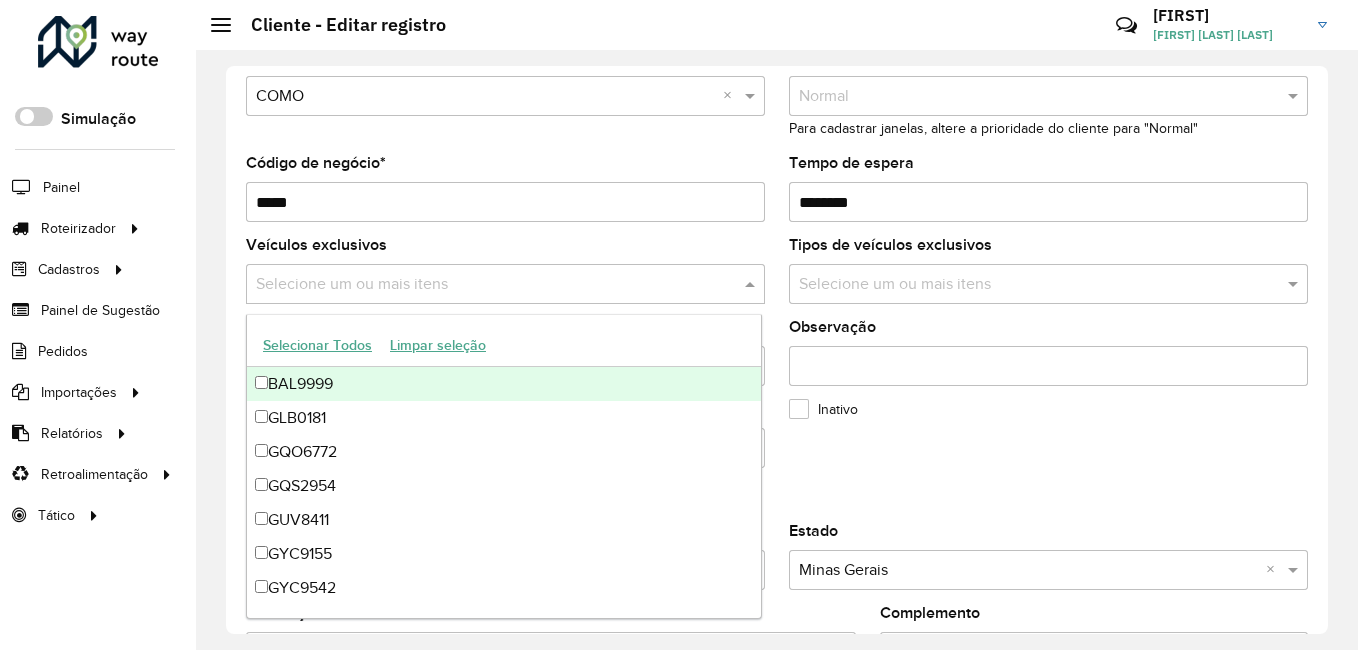 click at bounding box center [752, 284] 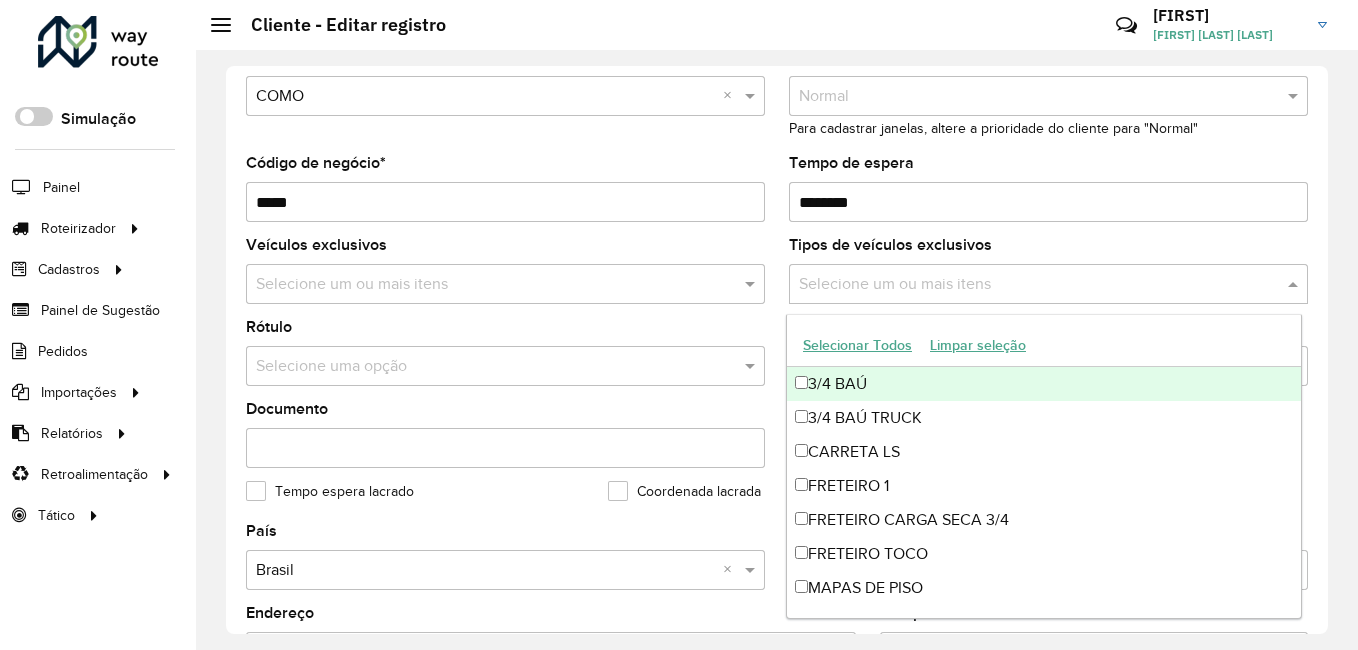 click at bounding box center [1038, 285] 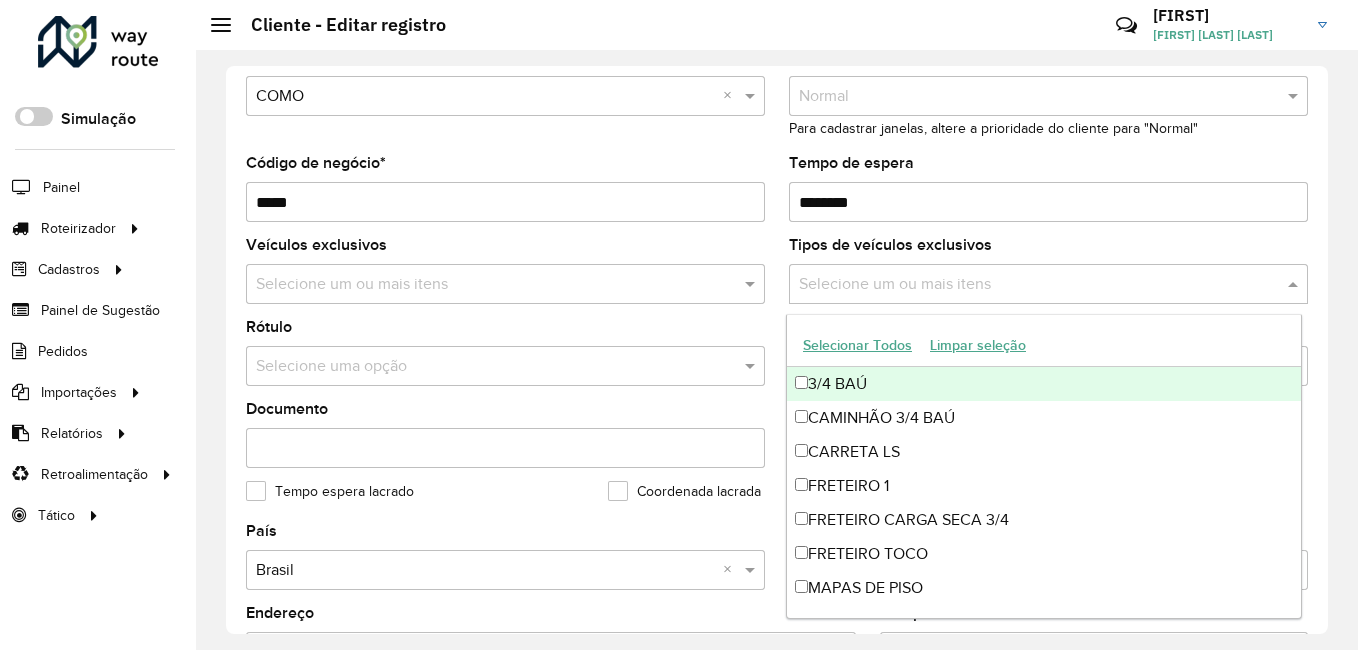 click at bounding box center [1038, 285] 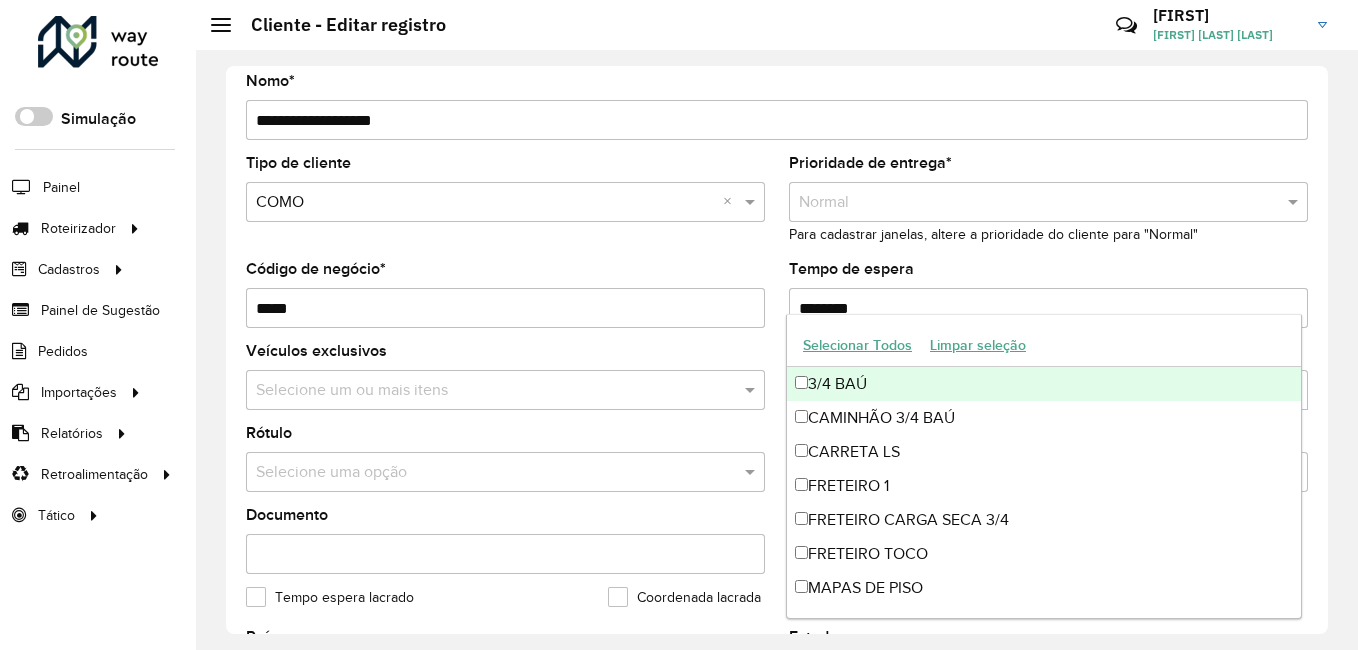 scroll, scrollTop: 0, scrollLeft: 0, axis: both 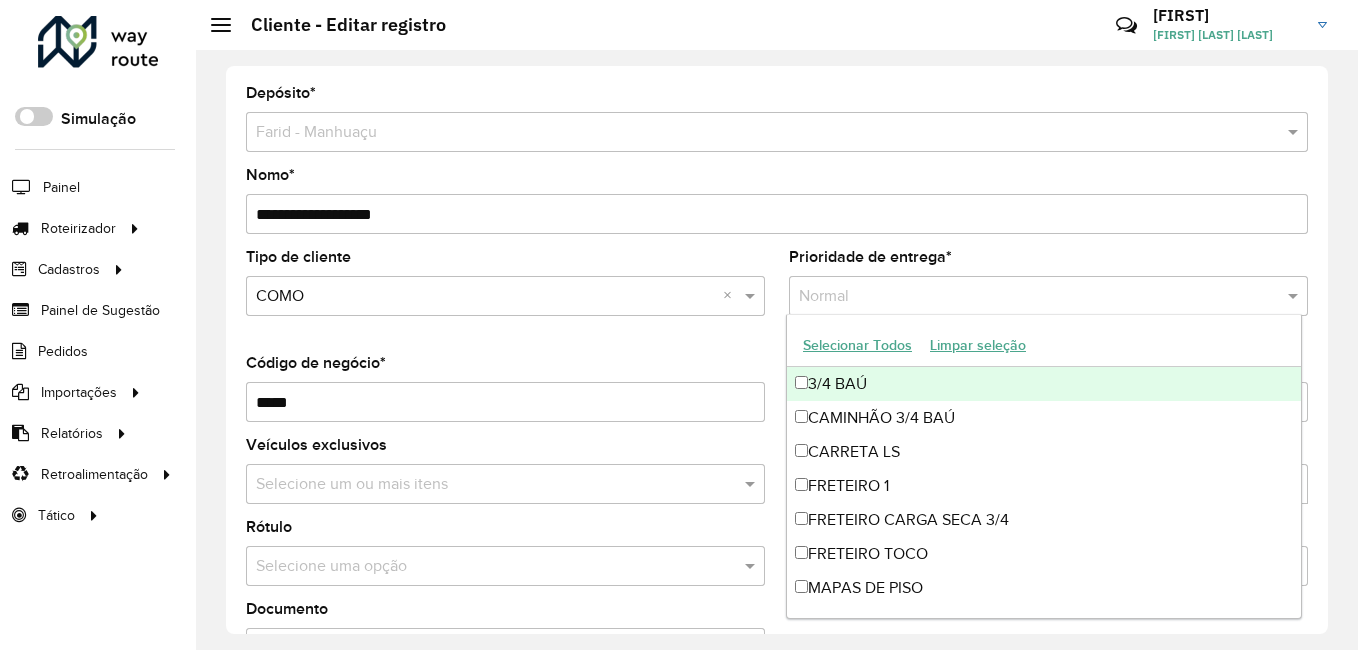 click on "**********" 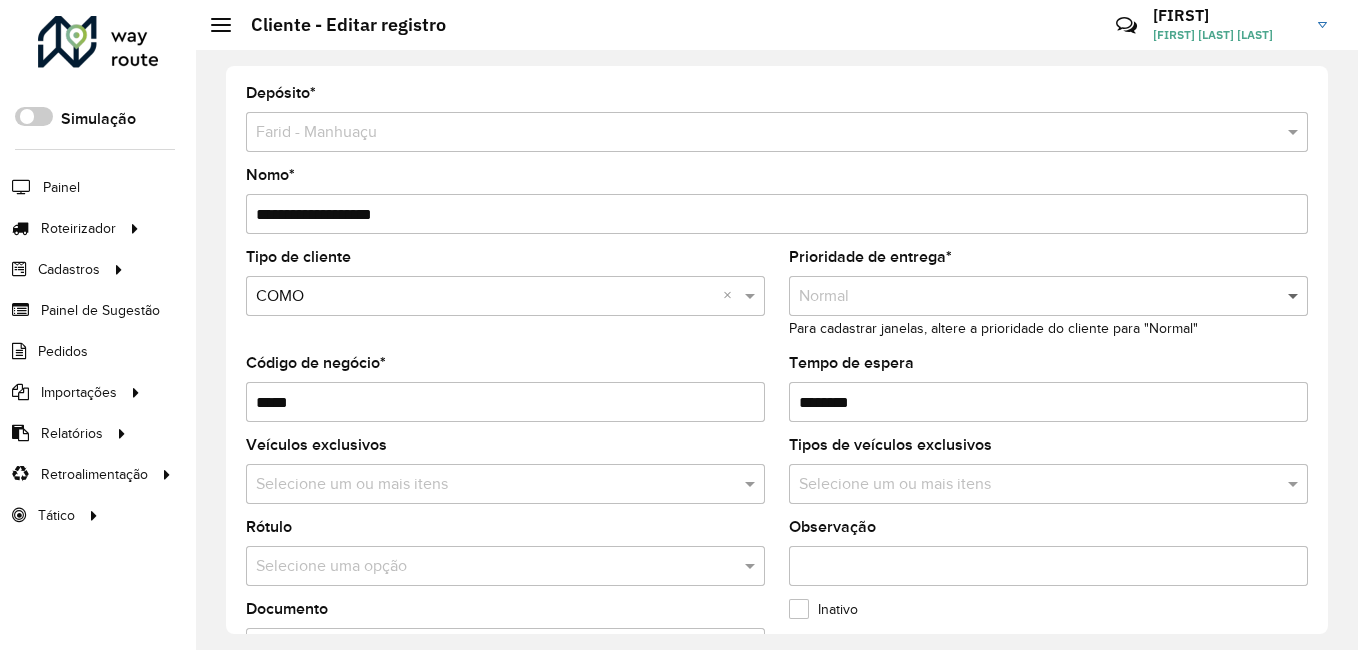 click at bounding box center (1295, 296) 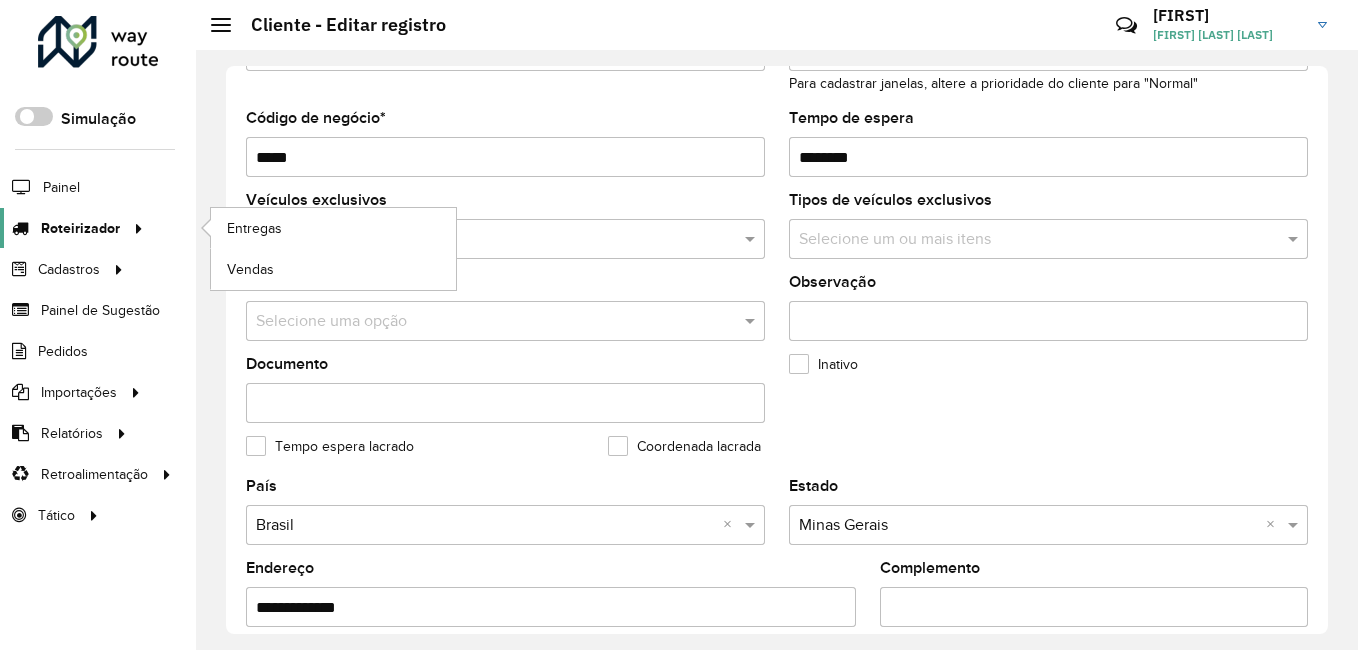 scroll, scrollTop: 100, scrollLeft: 0, axis: vertical 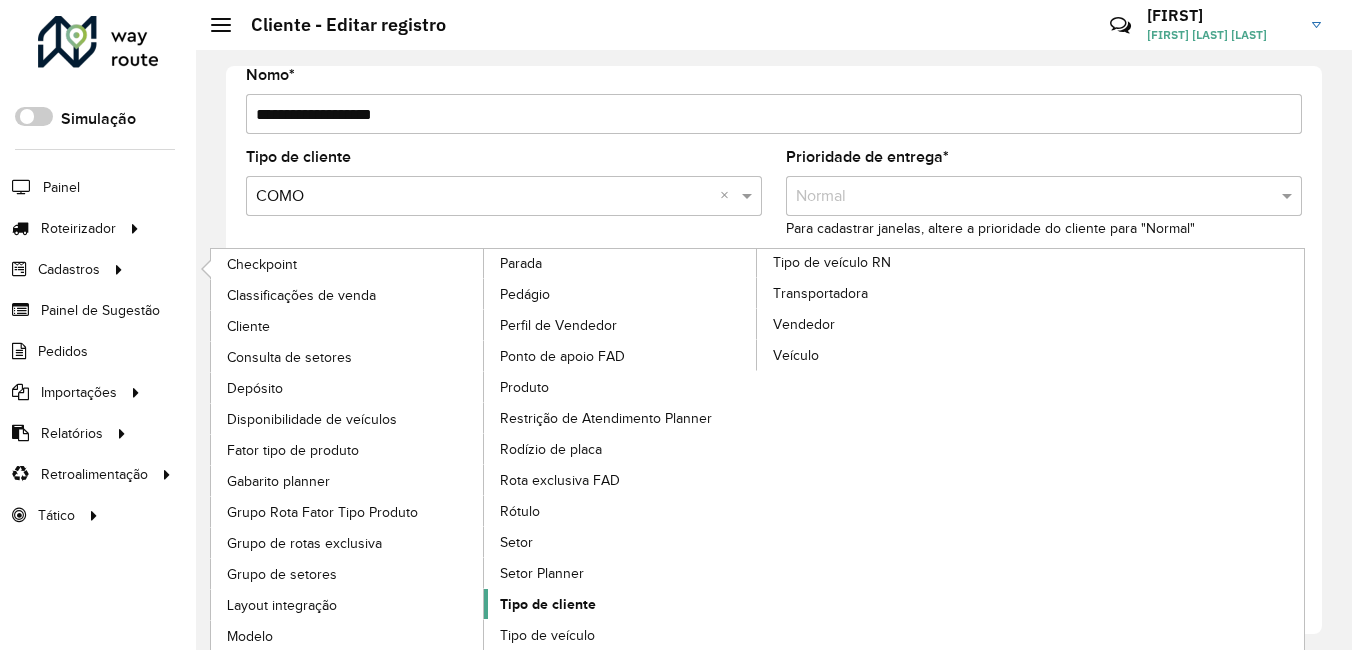 click on "Tipo de cliente" 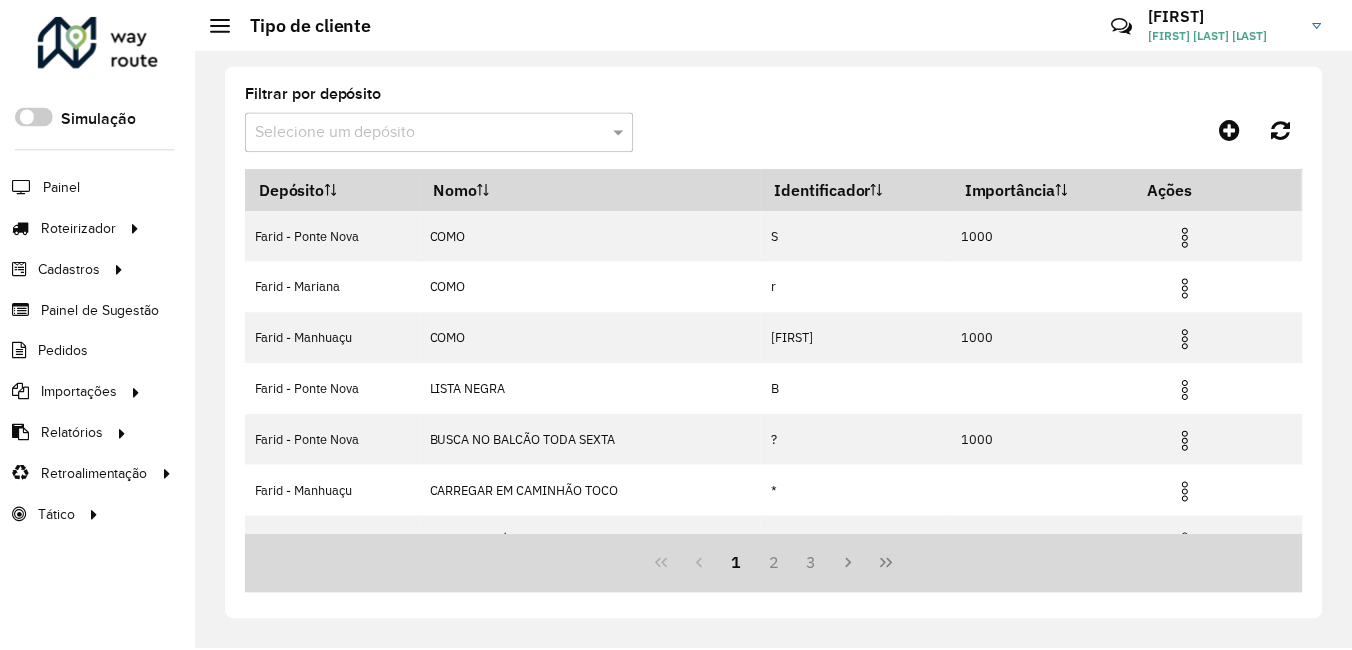 scroll, scrollTop: 0, scrollLeft: 0, axis: both 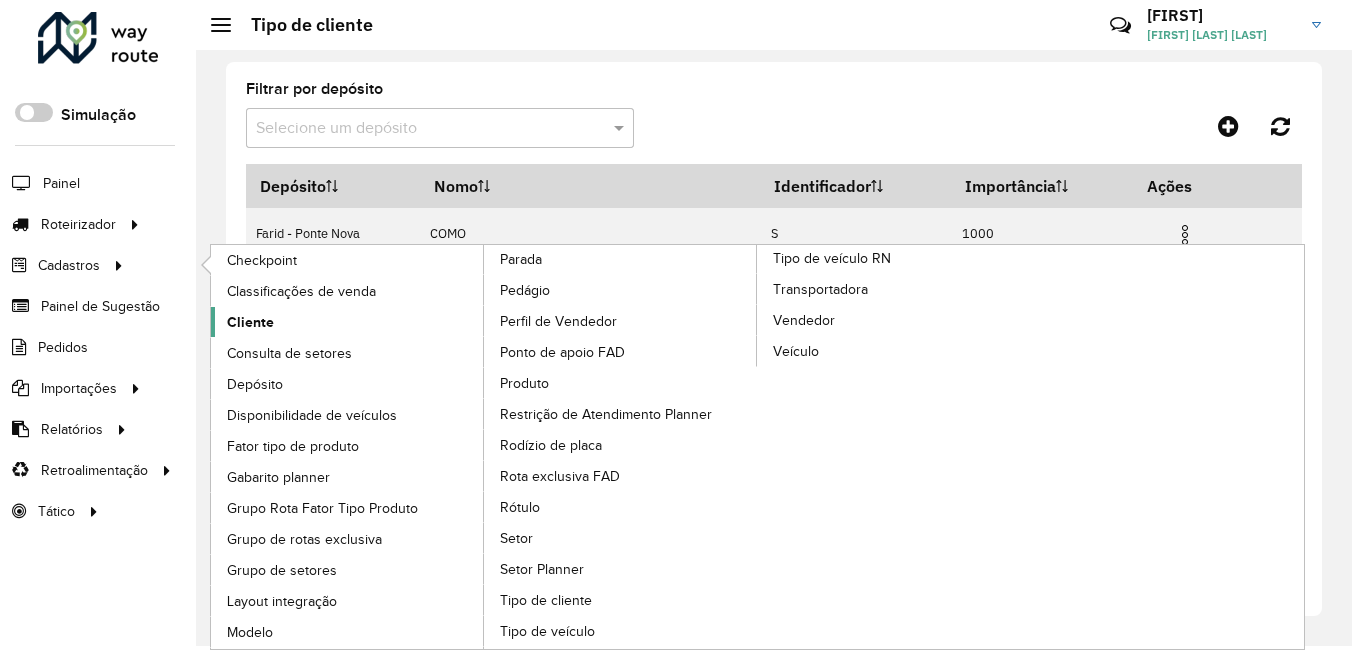click on "Cliente" 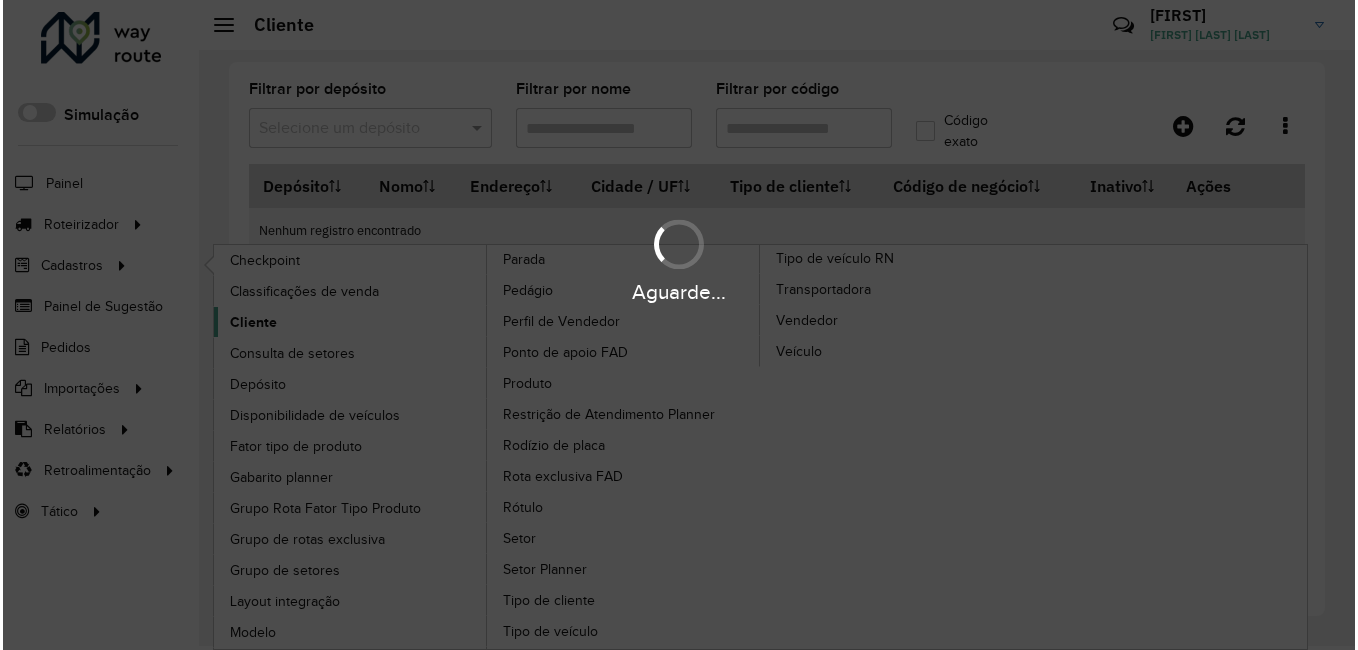 scroll, scrollTop: 0, scrollLeft: 0, axis: both 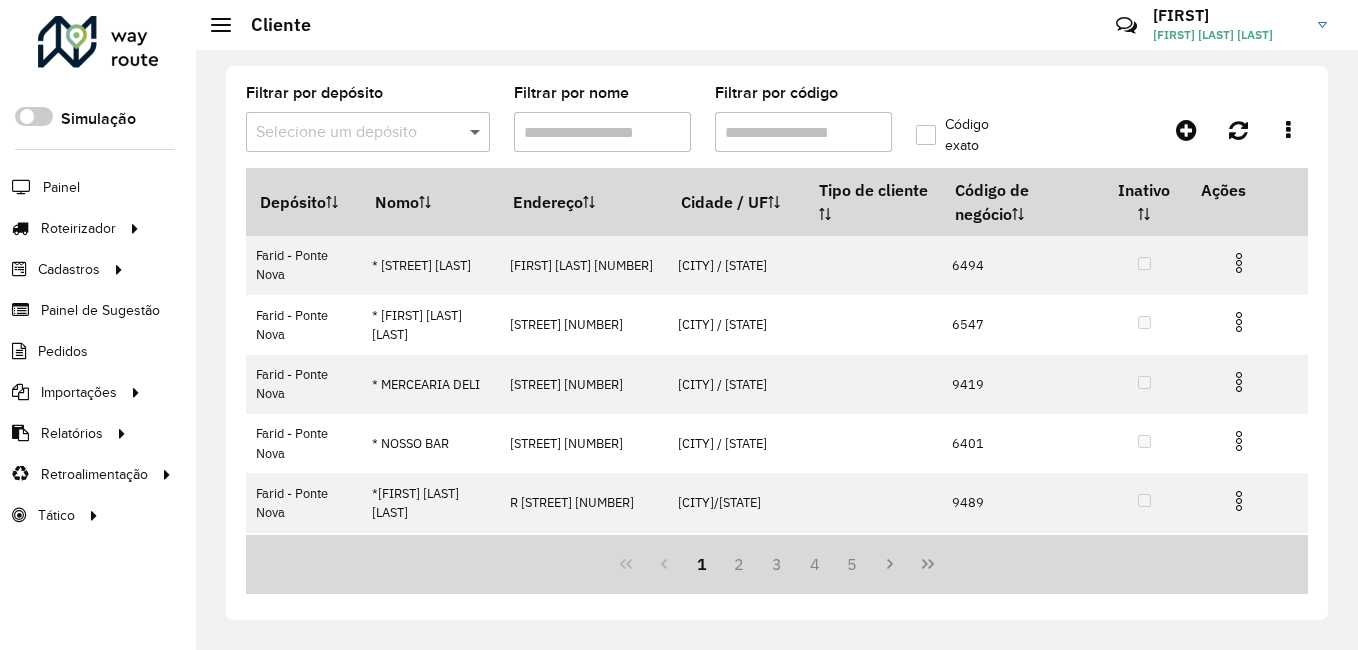 click at bounding box center [477, 132] 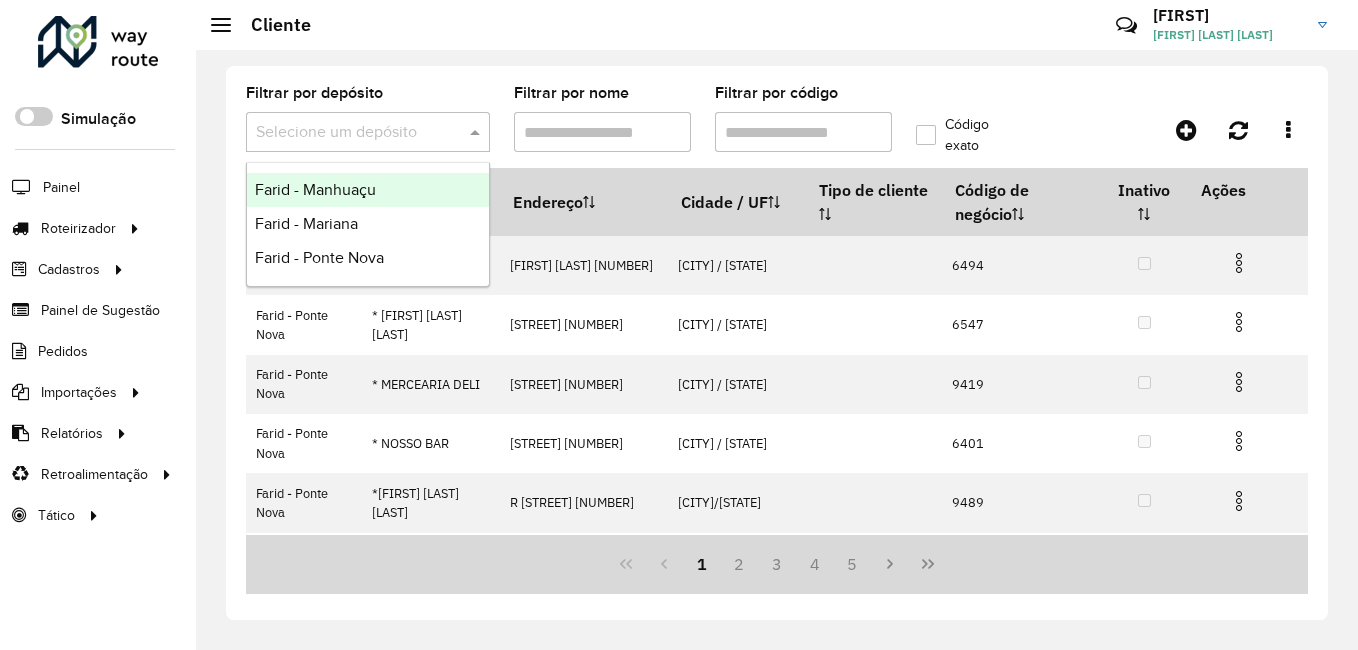 click on "Farid - Manhuaçu" at bounding box center (315, 189) 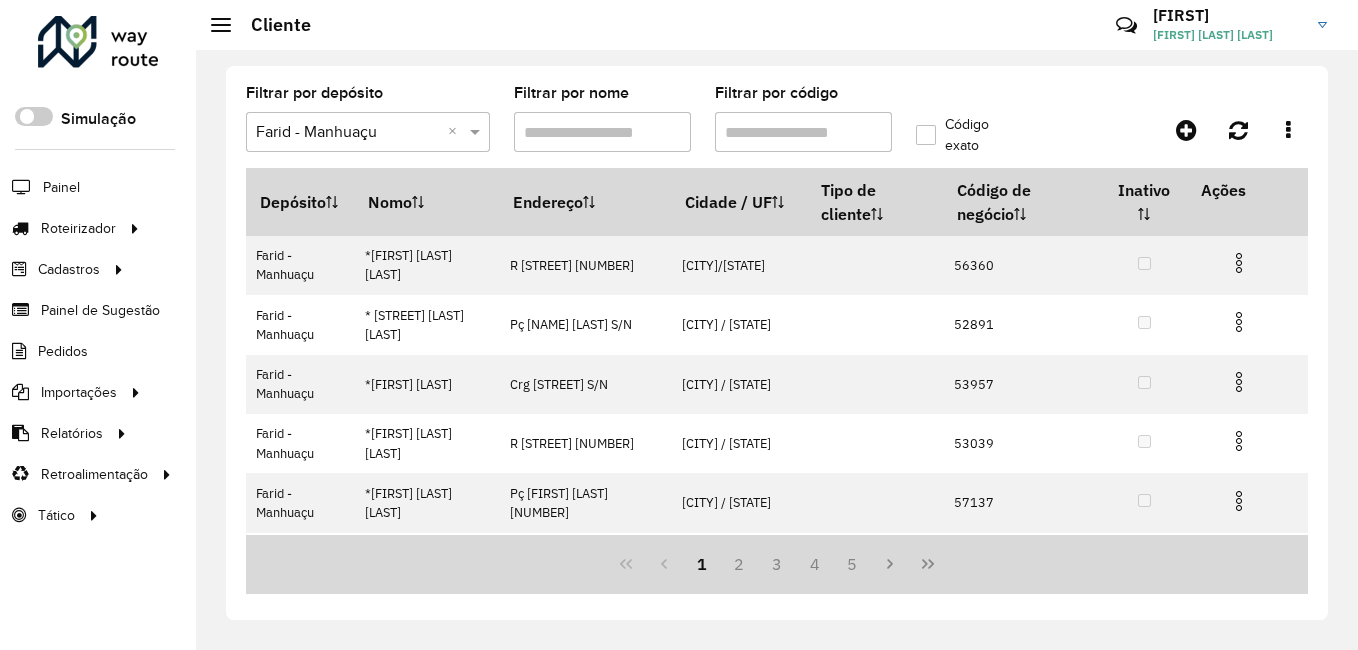 click on "Filtrar por código" at bounding box center [803, 132] 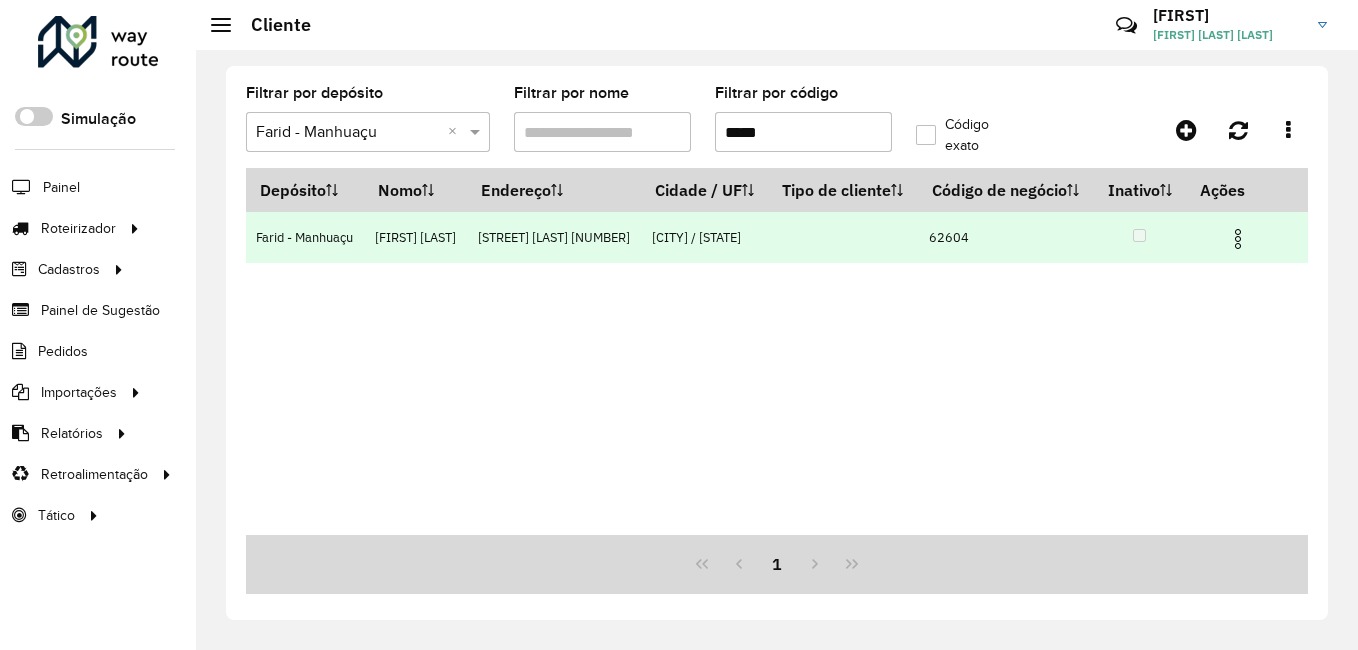 type on "*****" 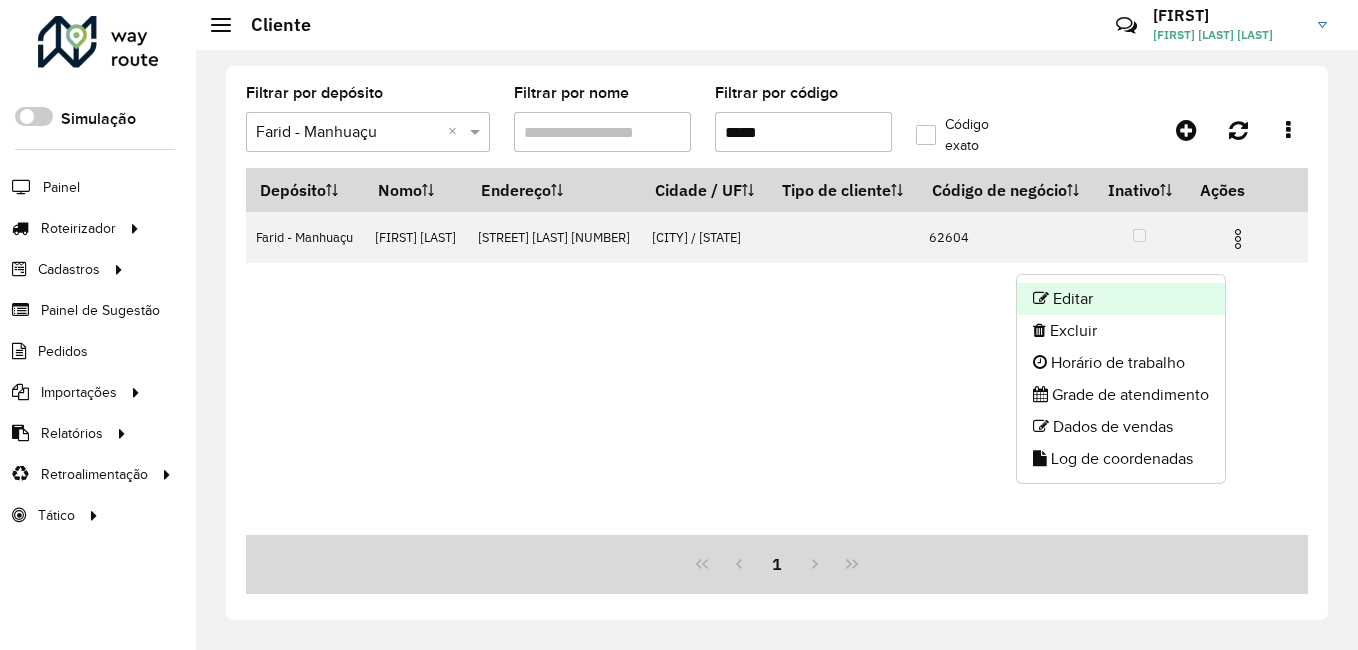 click on "Editar" 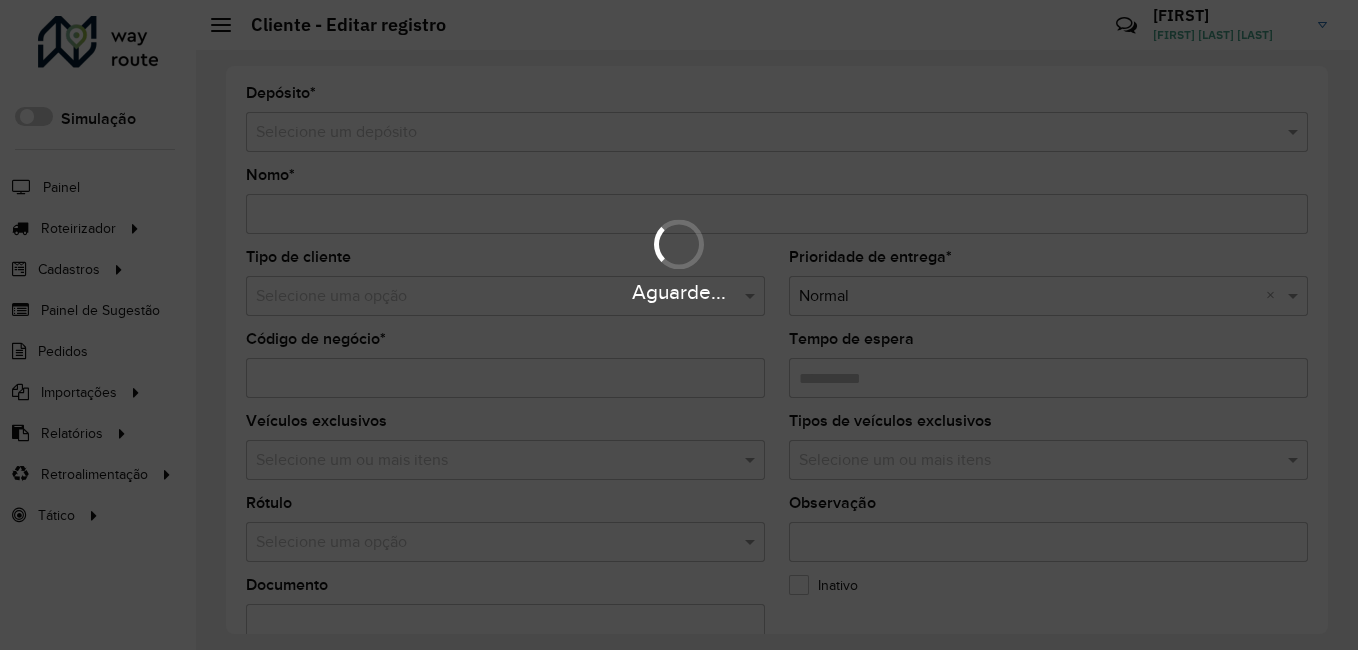 type on "**********" 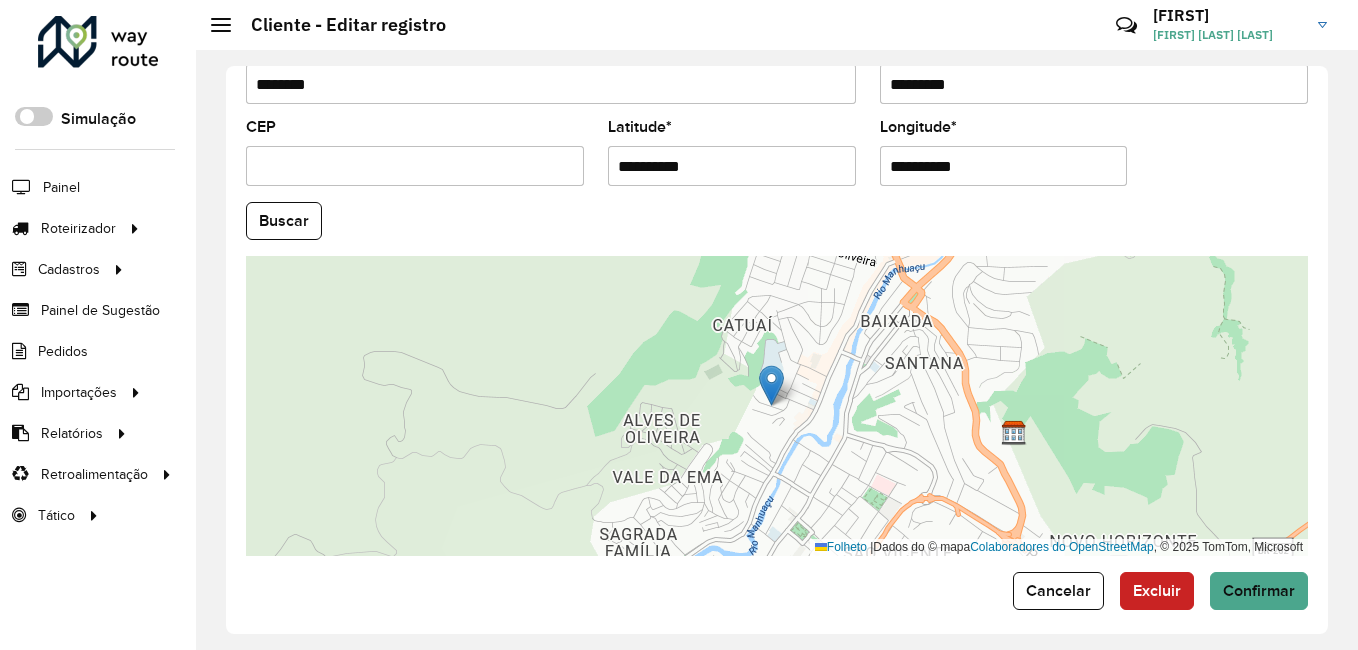 scroll, scrollTop: 838, scrollLeft: 0, axis: vertical 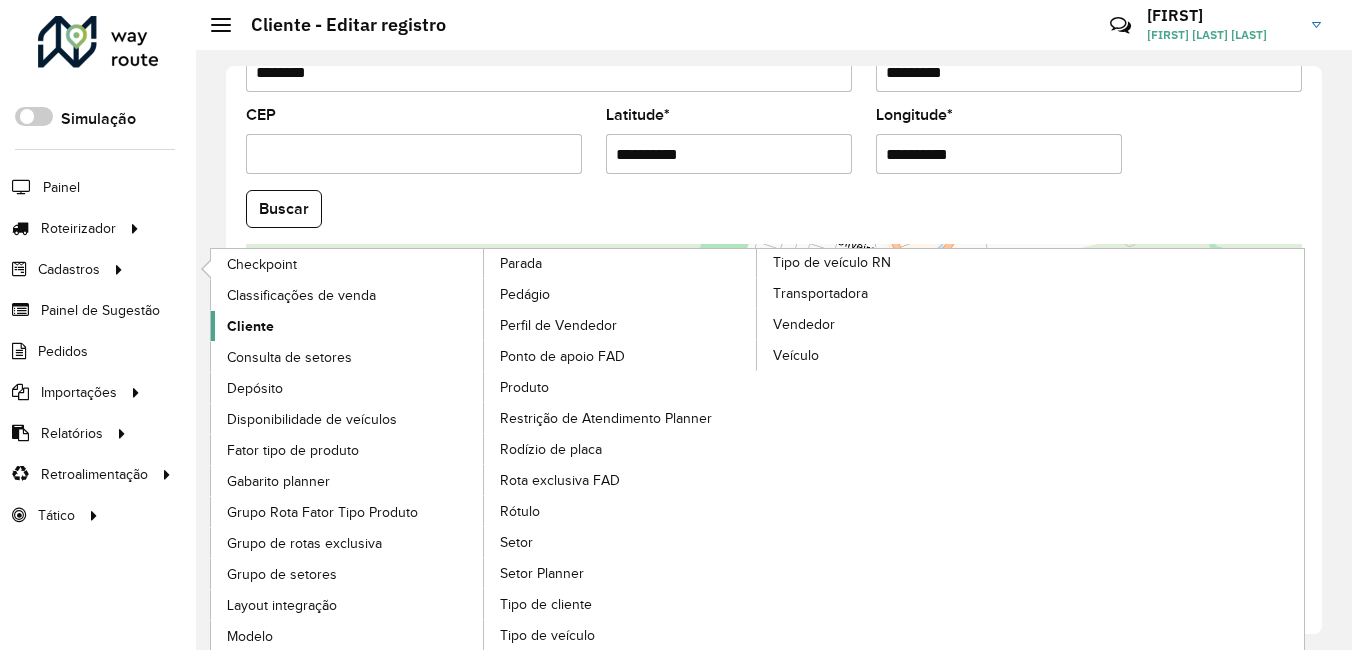 click on "Cliente" 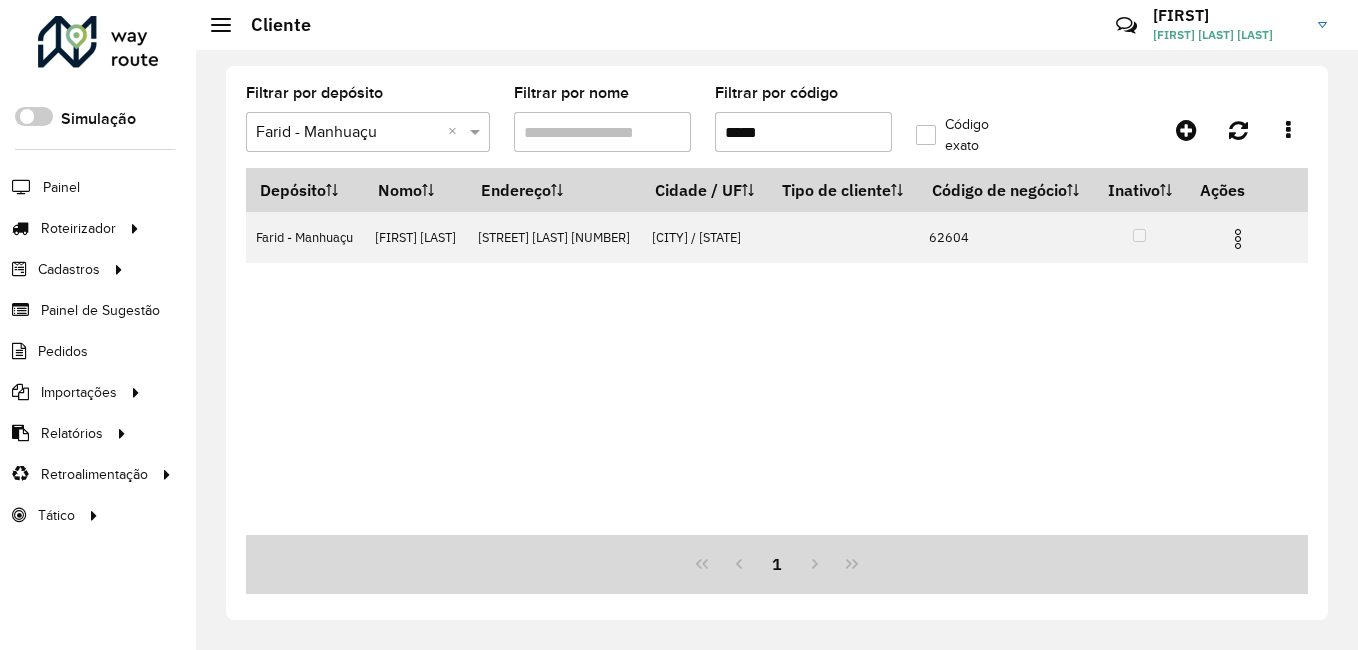 drag, startPoint x: 661, startPoint y: 106, endPoint x: 647, endPoint y: 104, distance: 14.142136 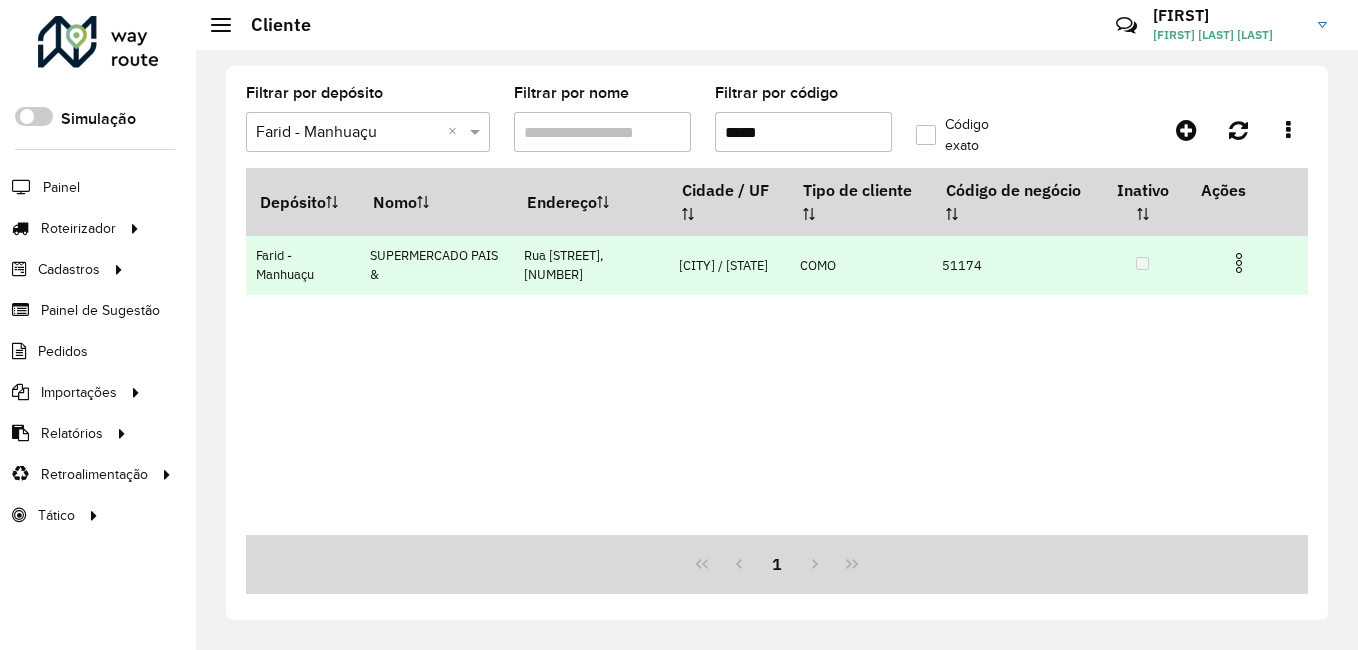 type on "*****" 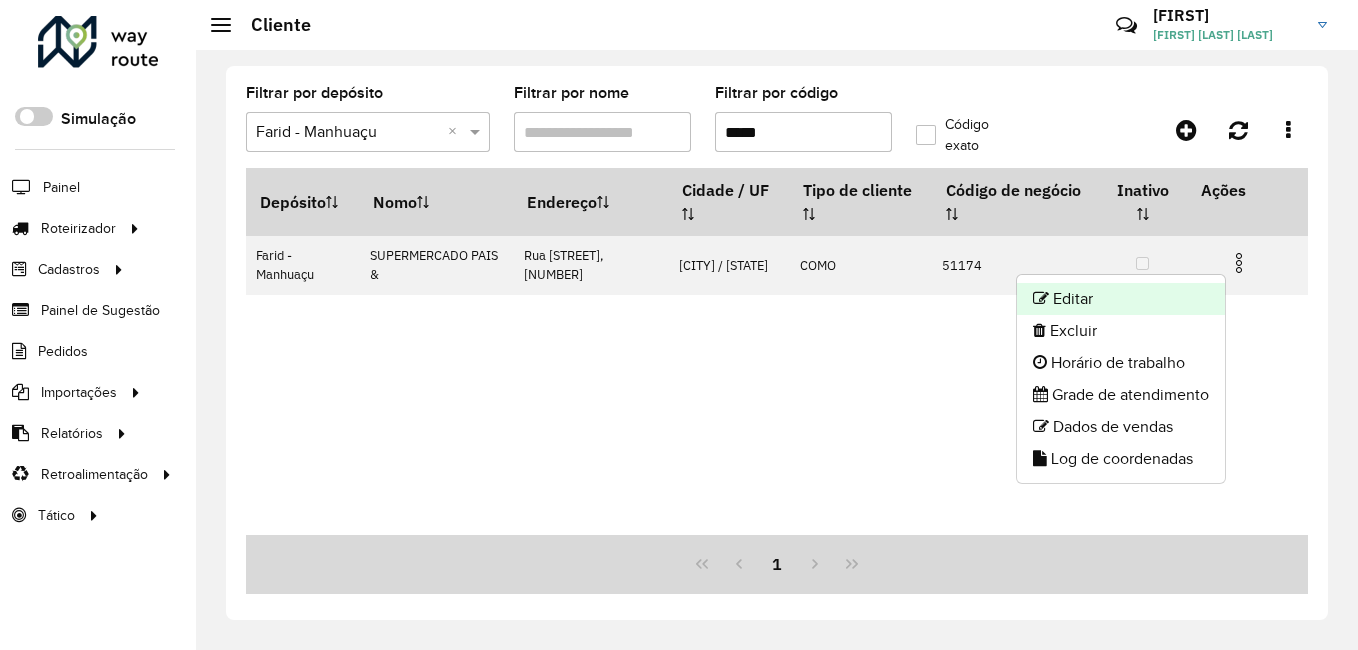 click on "Editar" 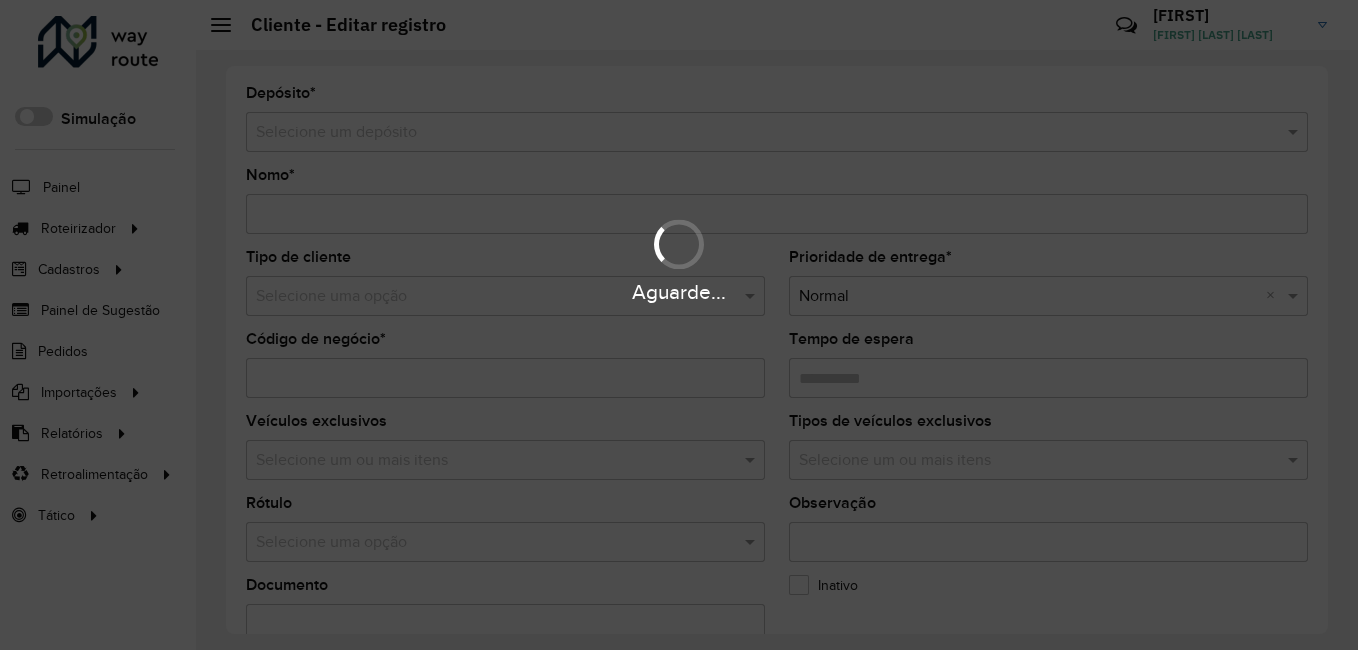 type on "**********" 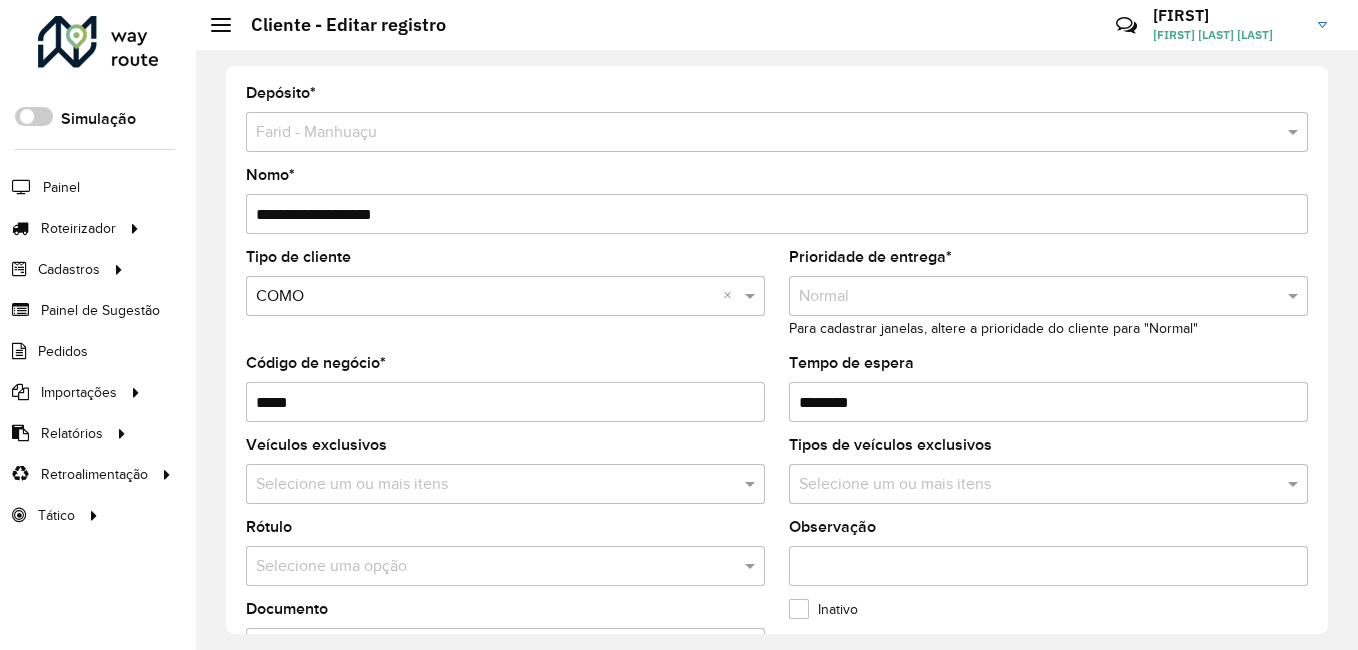 scroll, scrollTop: 100, scrollLeft: 0, axis: vertical 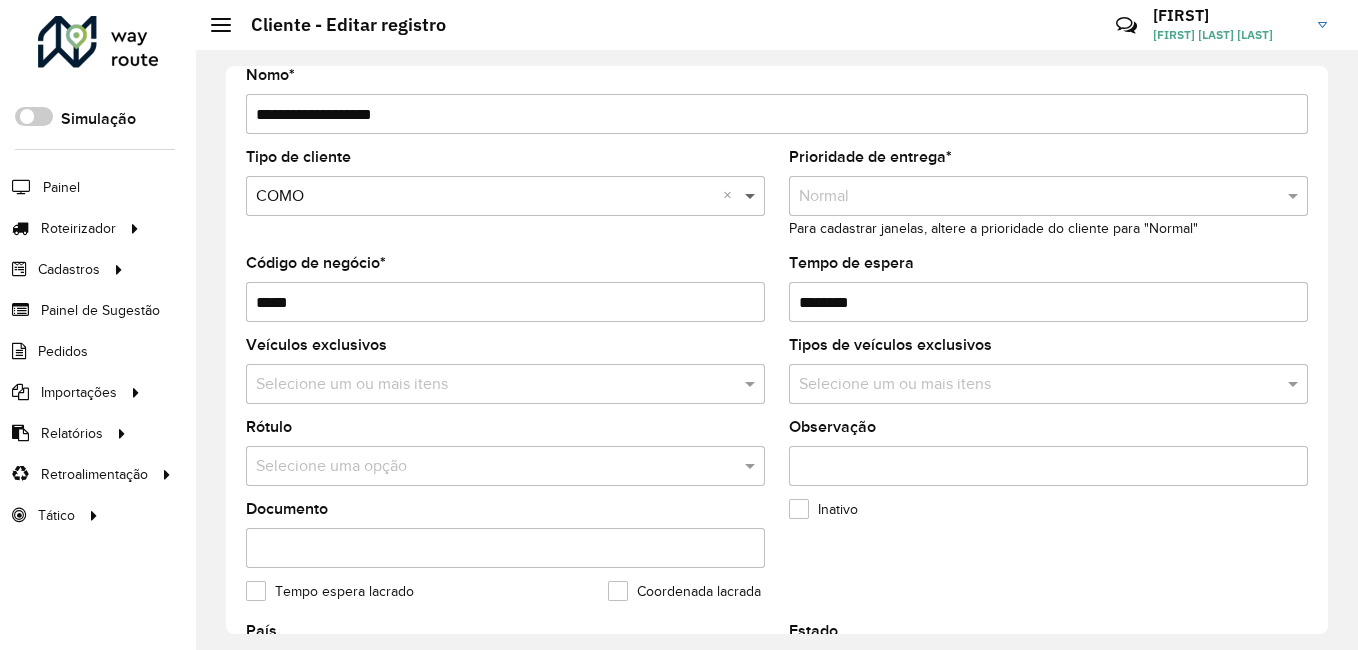 click at bounding box center [752, 196] 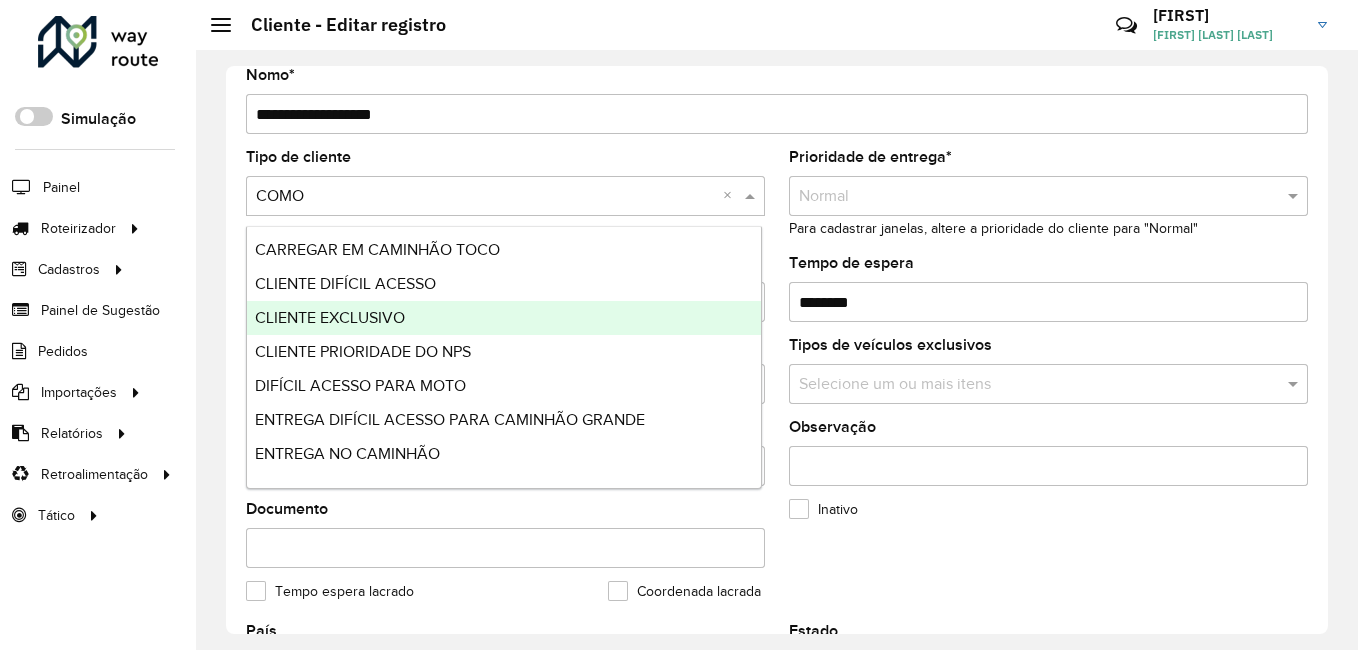 scroll, scrollTop: 0, scrollLeft: 0, axis: both 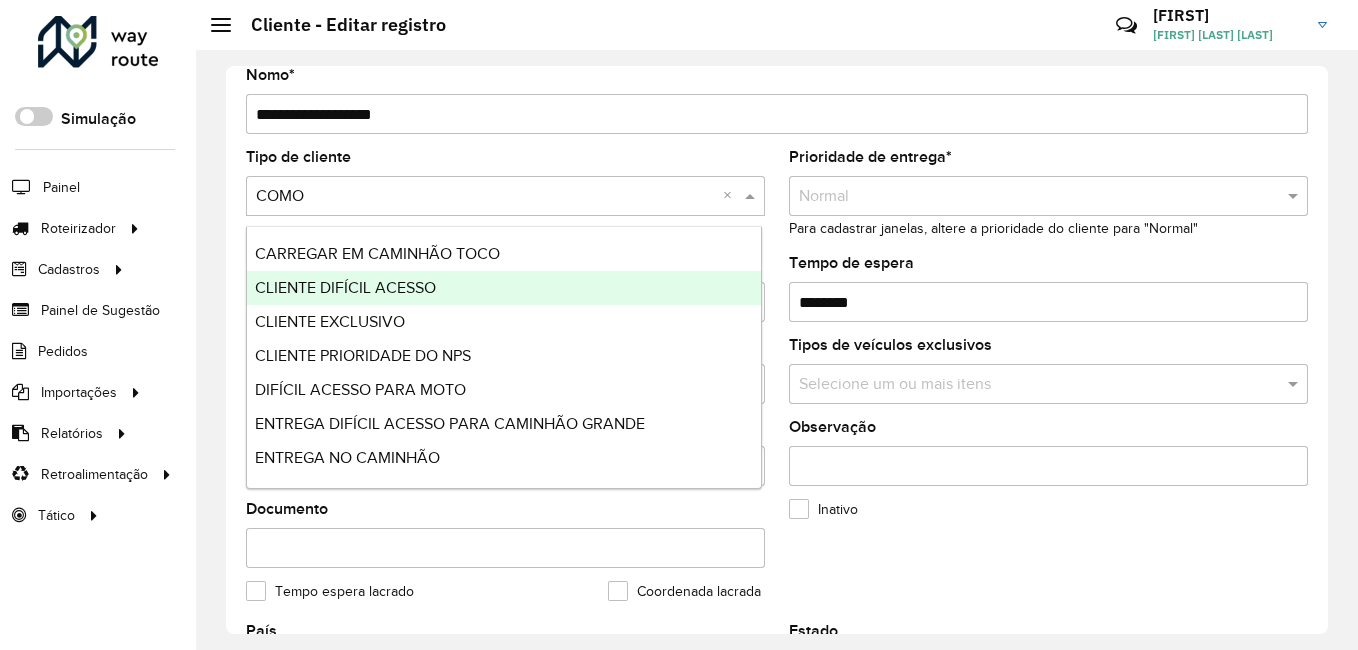 click on "CLIENTE DIFÍCIL ACESSO" at bounding box center [345, 287] 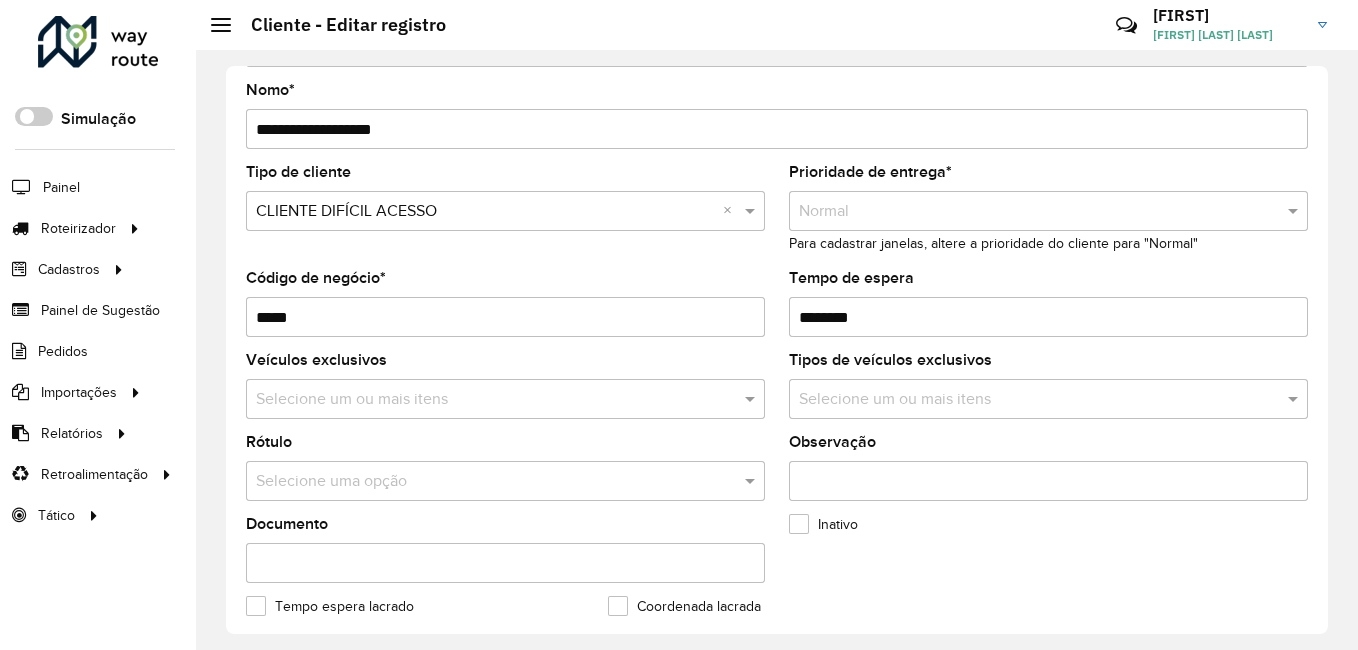 scroll, scrollTop: 0, scrollLeft: 0, axis: both 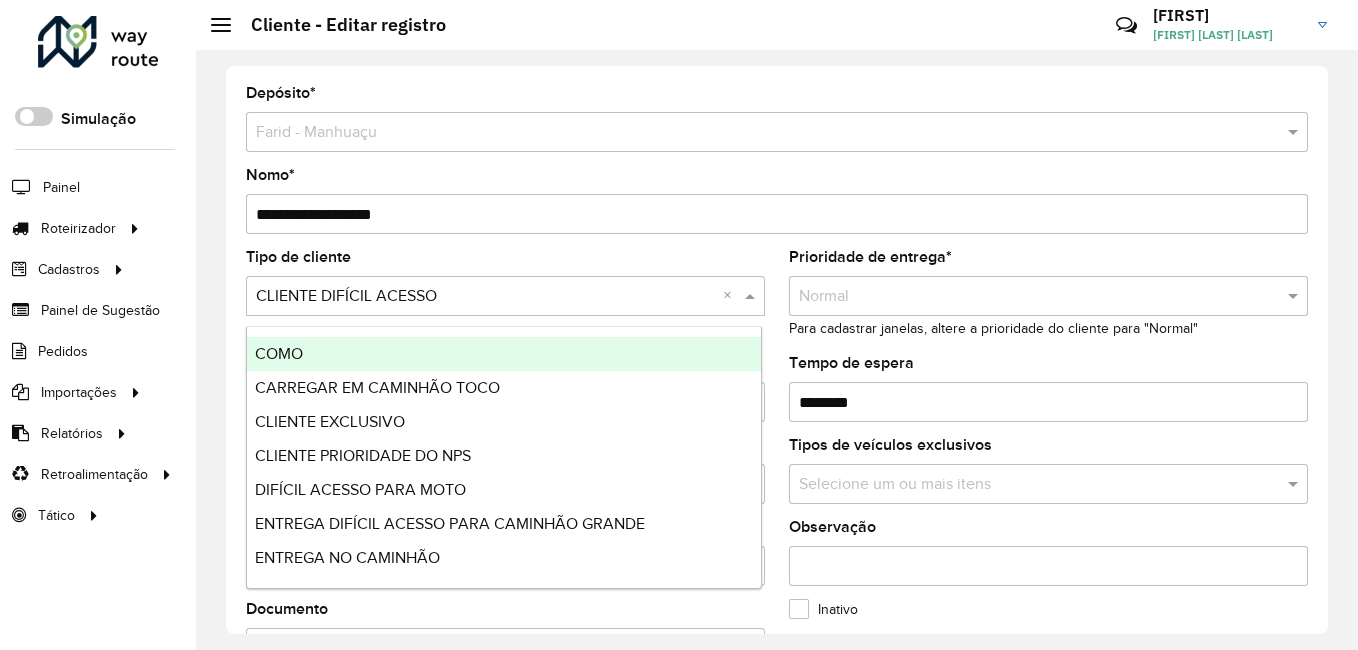 click at bounding box center (752, 296) 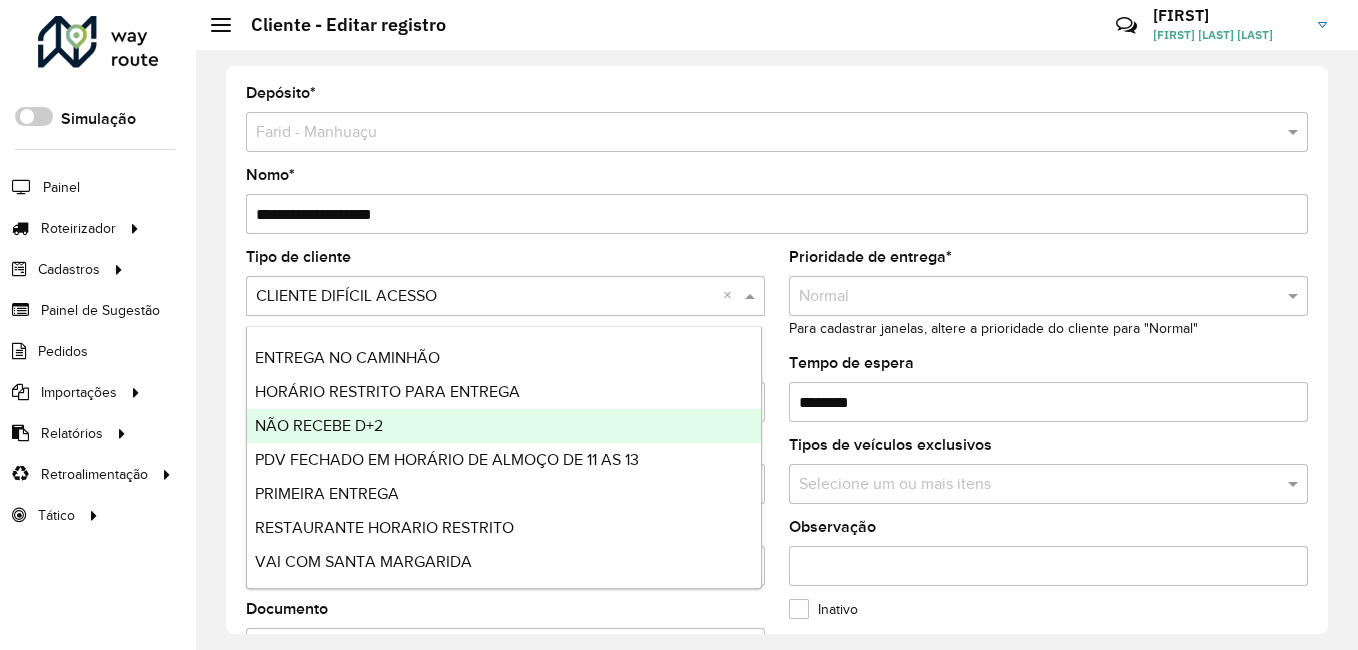 scroll, scrollTop: 236, scrollLeft: 0, axis: vertical 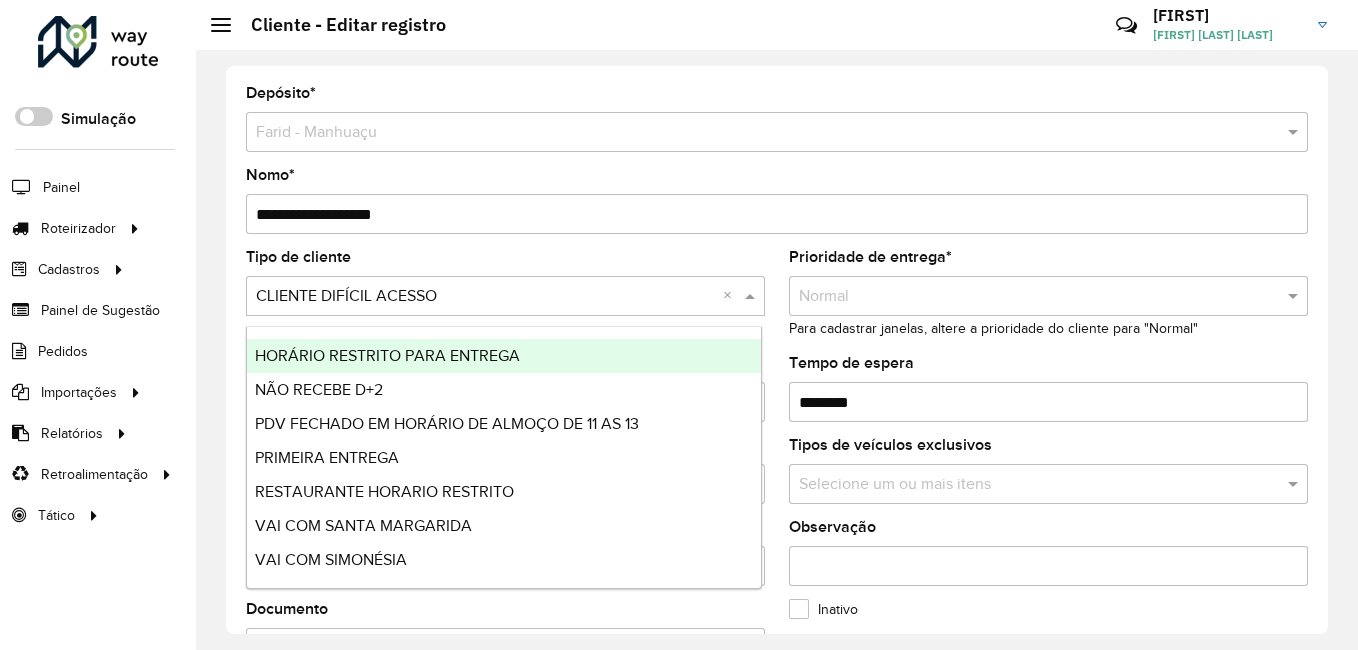 click on "HORÁRIO RESTRITO PARA ENTREGA" at bounding box center [387, 355] 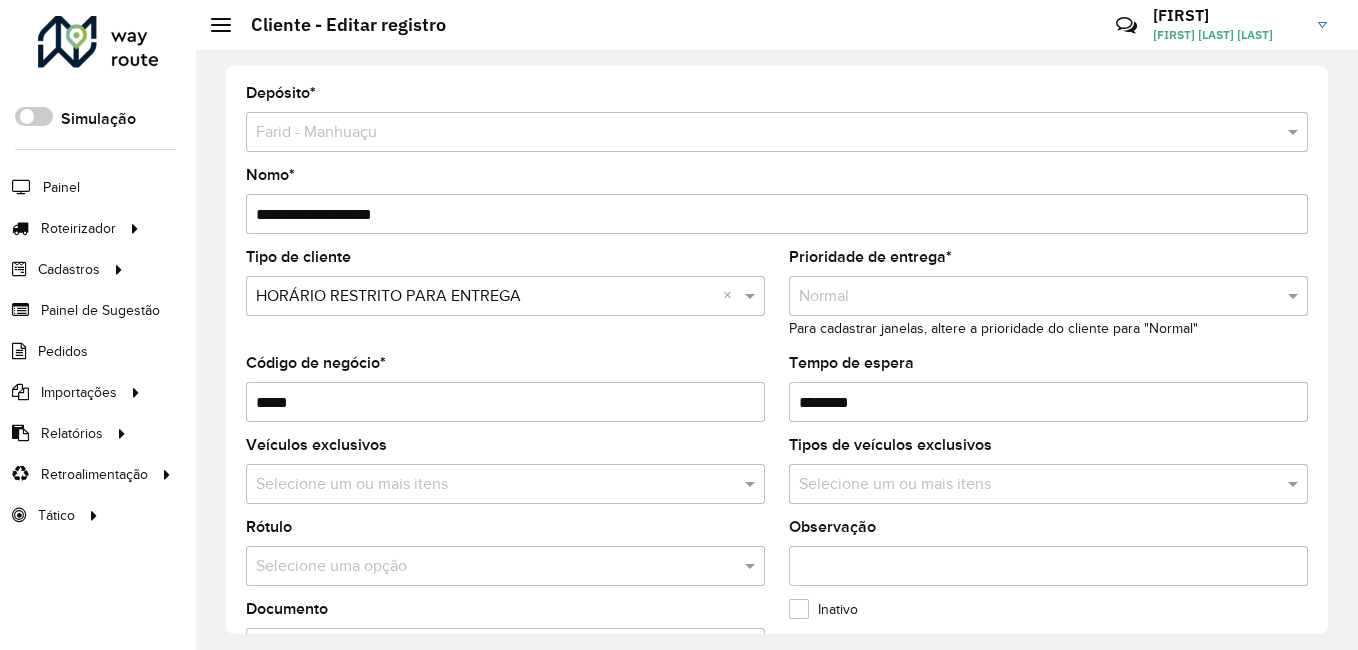 click at bounding box center (485, 297) 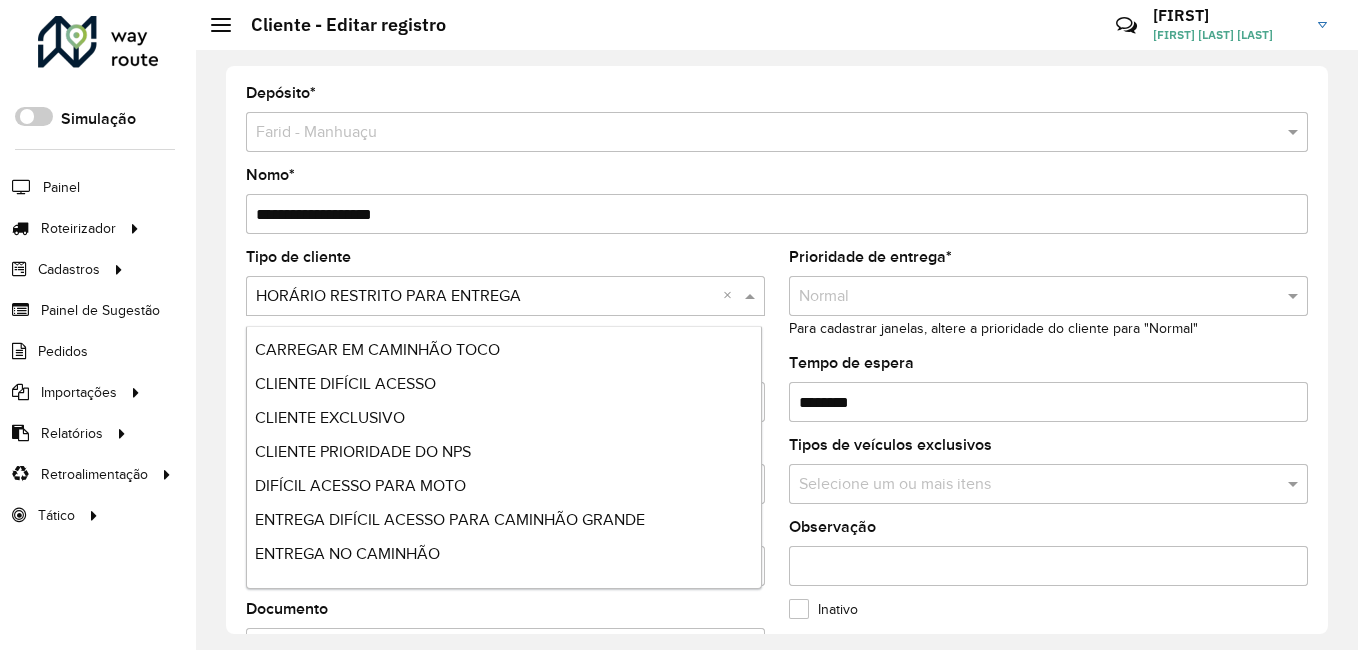 scroll, scrollTop: 0, scrollLeft: 0, axis: both 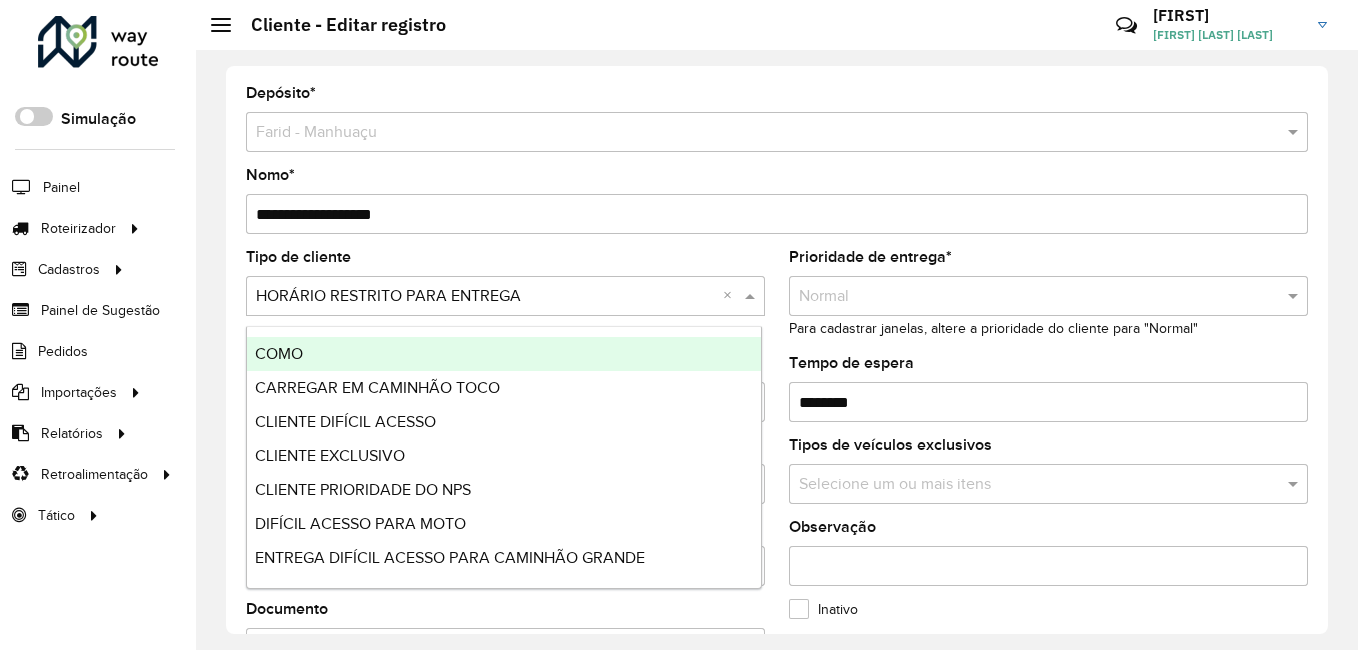 click on "Tipo de cliente  Selecione uma opção × [FIRST] RESTRITO PARA ENTREGA ×" 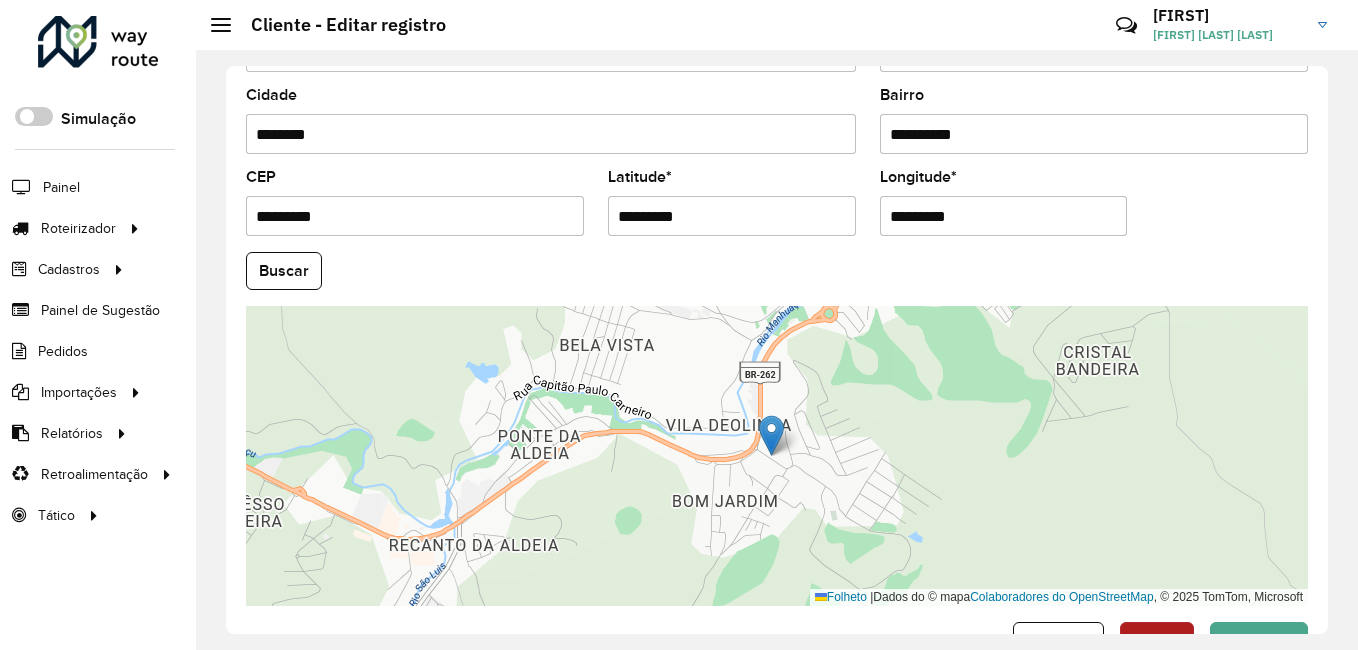 scroll, scrollTop: 862, scrollLeft: 0, axis: vertical 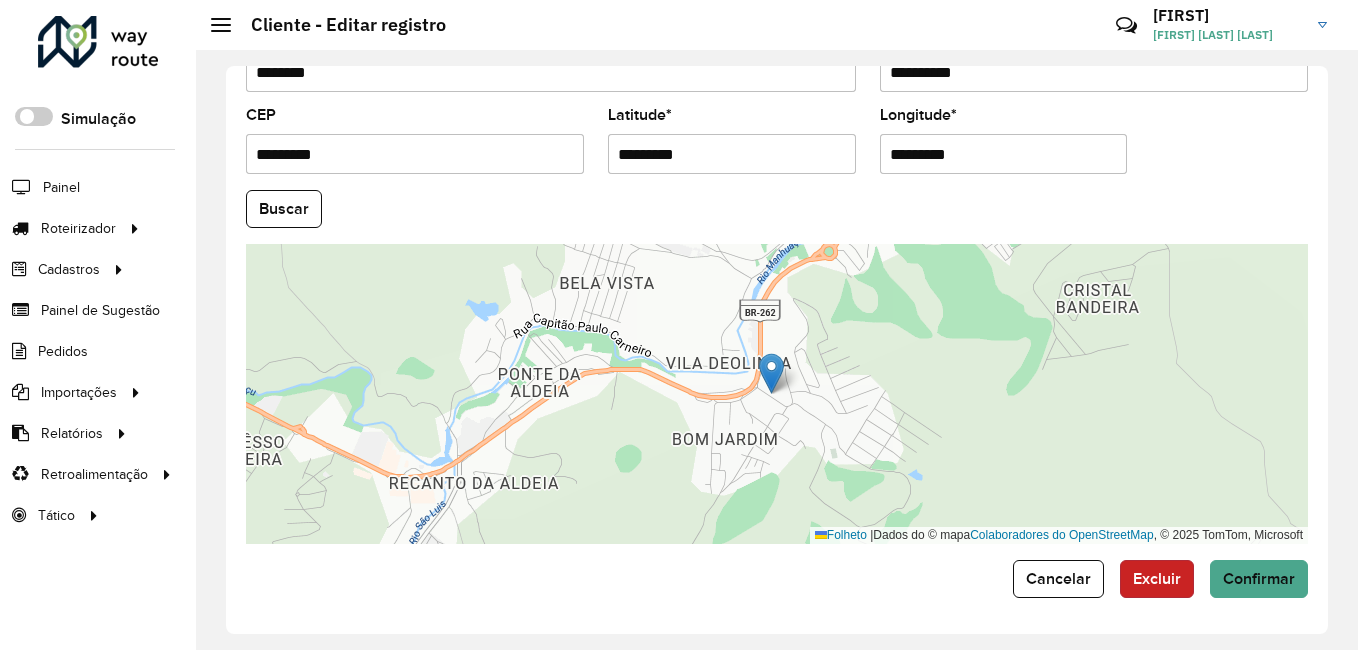 click on "Excluir" 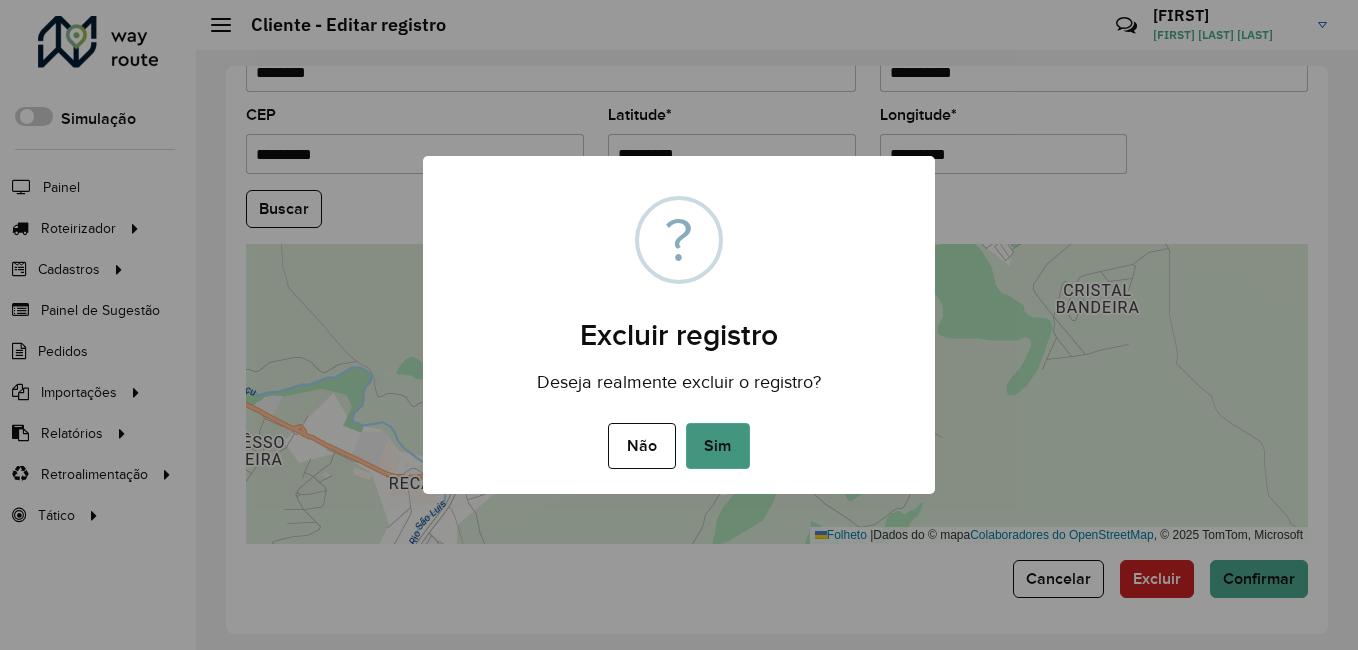 click on "Sim" at bounding box center [718, 446] 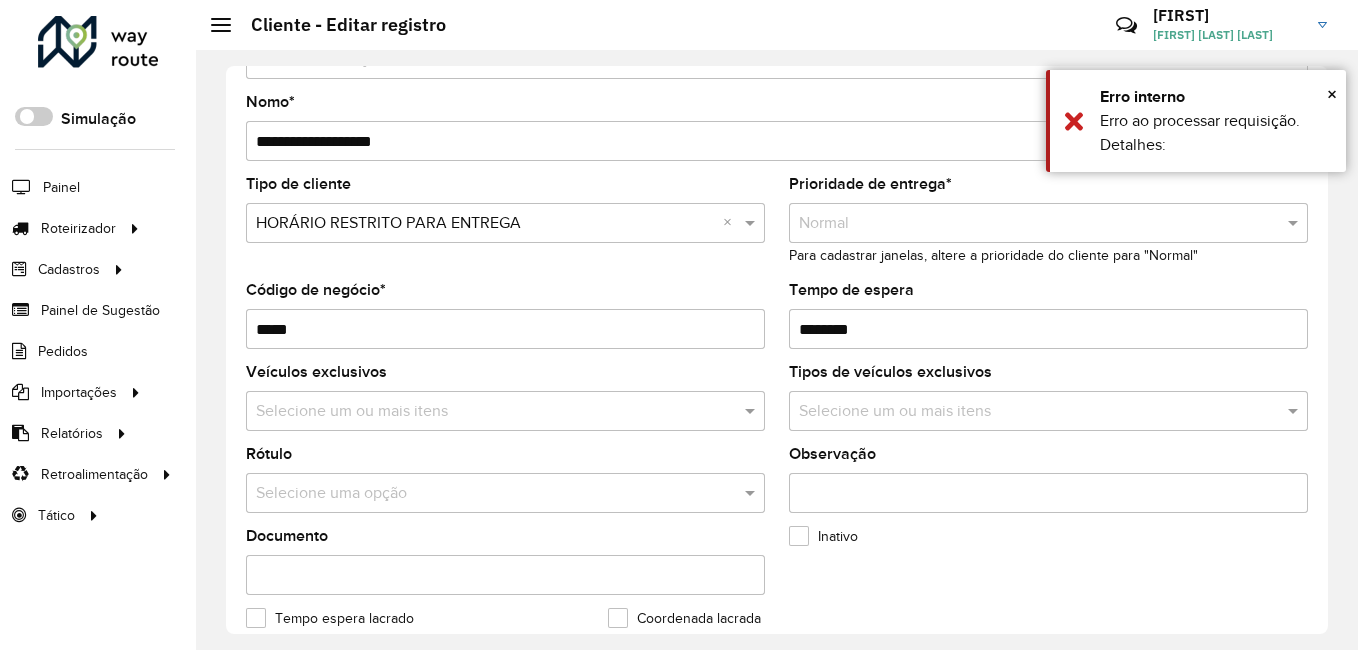 scroll, scrollTop: 62, scrollLeft: 0, axis: vertical 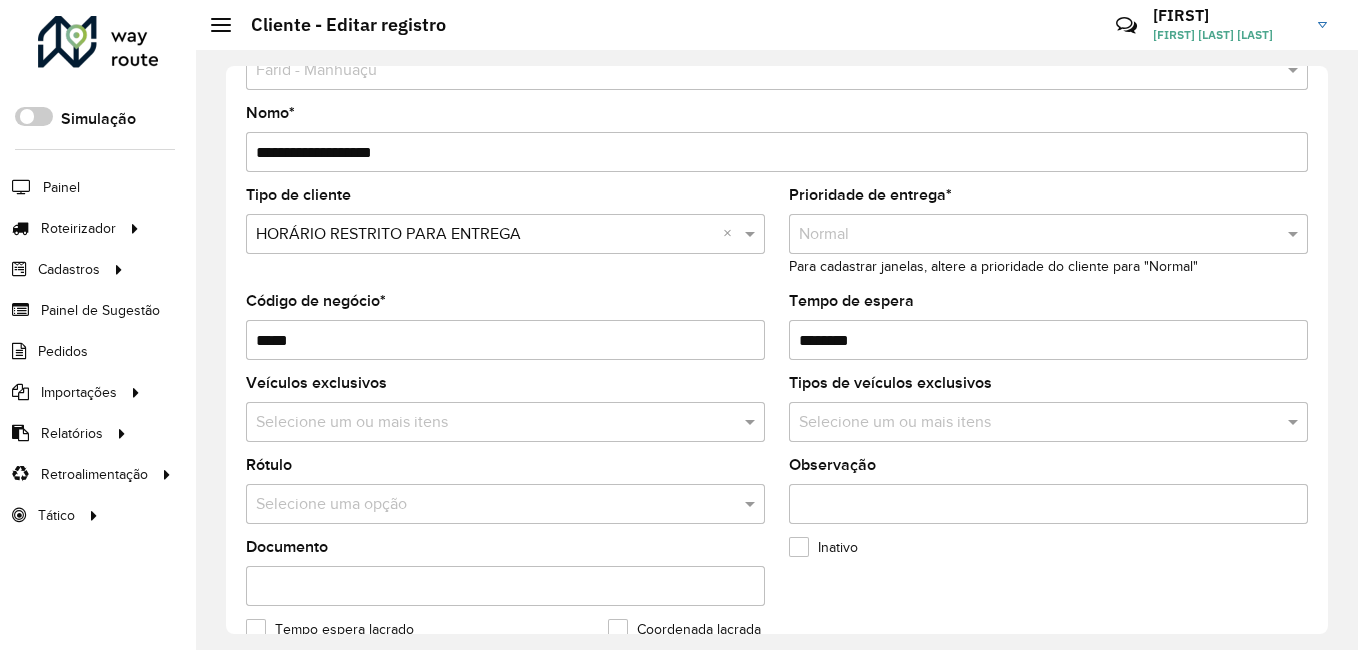 click at bounding box center [1048, 234] 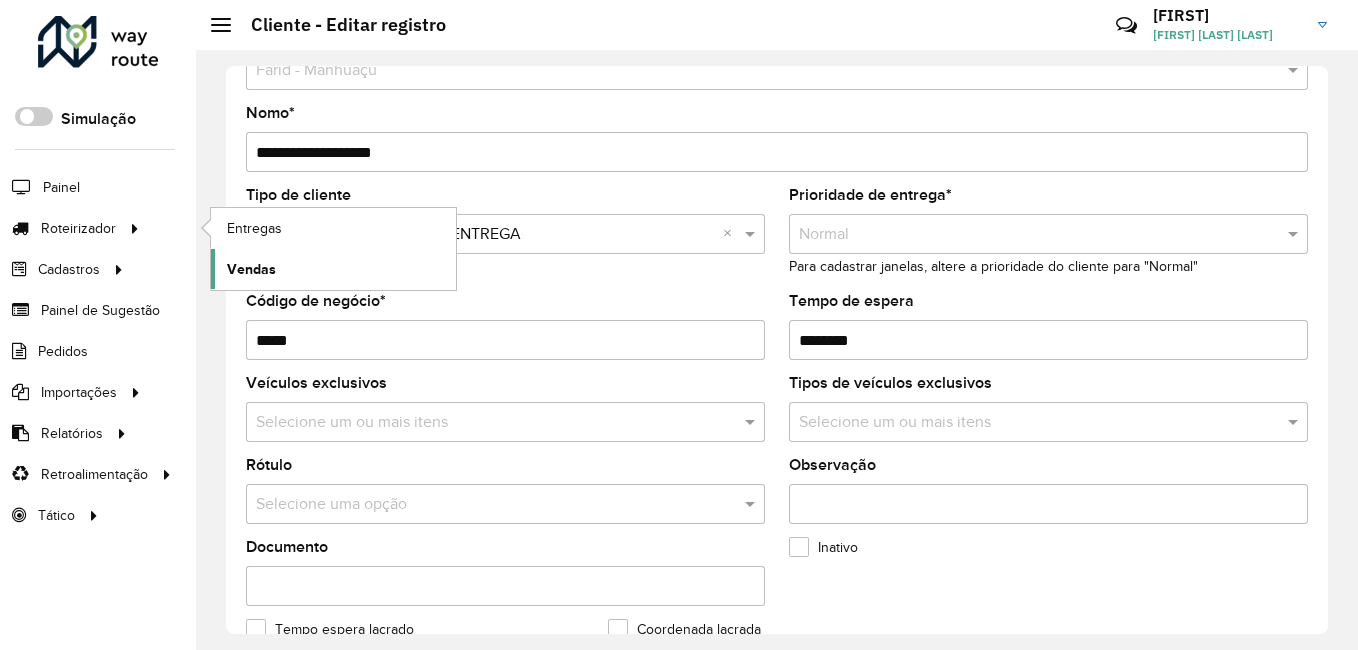 click on "Vendas" 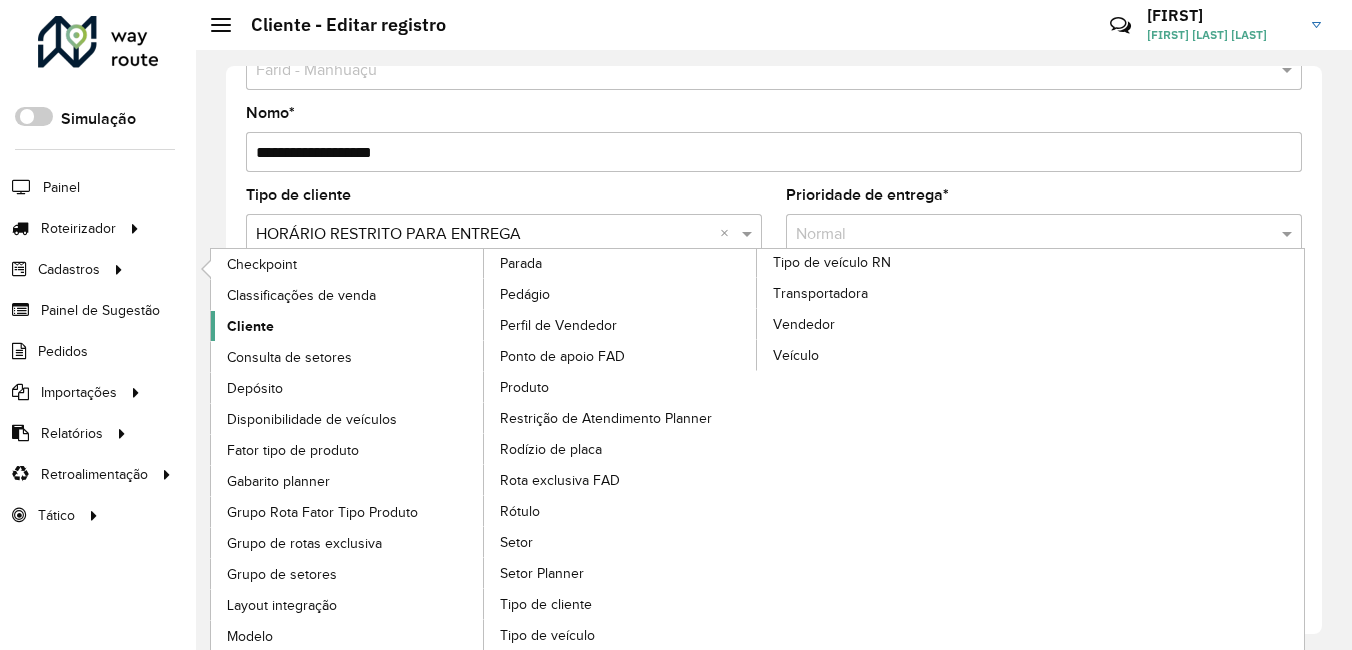 click on "Cliente" 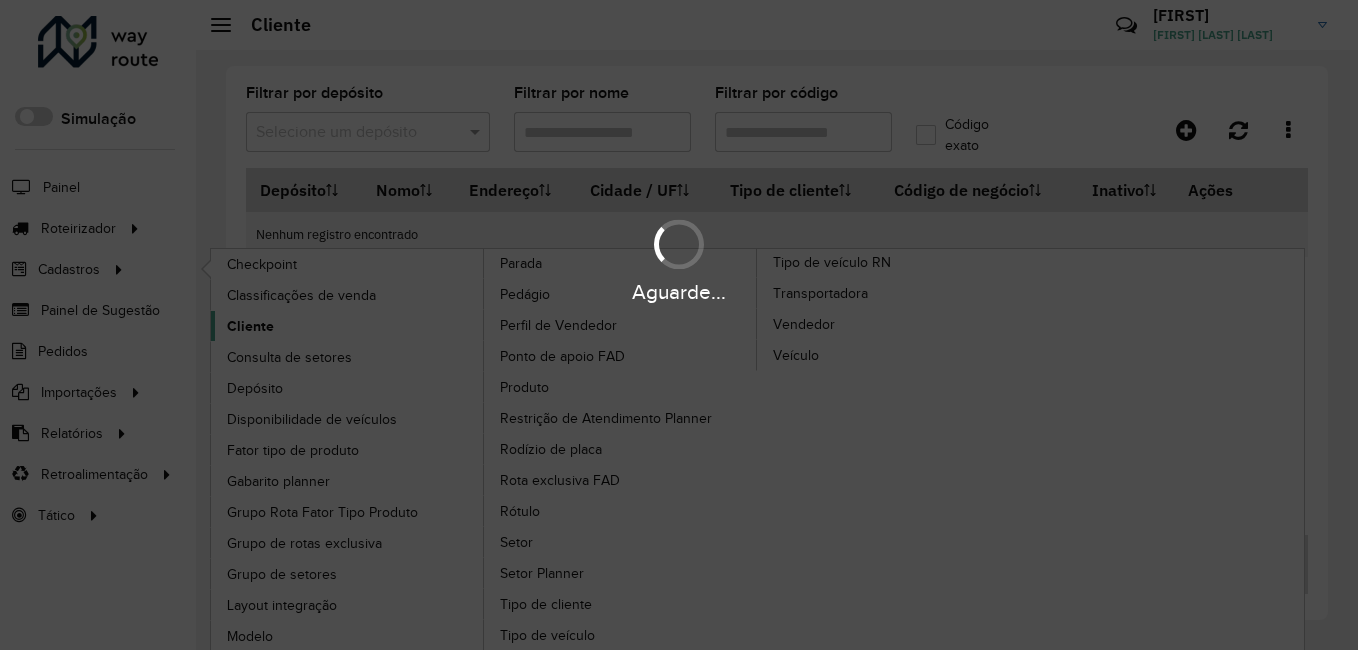 type on "*****" 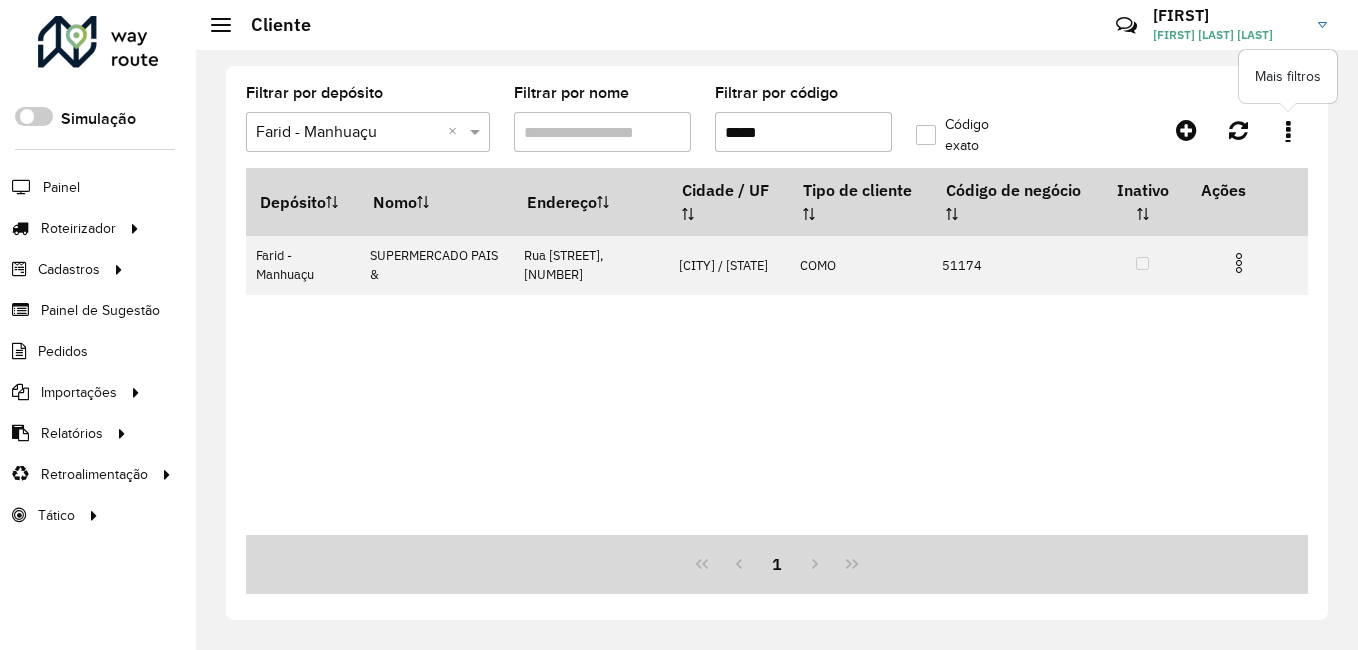 click 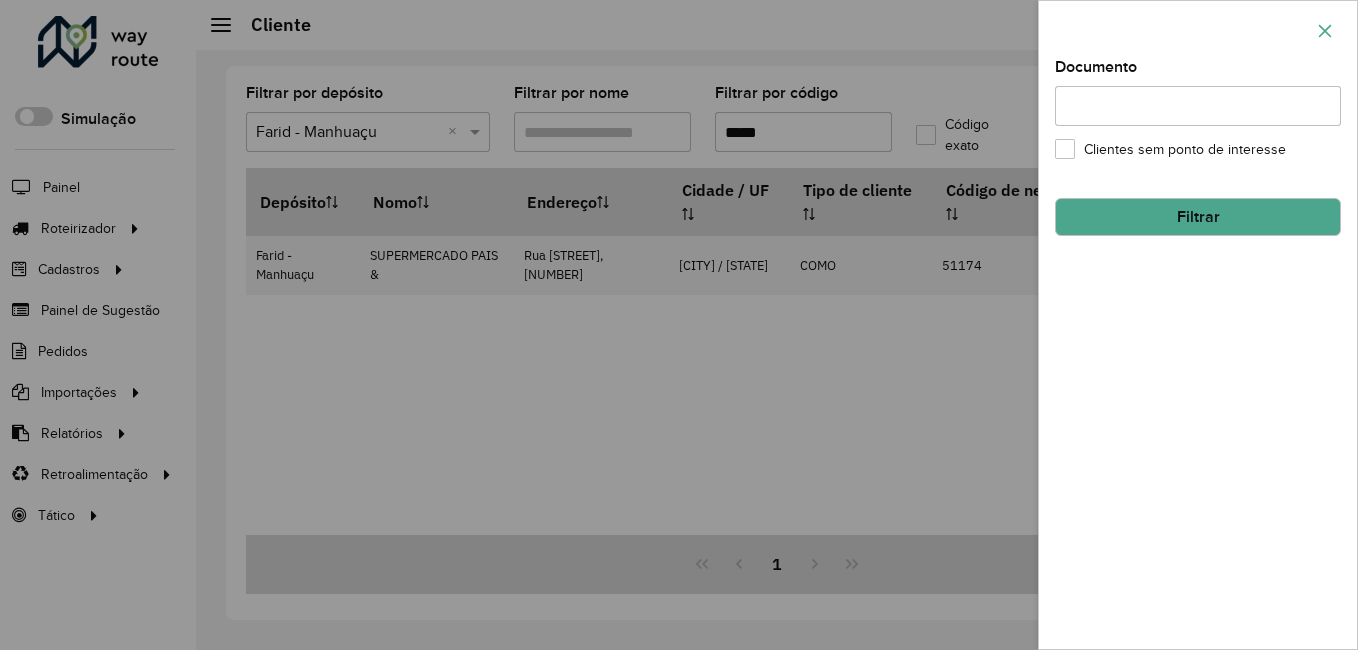 click 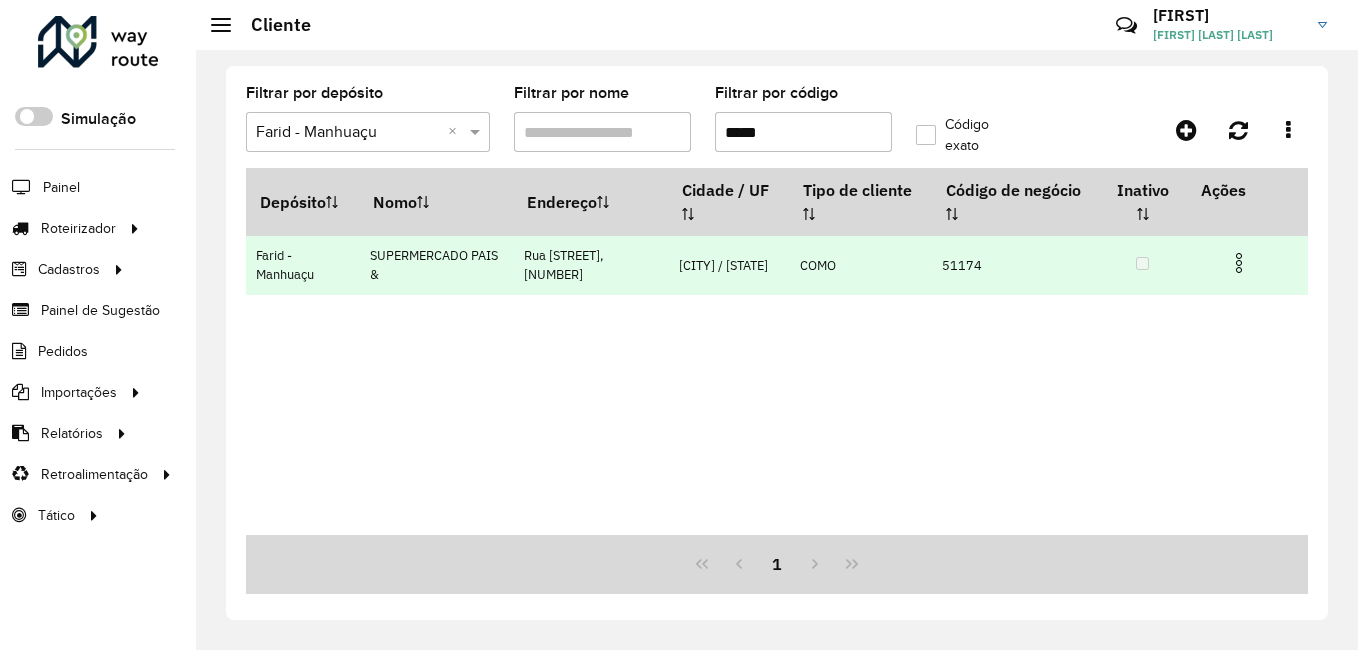 click at bounding box center [1239, 263] 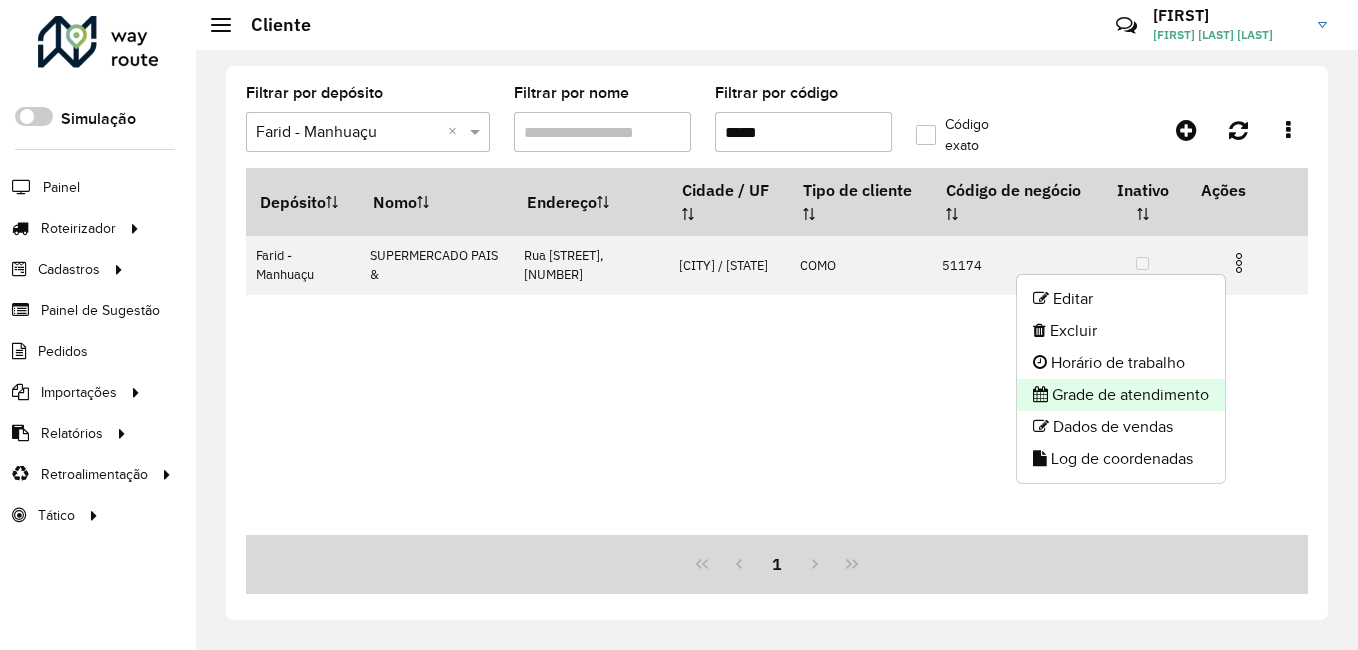 click on "Grade de atendimento" 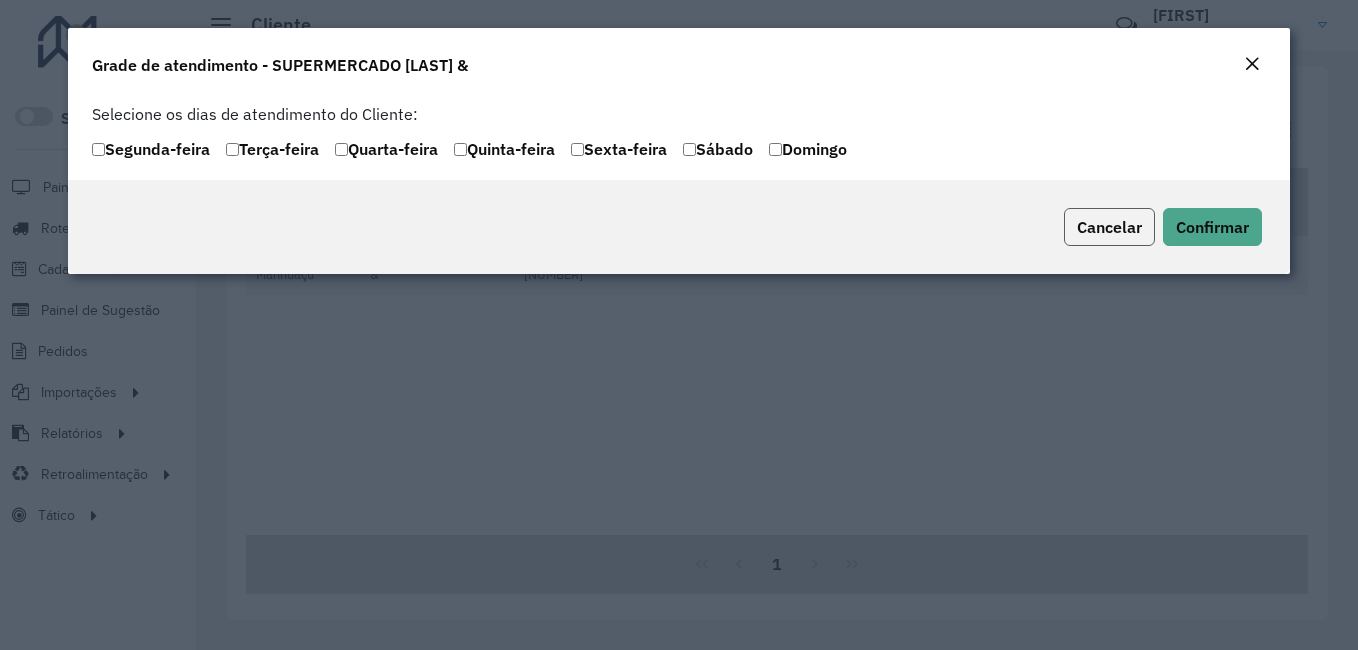 click on "Cancelar" 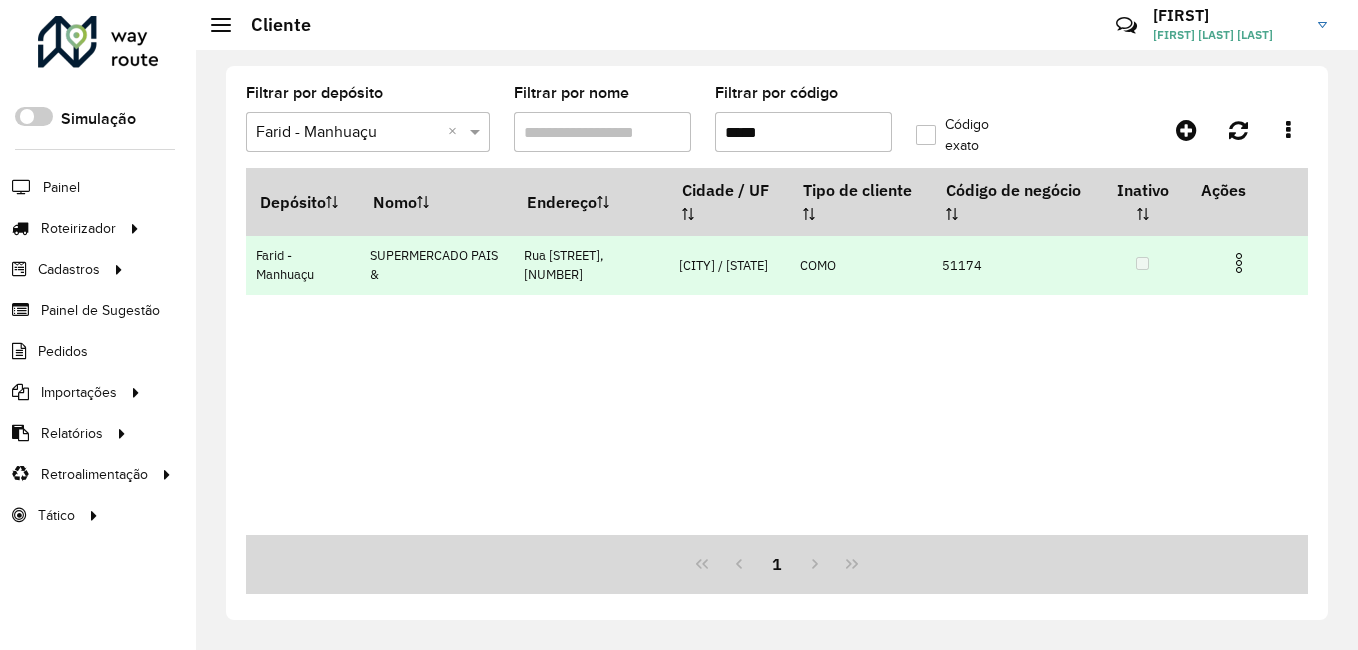 click at bounding box center (1239, 263) 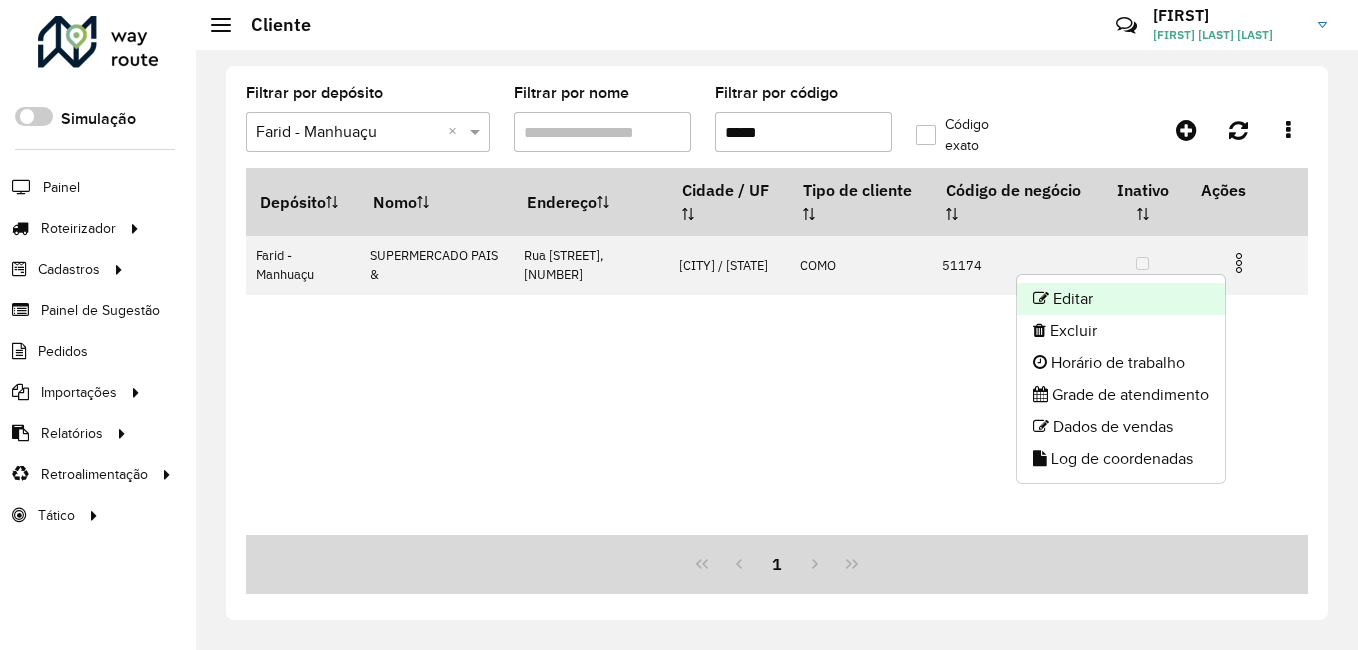 click on "Editar" 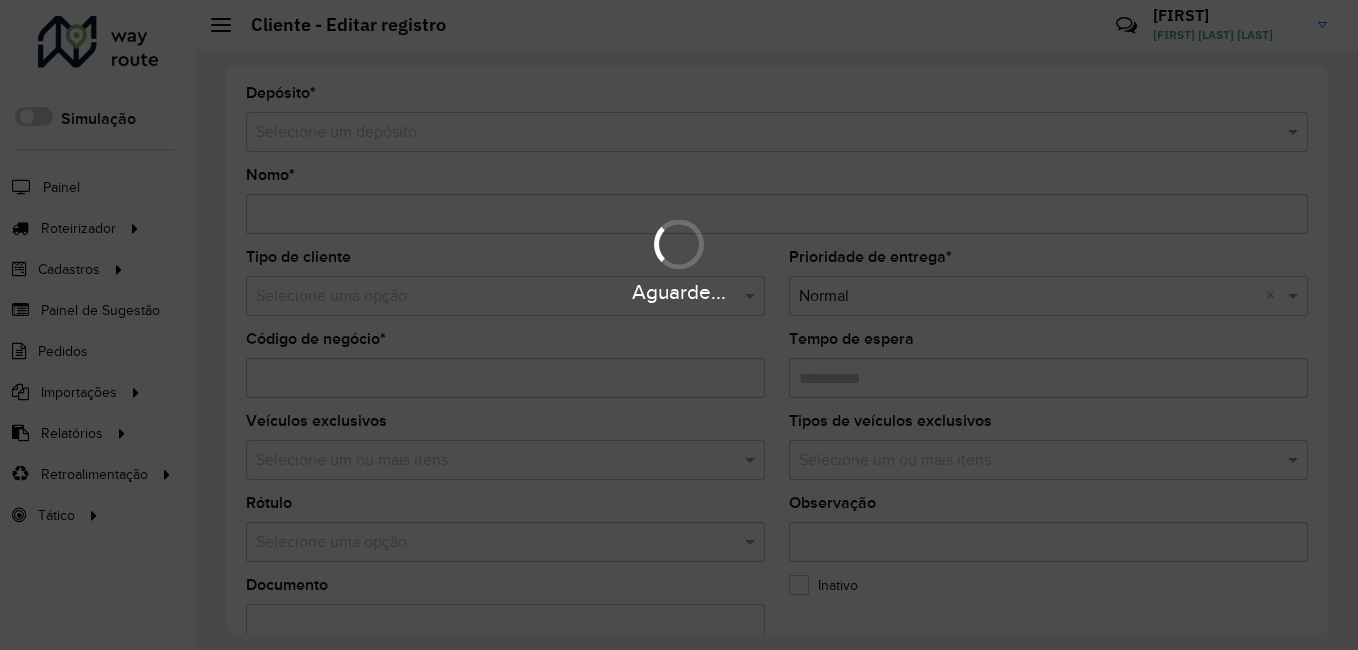 type on "**********" 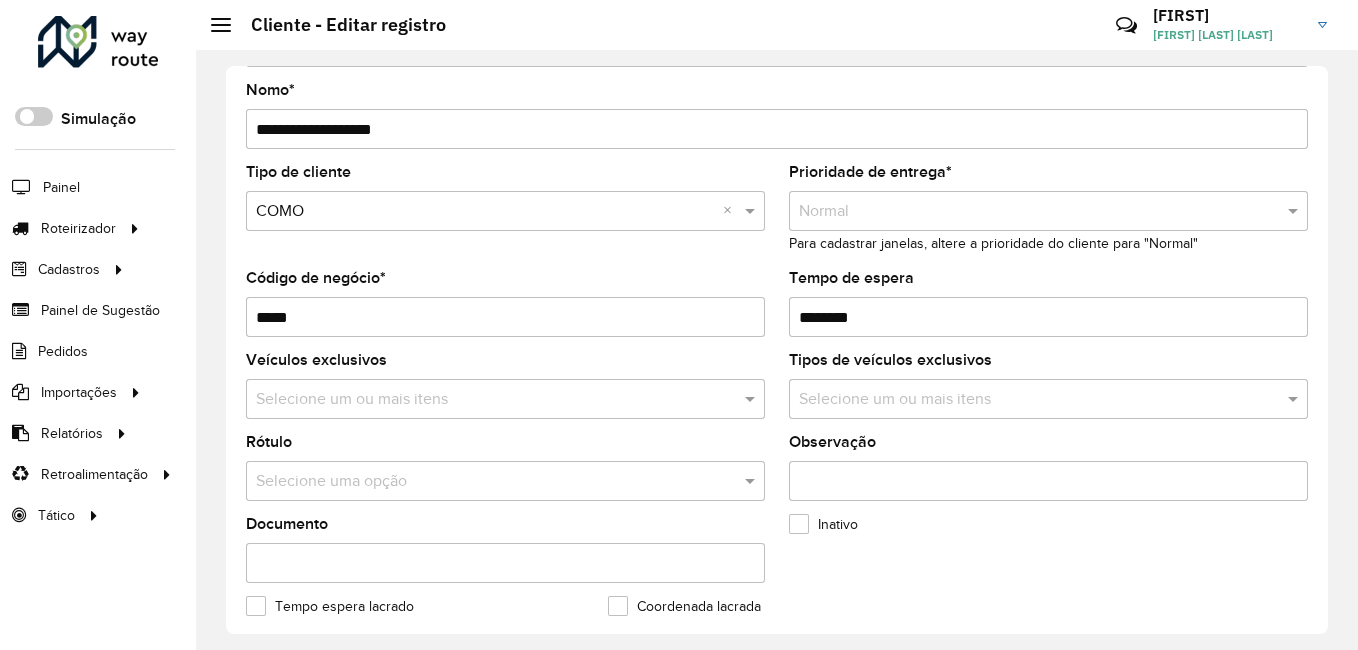 scroll, scrollTop: 0, scrollLeft: 0, axis: both 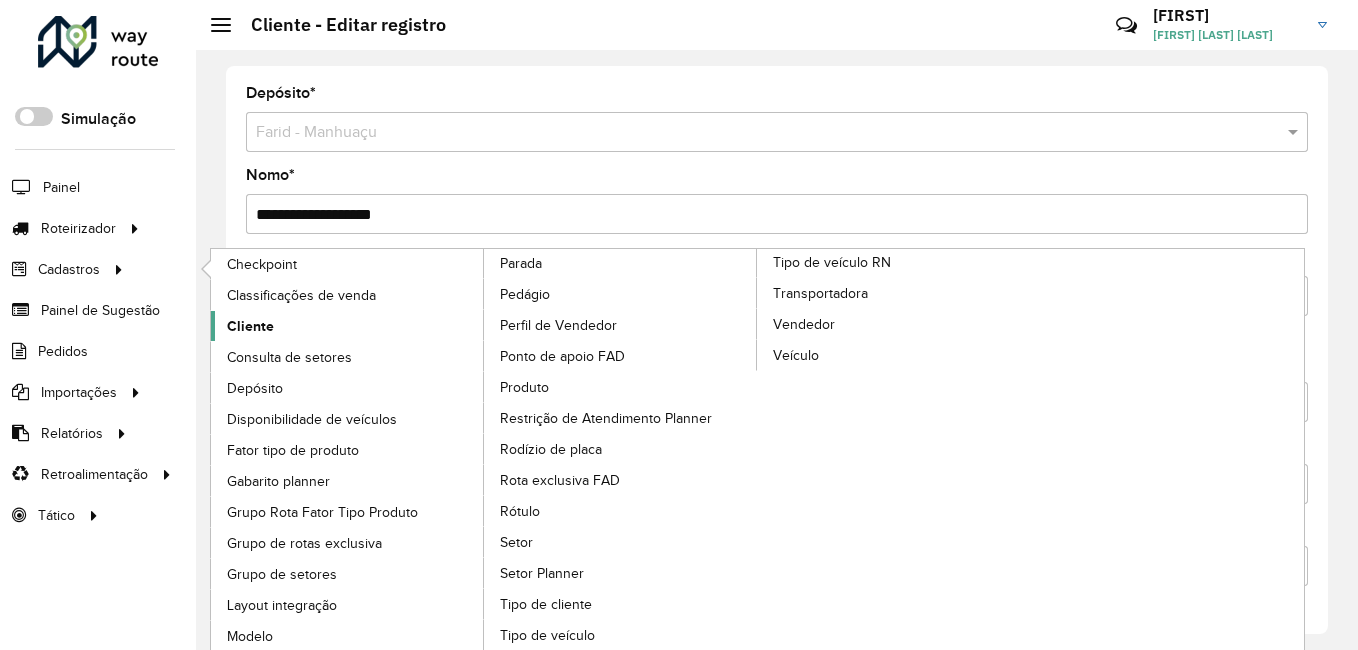 click on "Cliente" 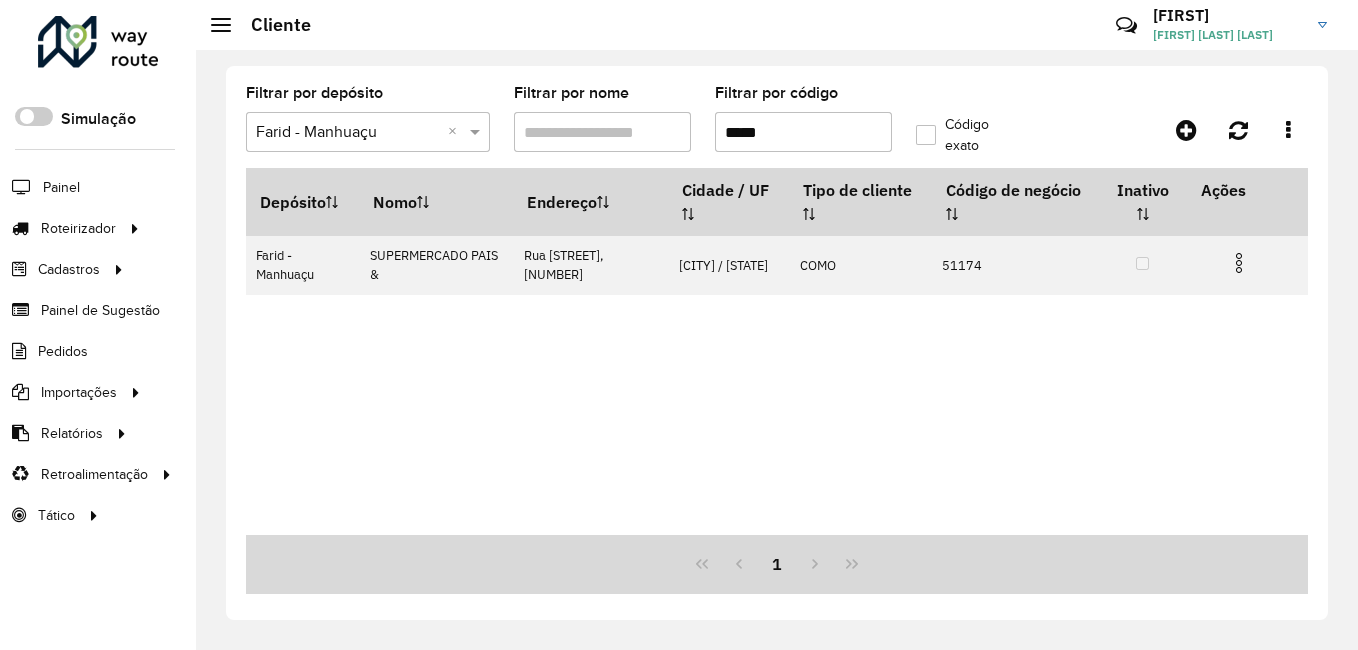drag, startPoint x: 800, startPoint y: 127, endPoint x: 695, endPoint y: 112, distance: 106.06602 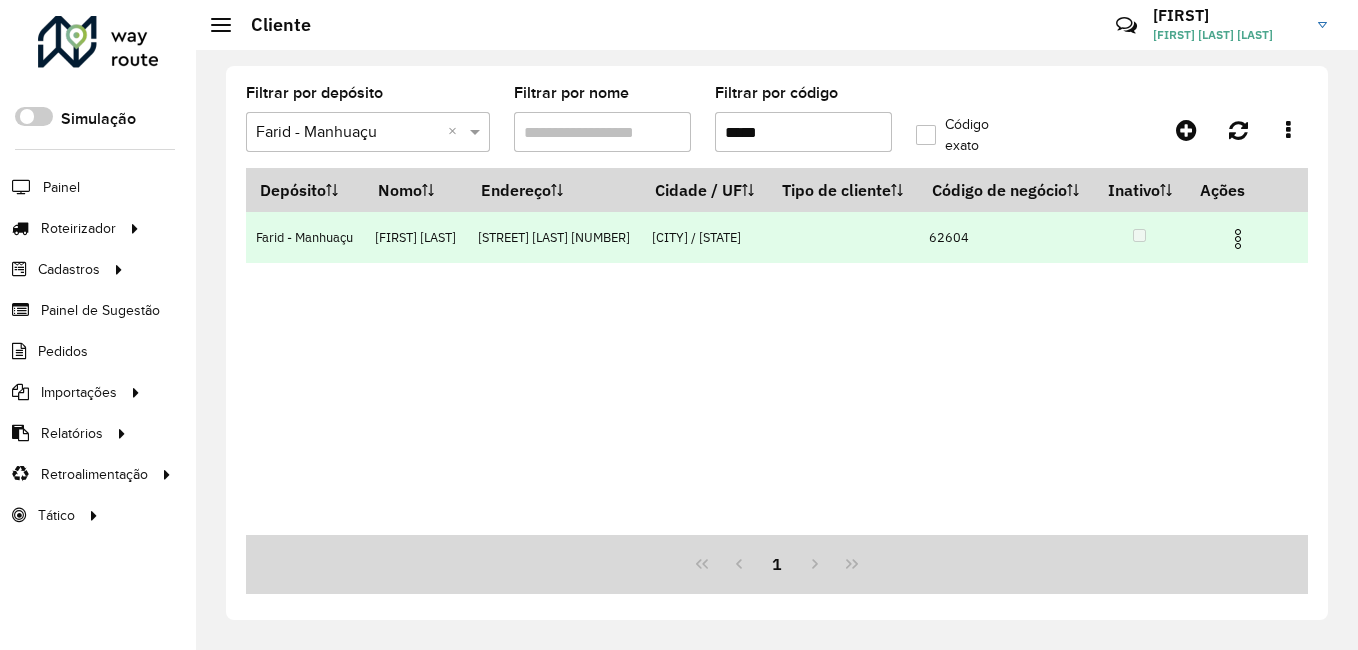 type on "*****" 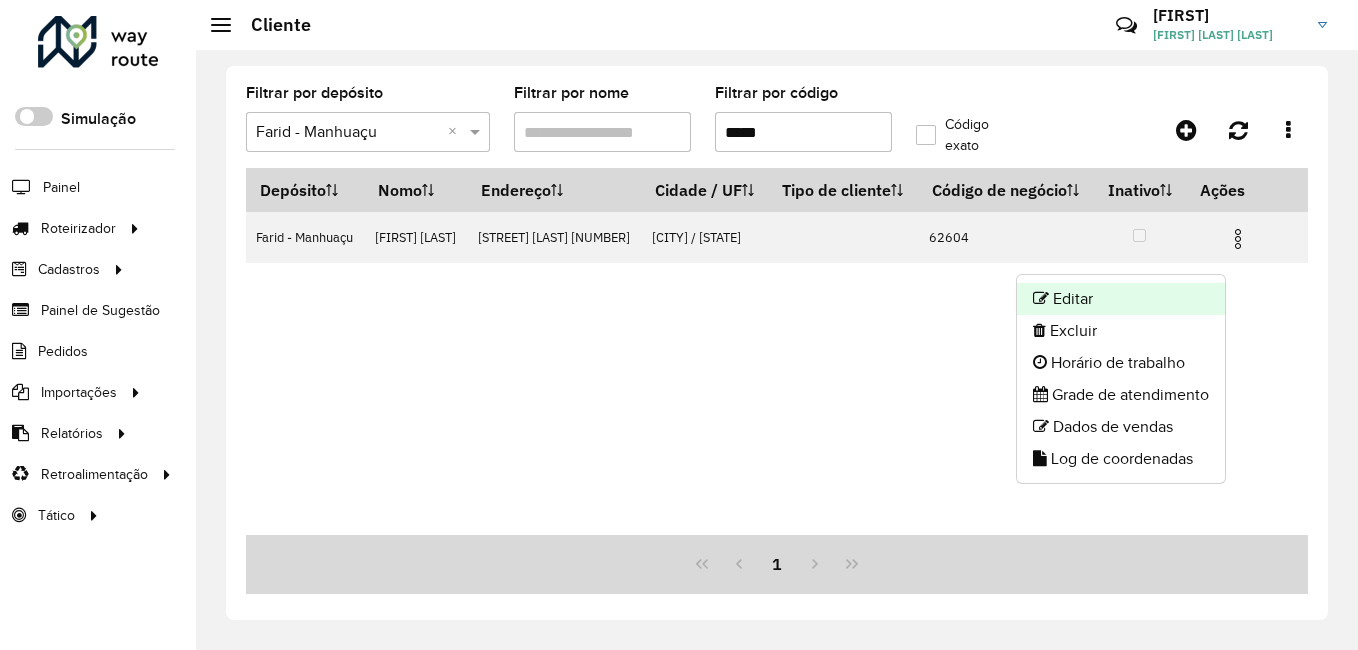 click on "Editar" 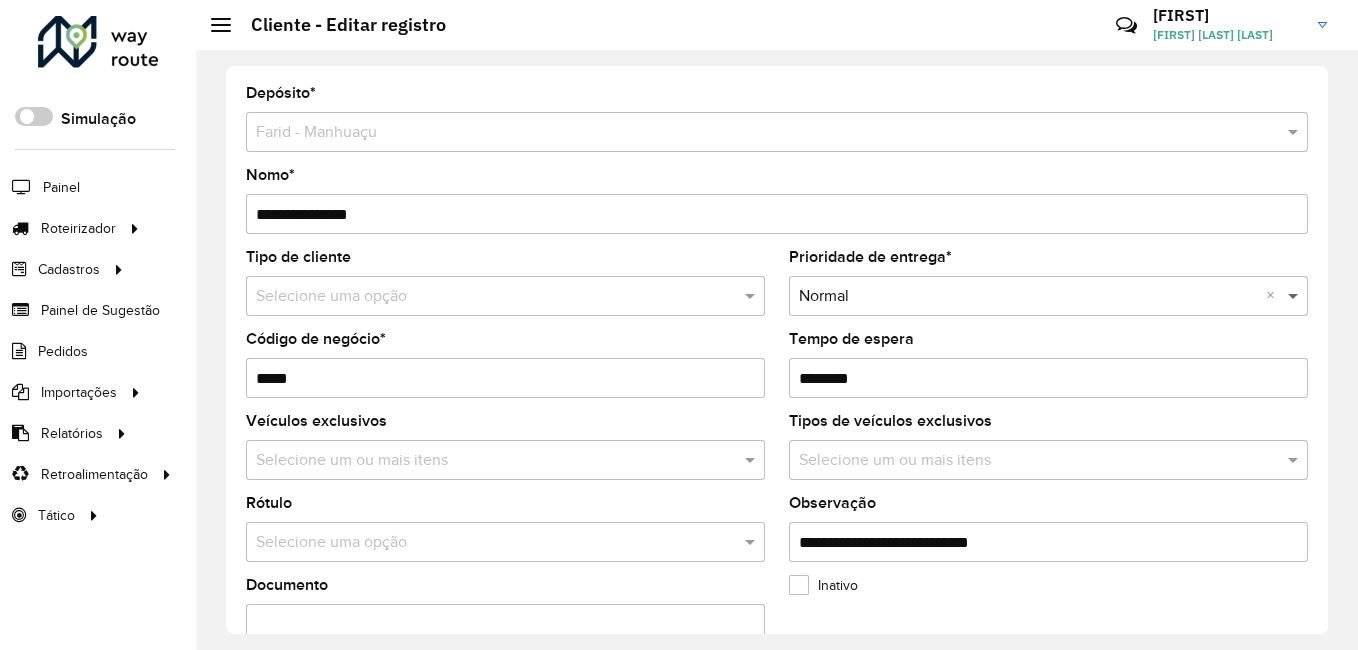 click at bounding box center (1295, 296) 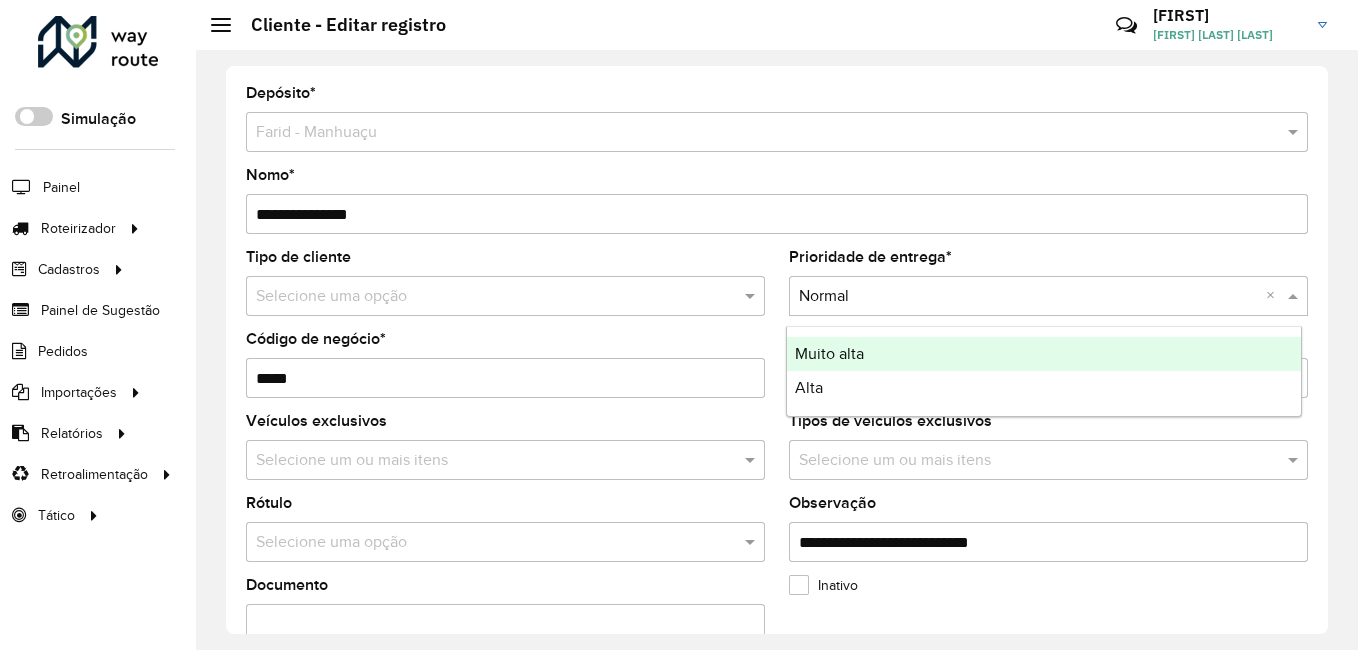 click at bounding box center [1295, 296] 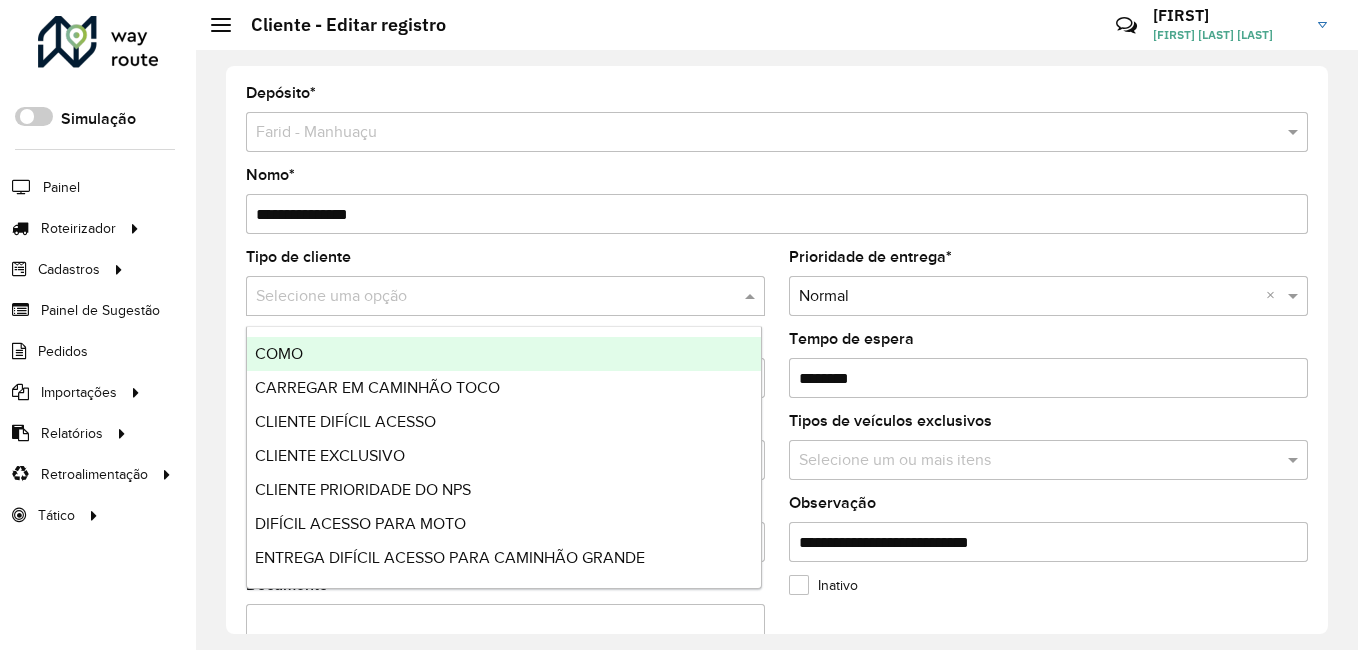 click at bounding box center (485, 297) 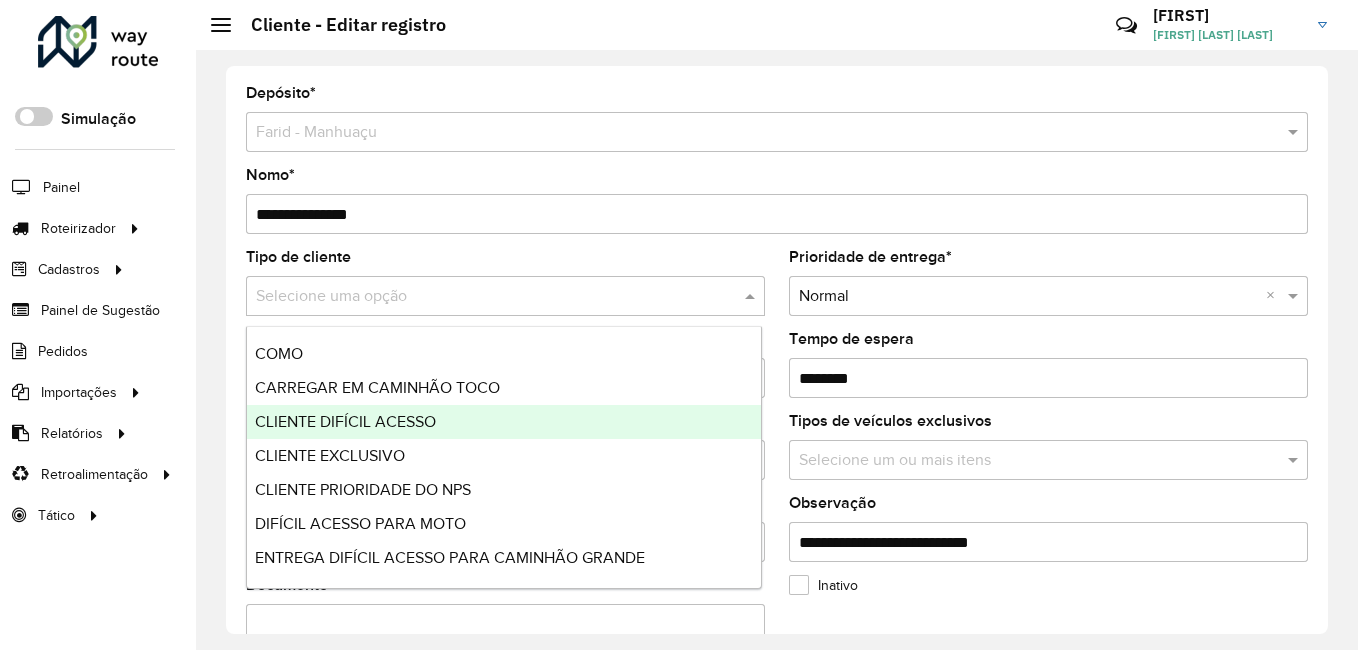 click on "CLIENTE DIFÍCIL ACESSO" at bounding box center [345, 421] 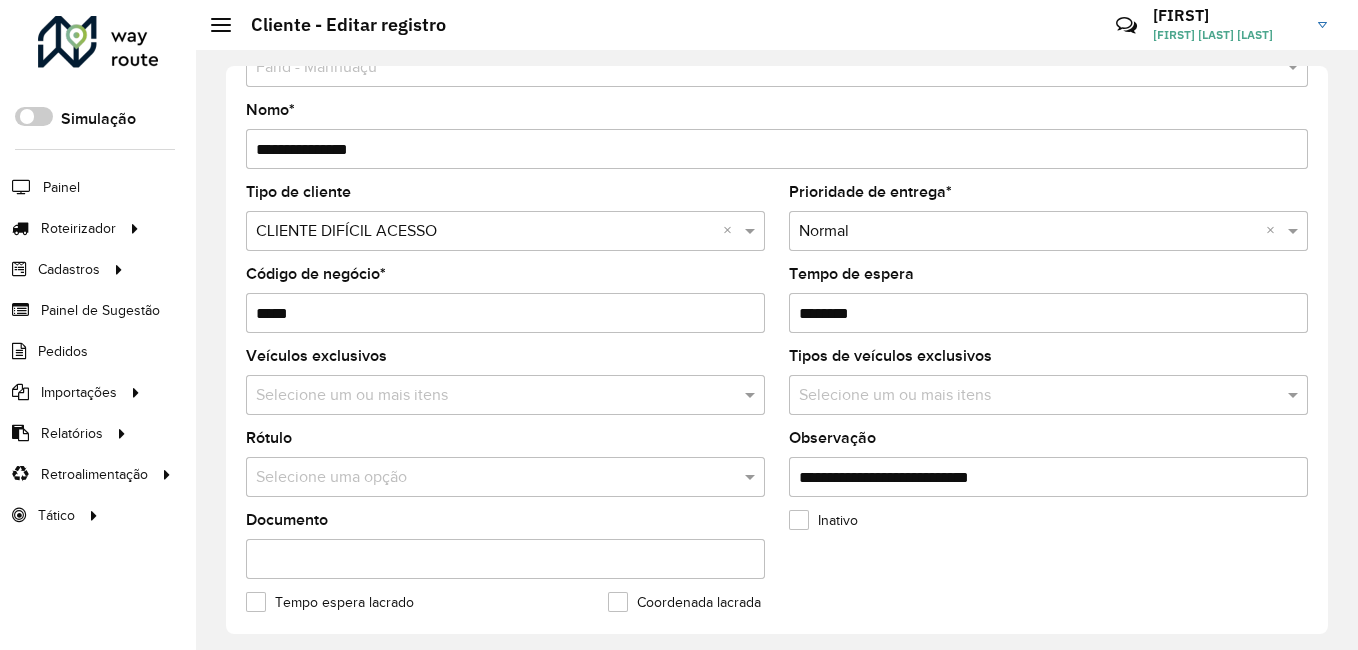scroll, scrollTop: 100, scrollLeft: 0, axis: vertical 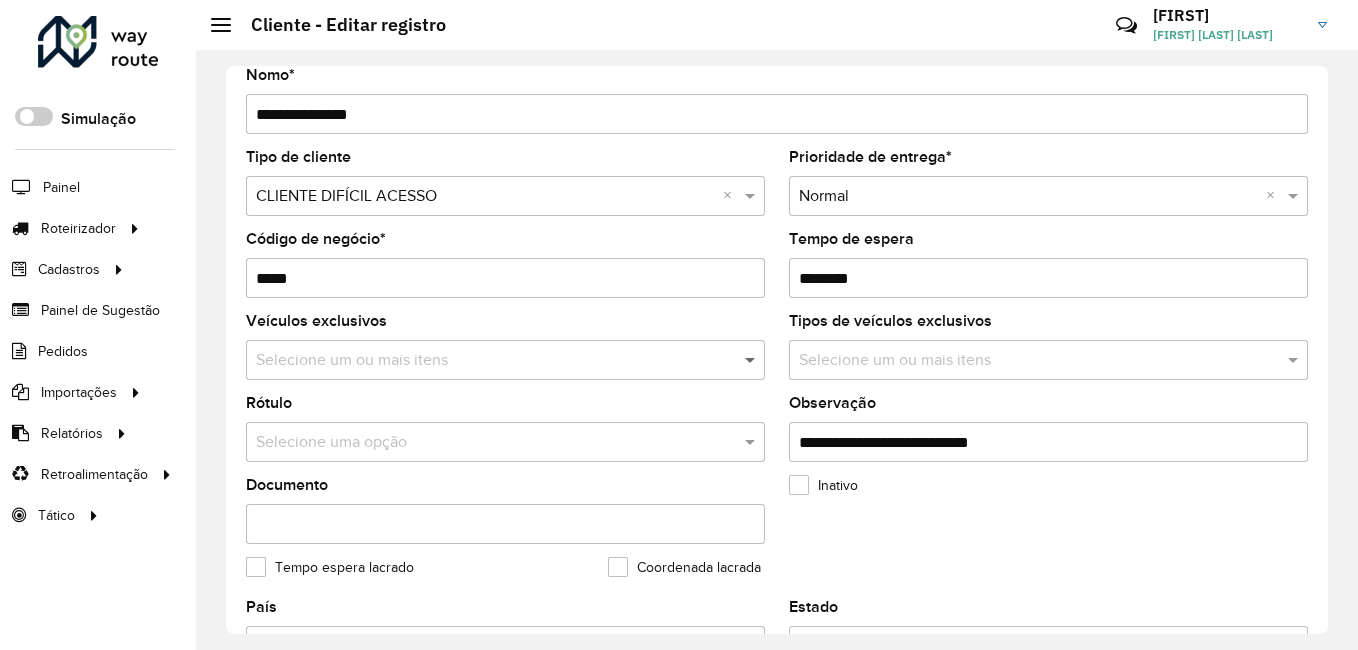 click at bounding box center [752, 360] 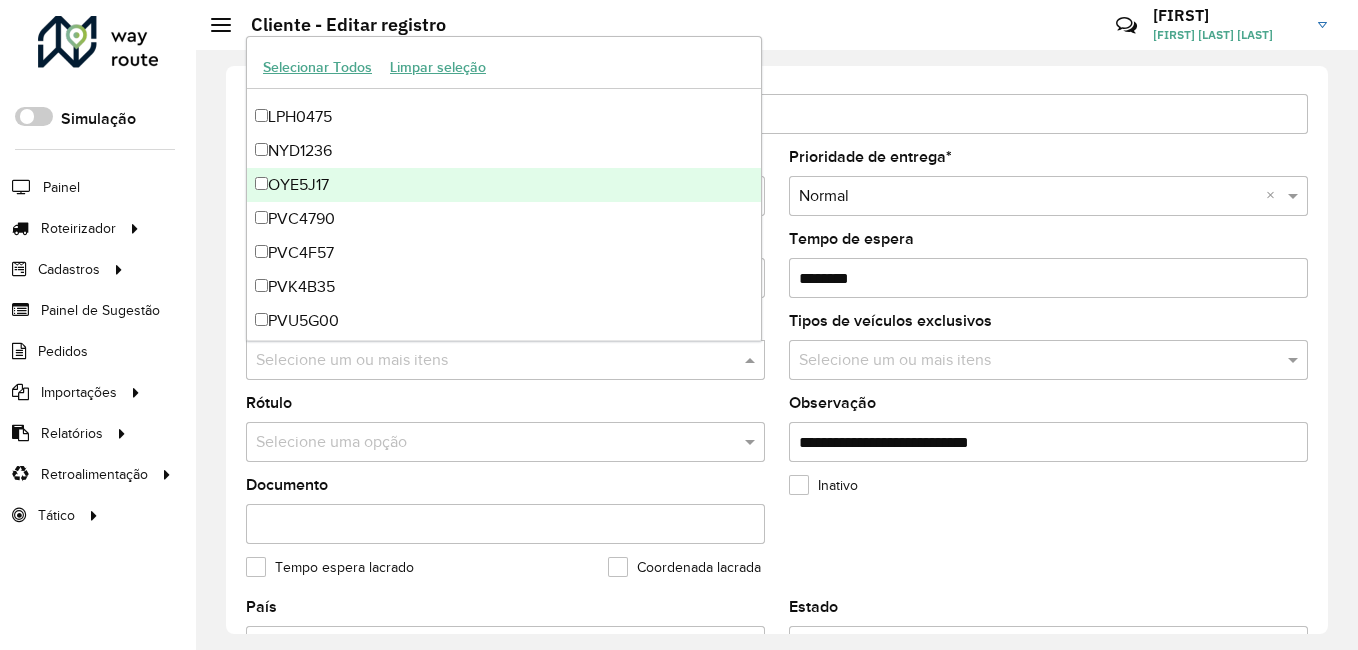 scroll, scrollTop: 500, scrollLeft: 0, axis: vertical 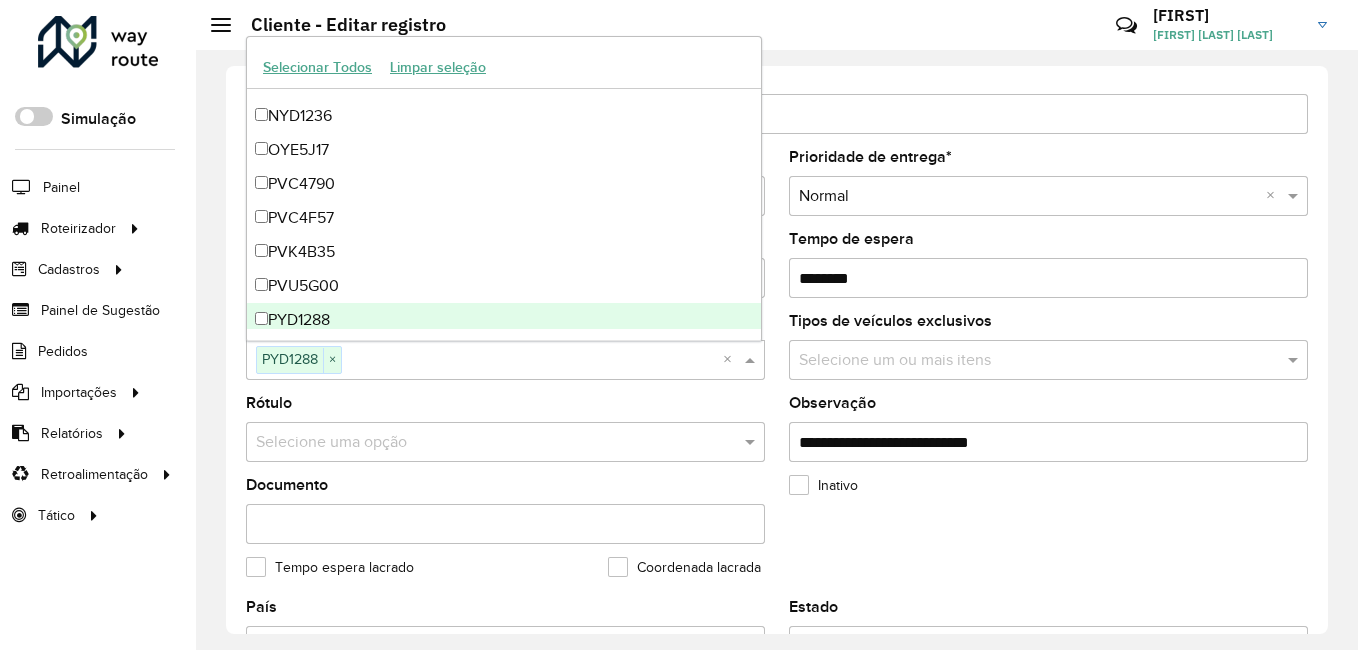 click on "Rótulo  Selecione uma opção" 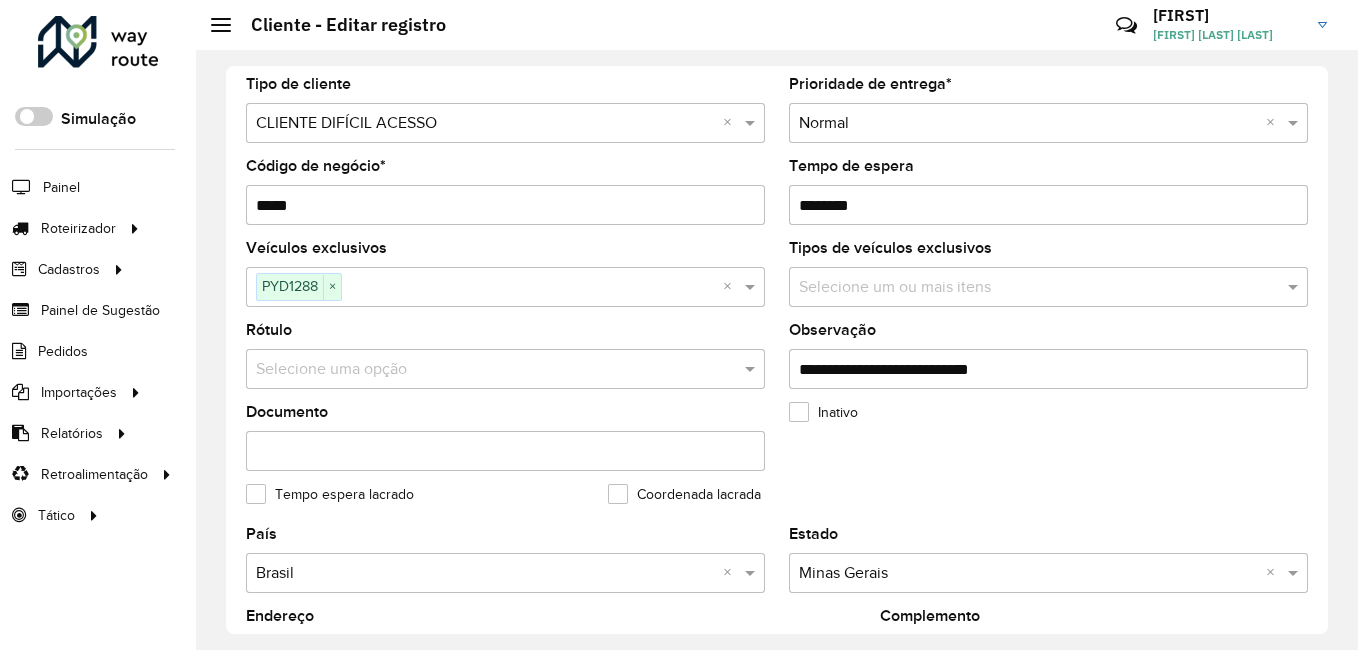 scroll, scrollTop: 200, scrollLeft: 0, axis: vertical 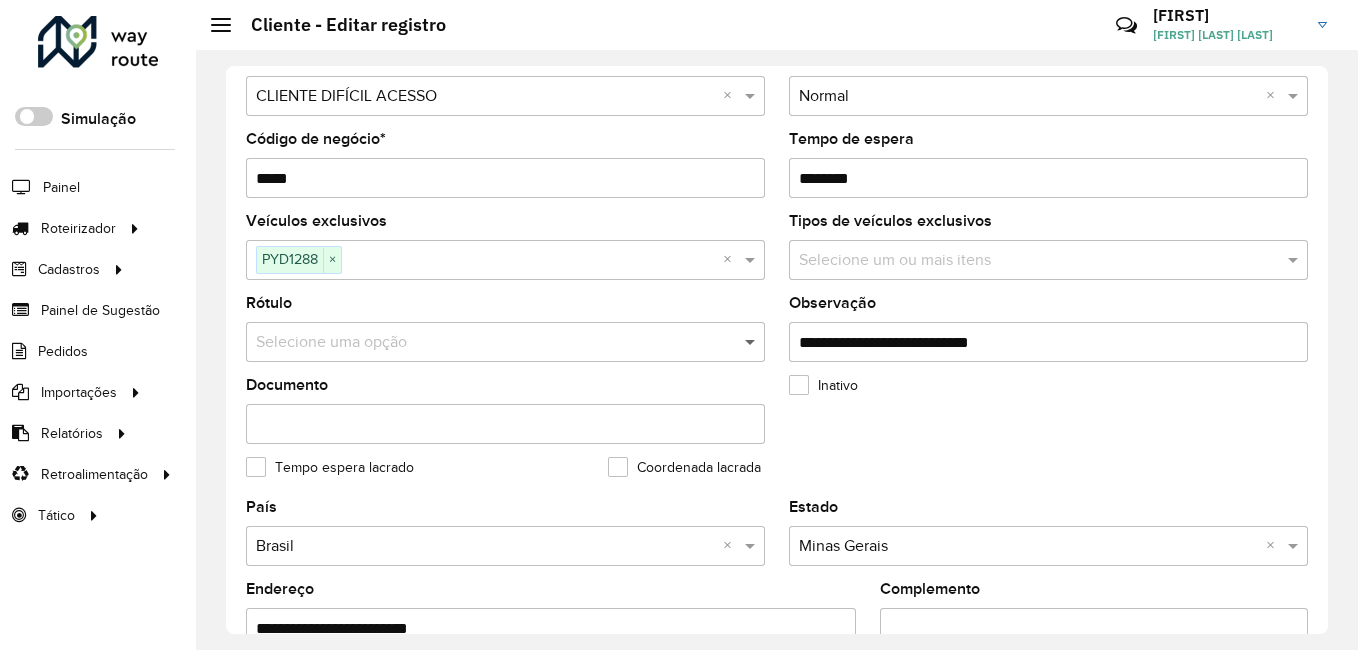 click at bounding box center [752, 342] 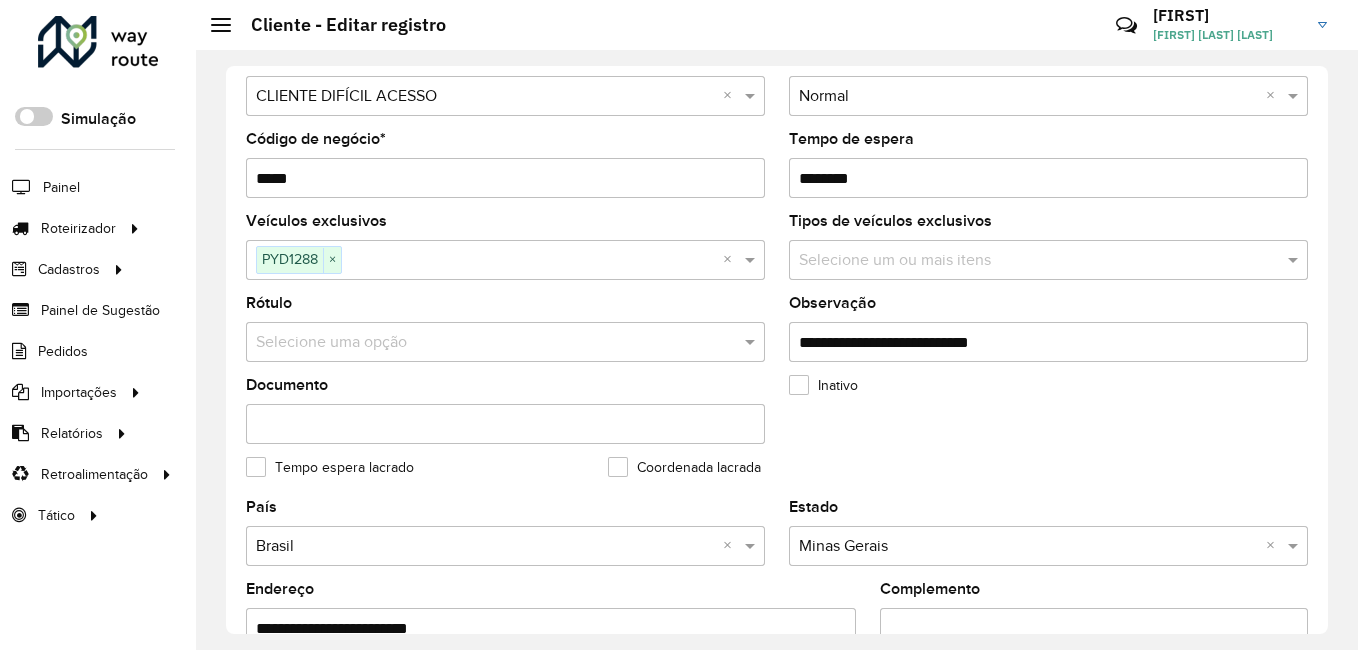 click at bounding box center (485, 343) 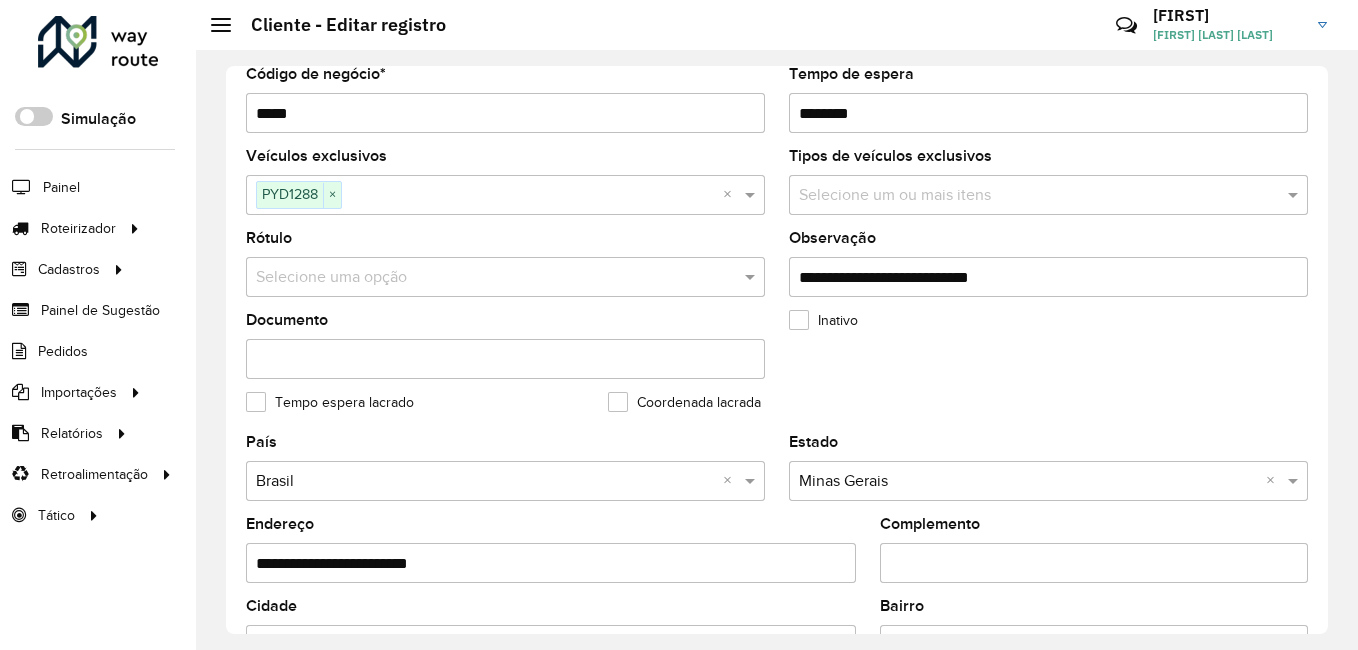scroll, scrollTop: 300, scrollLeft: 0, axis: vertical 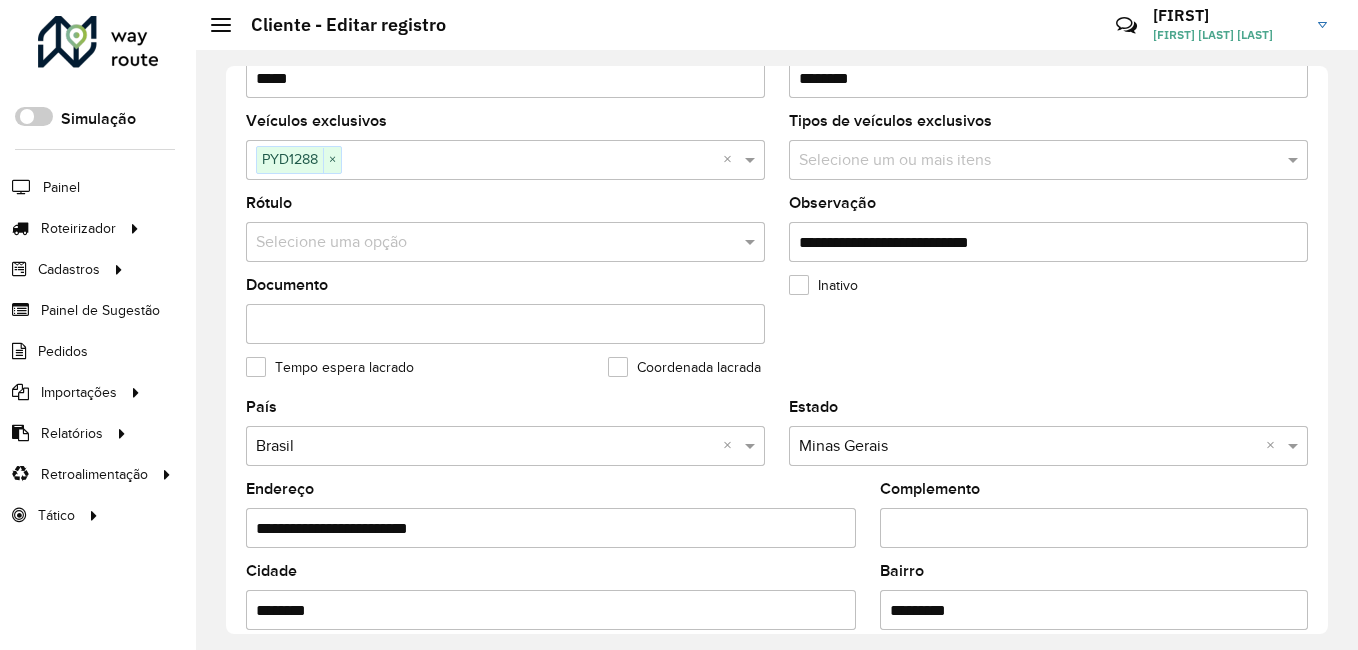 click on "Documento" at bounding box center (505, 324) 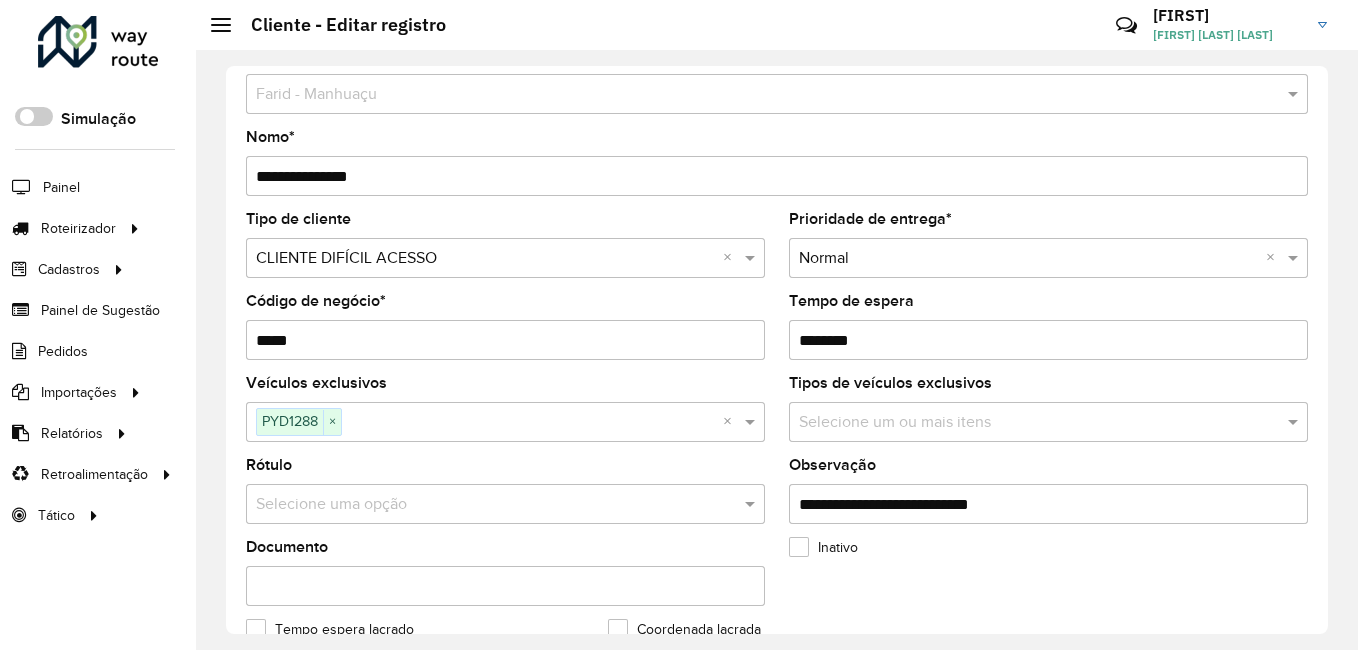 scroll, scrollTop: 0, scrollLeft: 0, axis: both 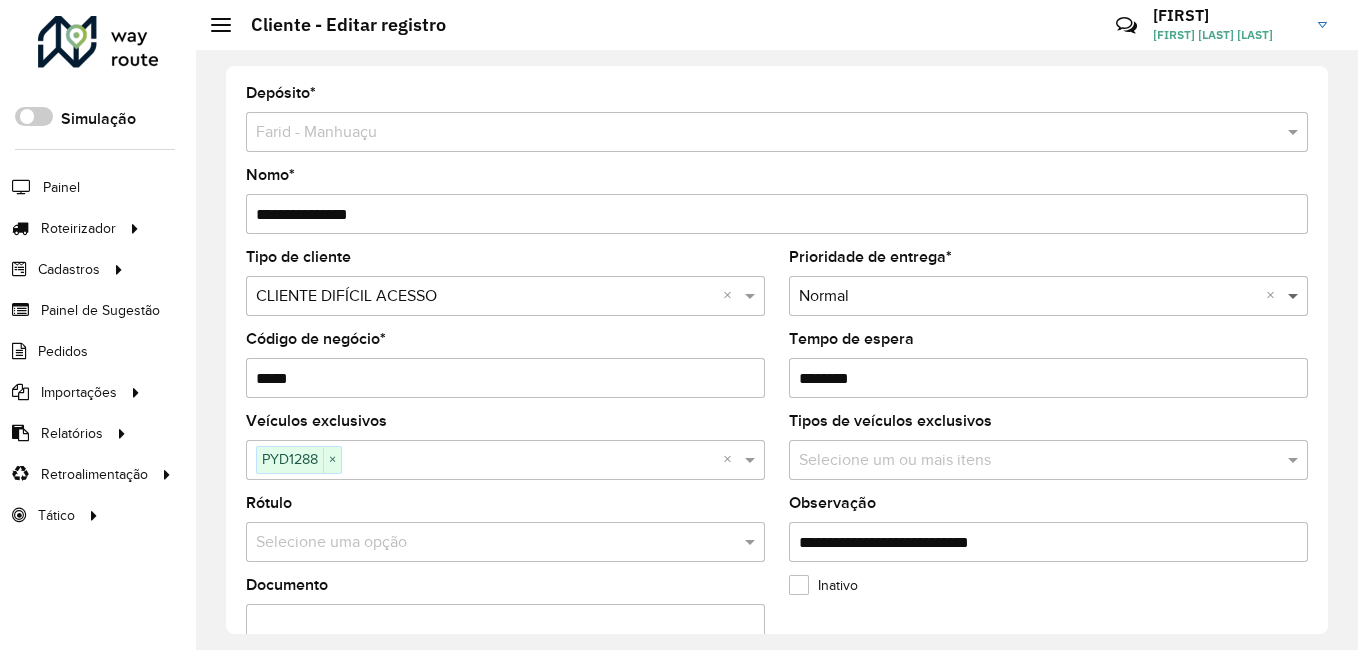 click at bounding box center [1295, 296] 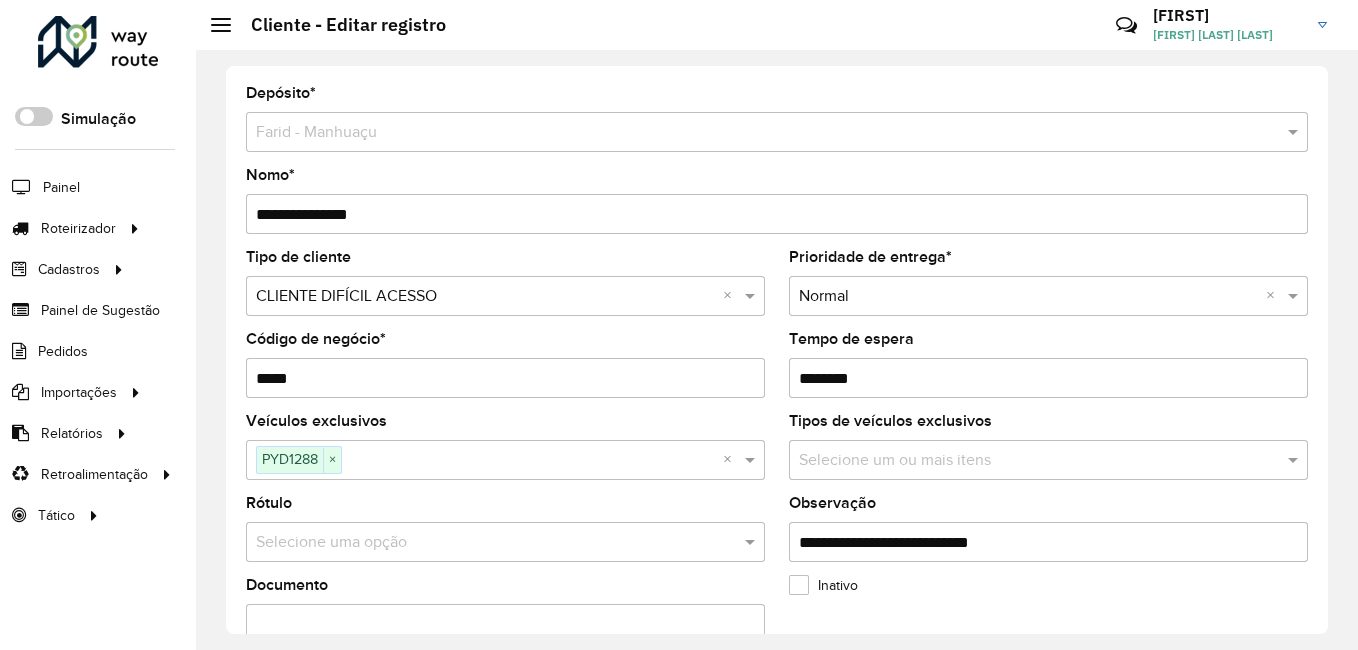 click on "Selecione um depósito × [NAME] - [CITY]" at bounding box center (777, 132) 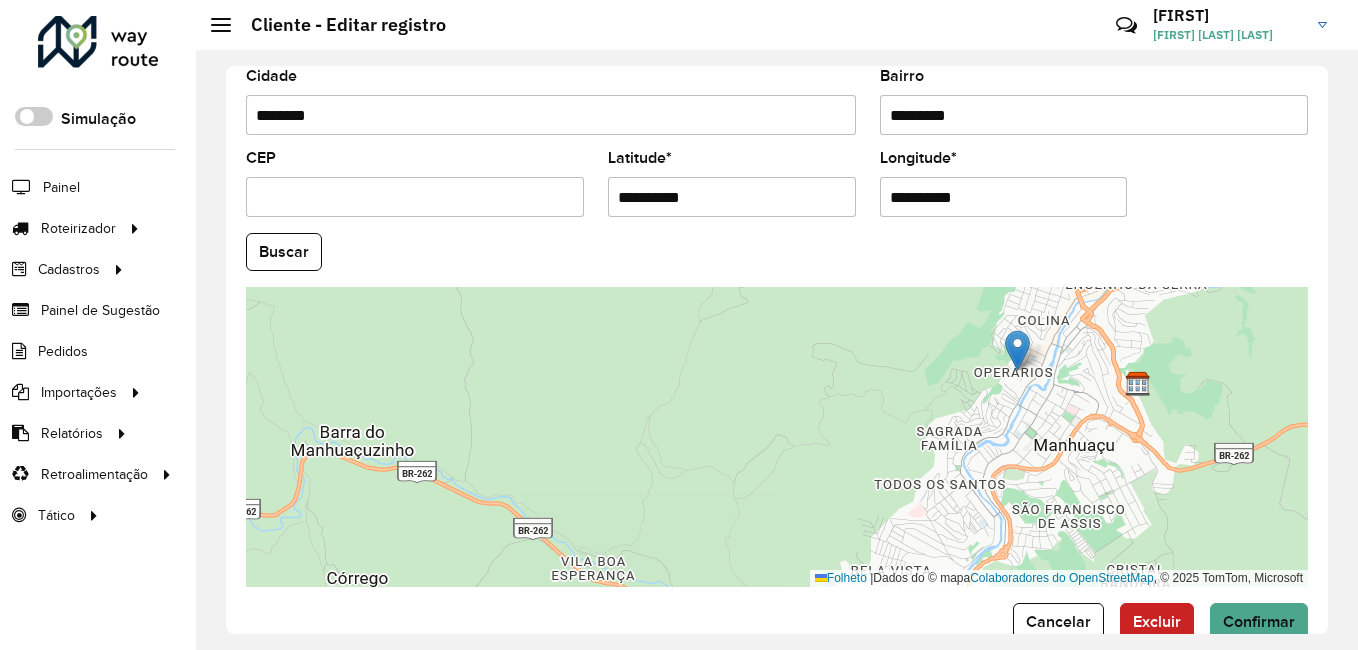 scroll, scrollTop: 800, scrollLeft: 0, axis: vertical 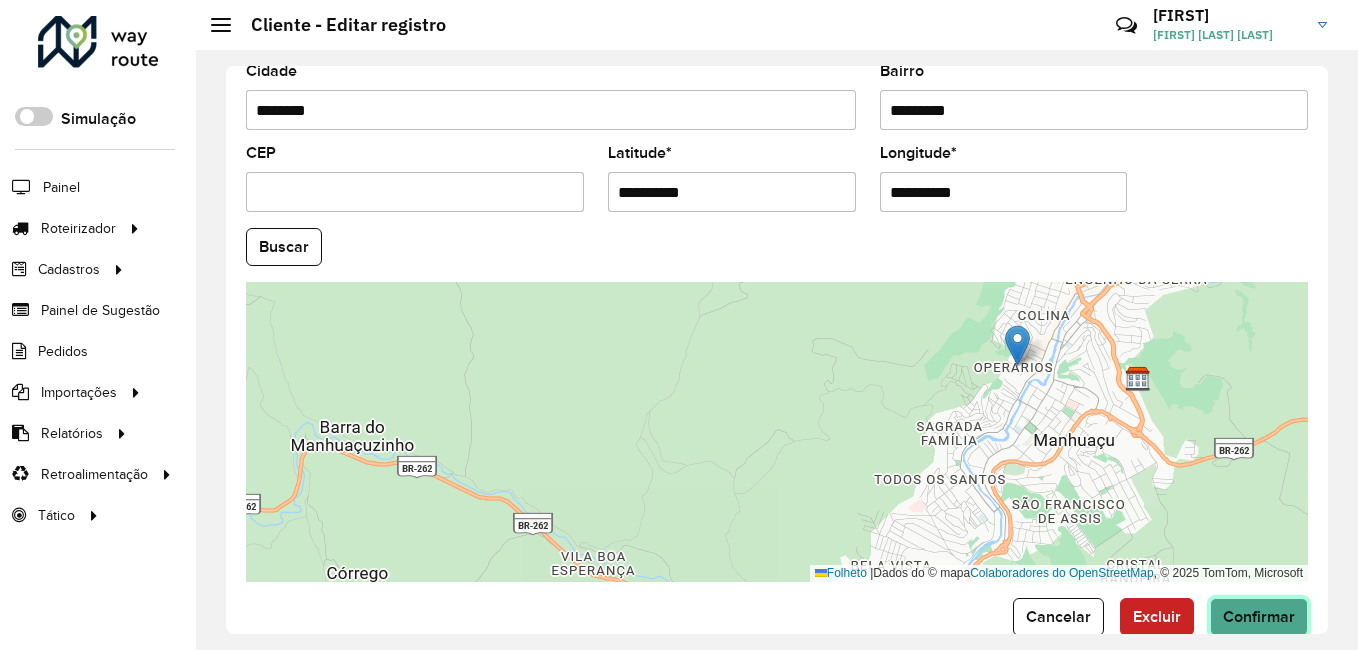 click on "Confirmar" 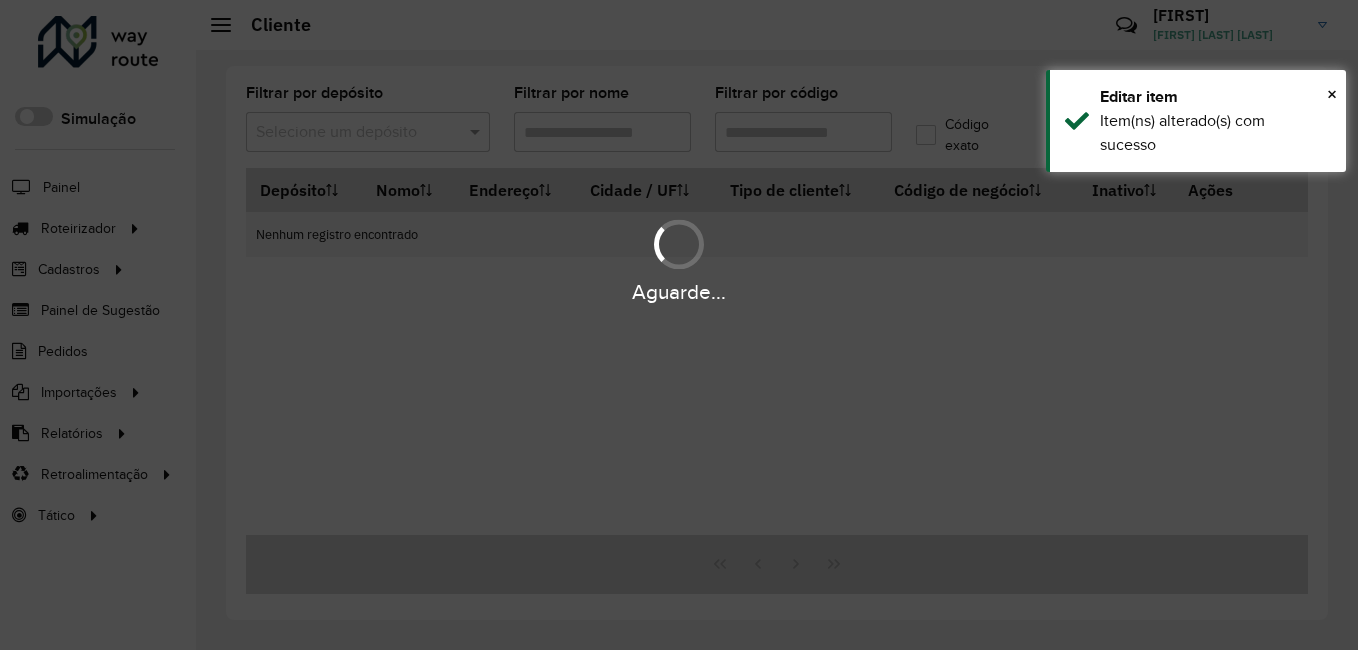 type on "*****" 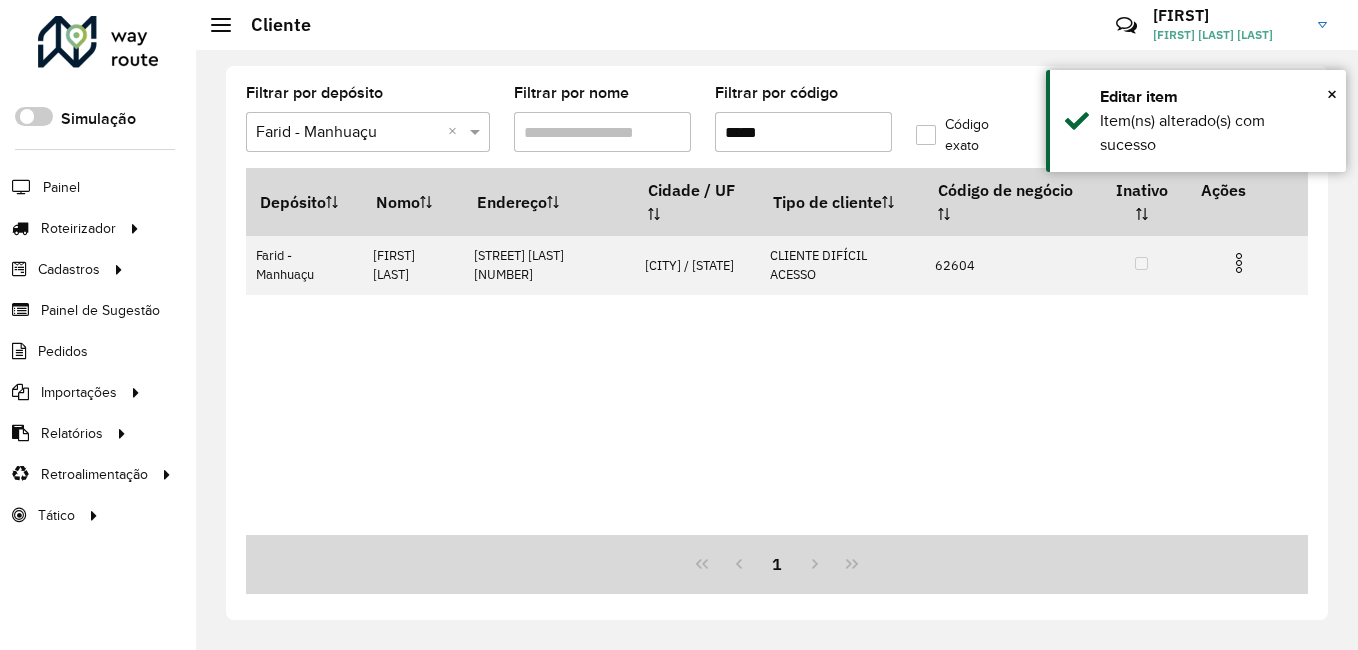click on "Código exato" 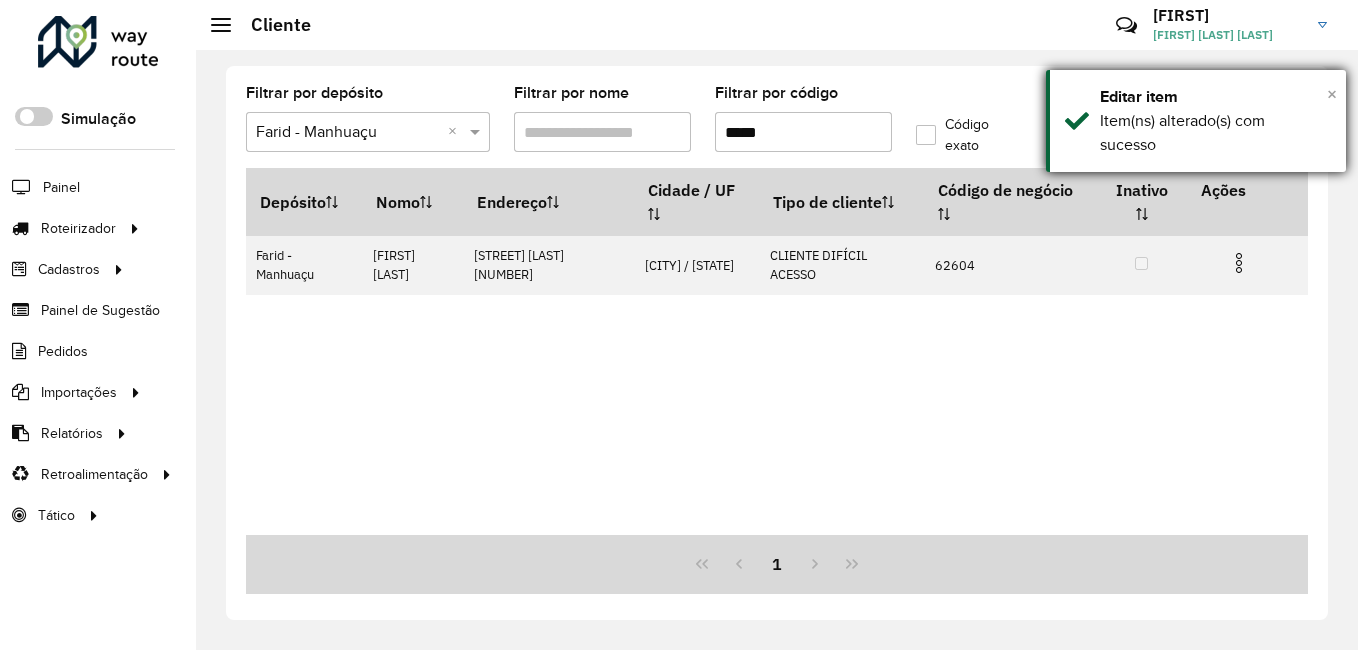 click on "×" at bounding box center (1332, 94) 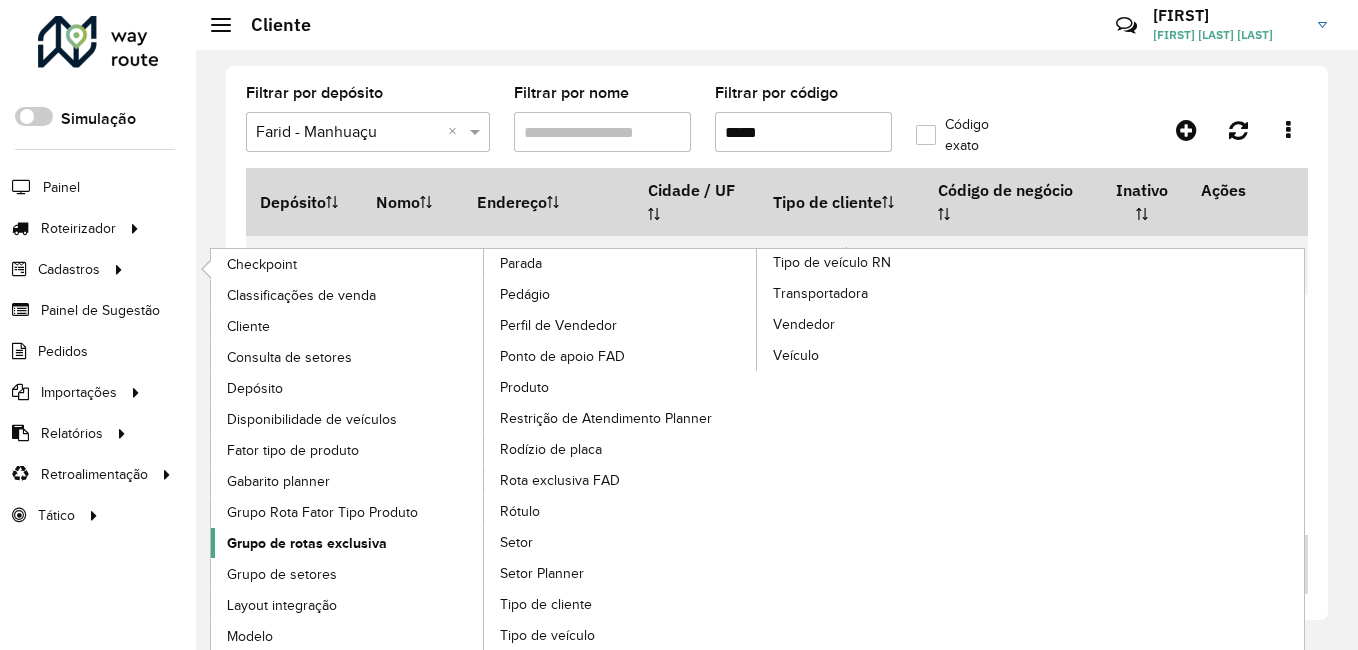 click on "Grupo de rotas exclusiva" 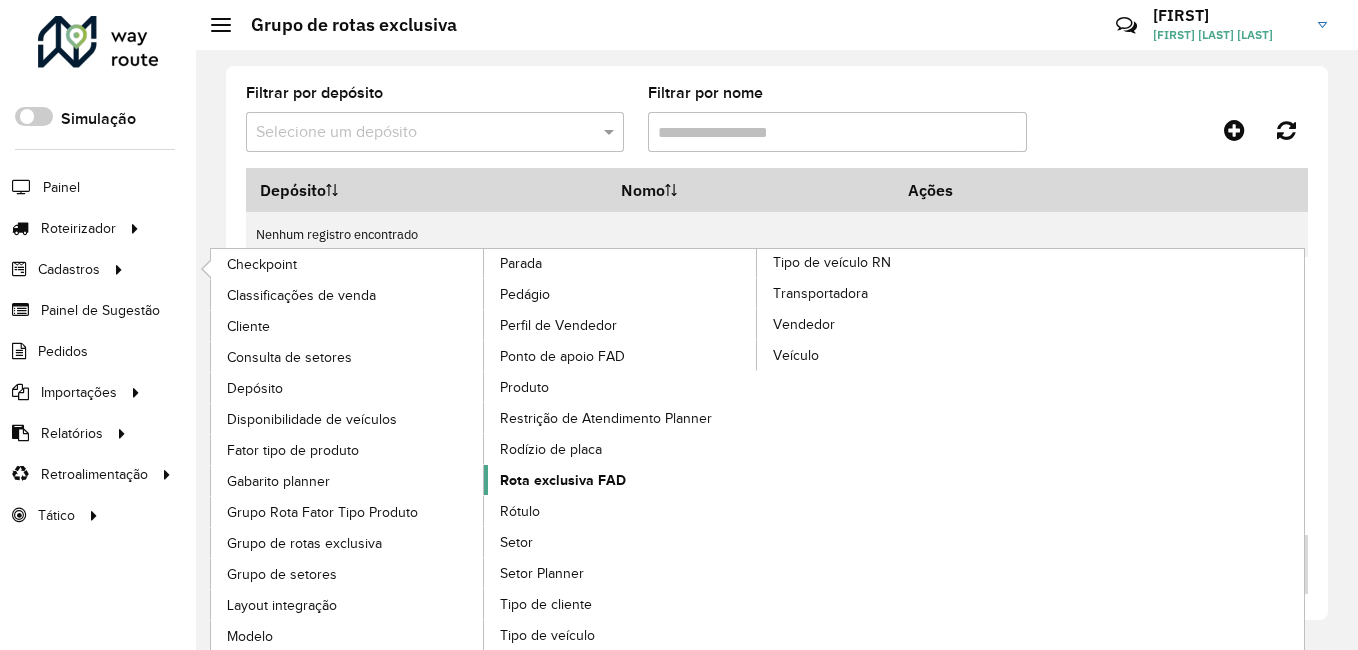 click on "Rota exclusiva FAD" 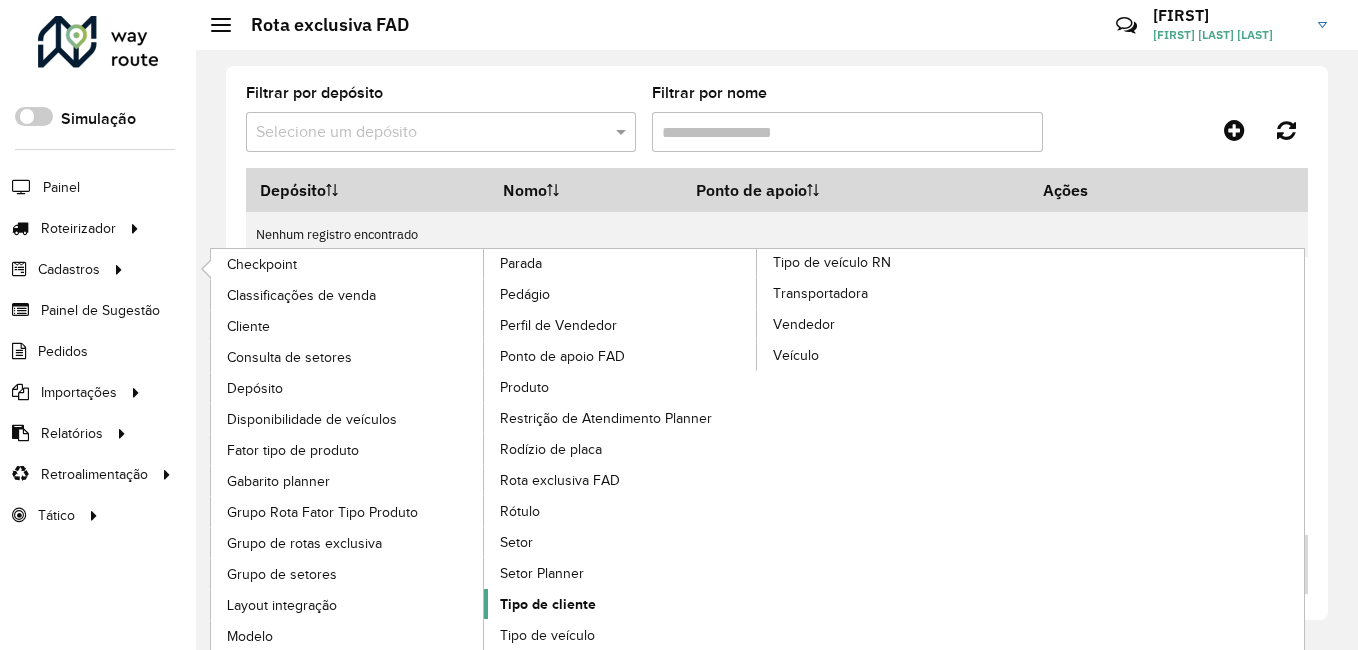 click on "Tipo de cliente" 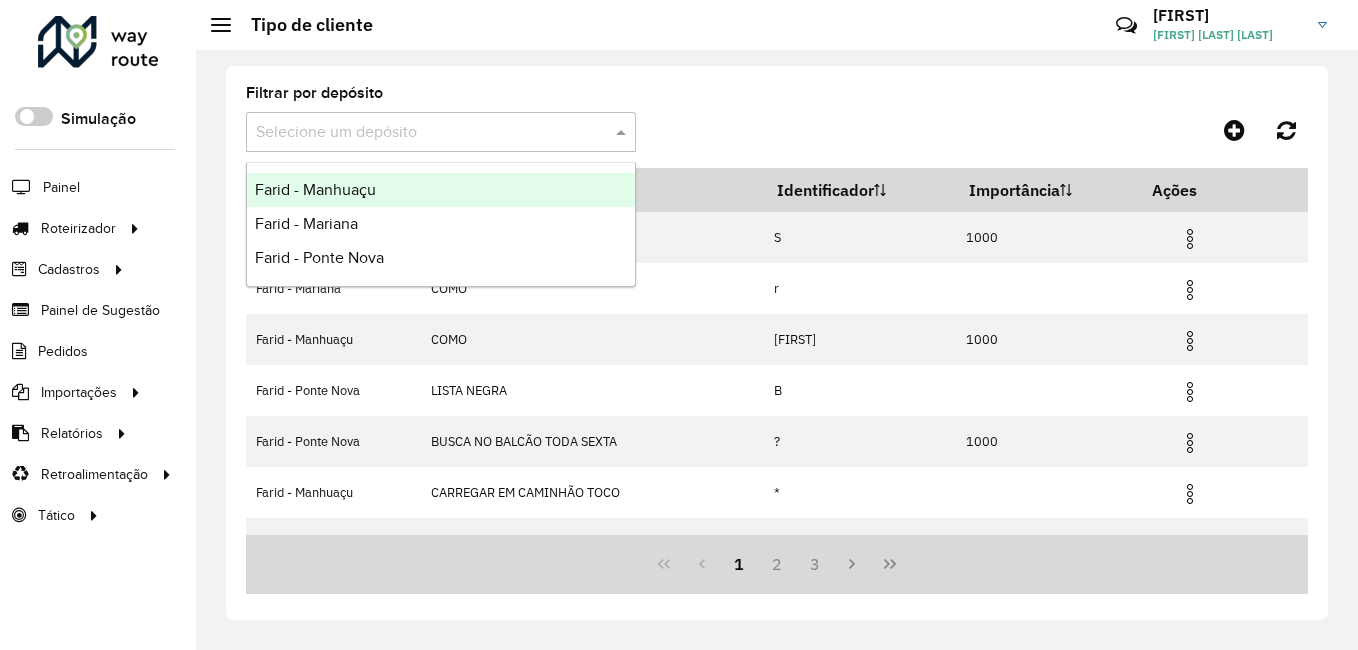 click at bounding box center [421, 133] 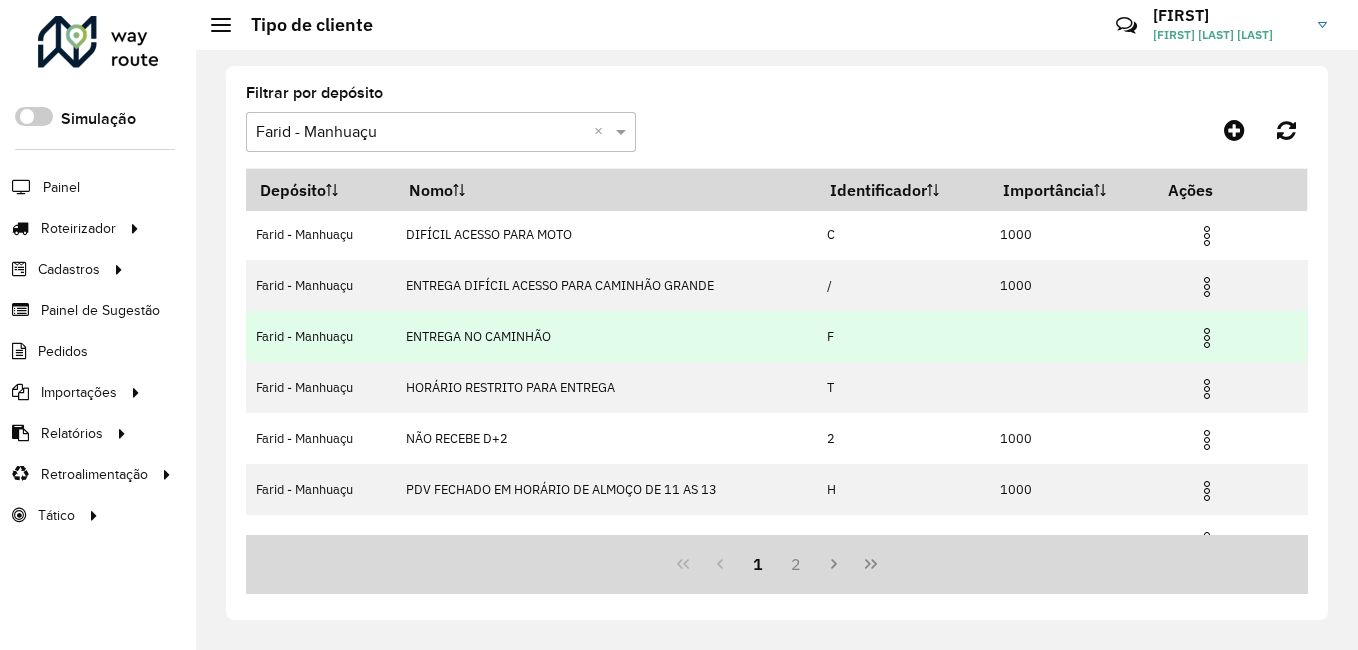 scroll, scrollTop: 289, scrollLeft: 0, axis: vertical 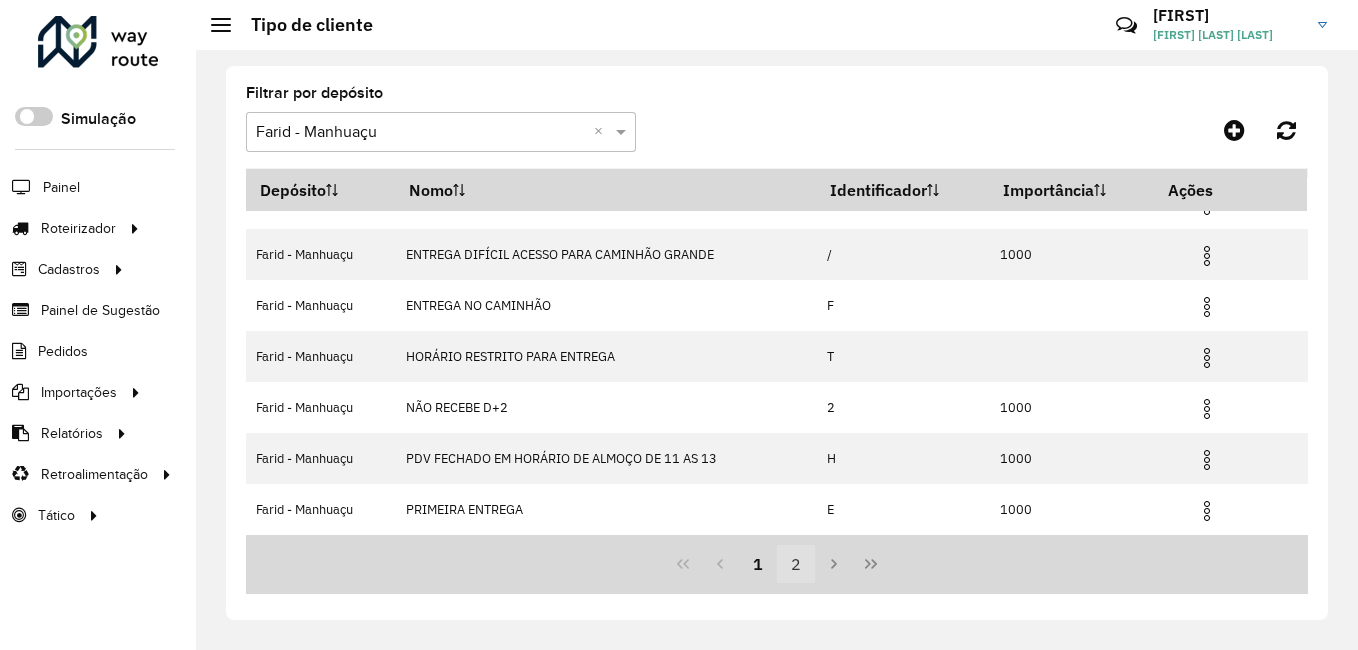 click on "2" at bounding box center [796, 564] 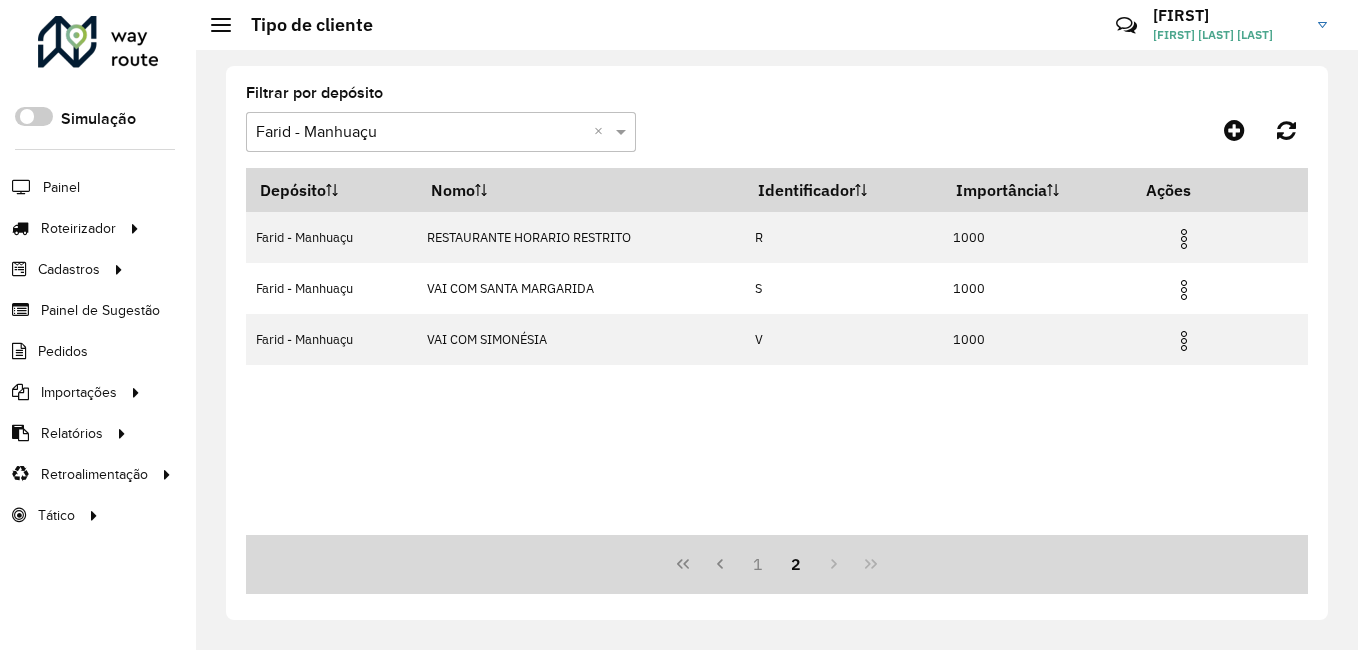 scroll, scrollTop: 0, scrollLeft: 0, axis: both 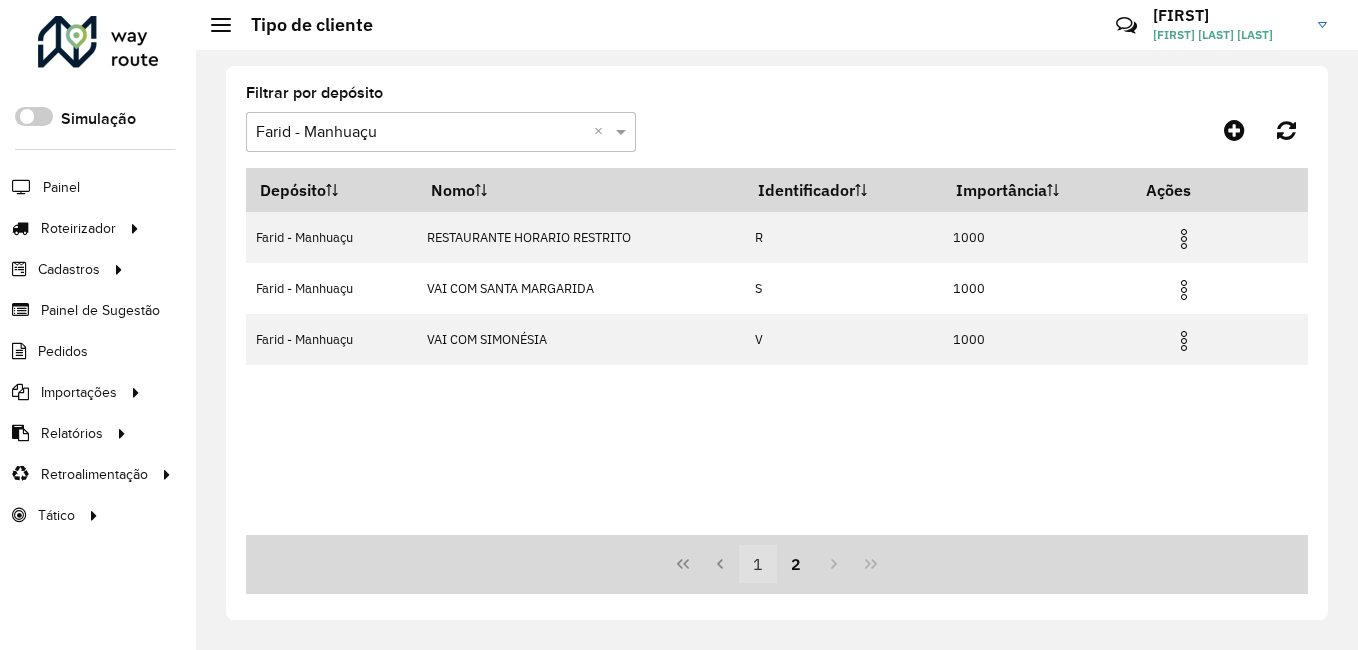 click on "1" at bounding box center [758, 564] 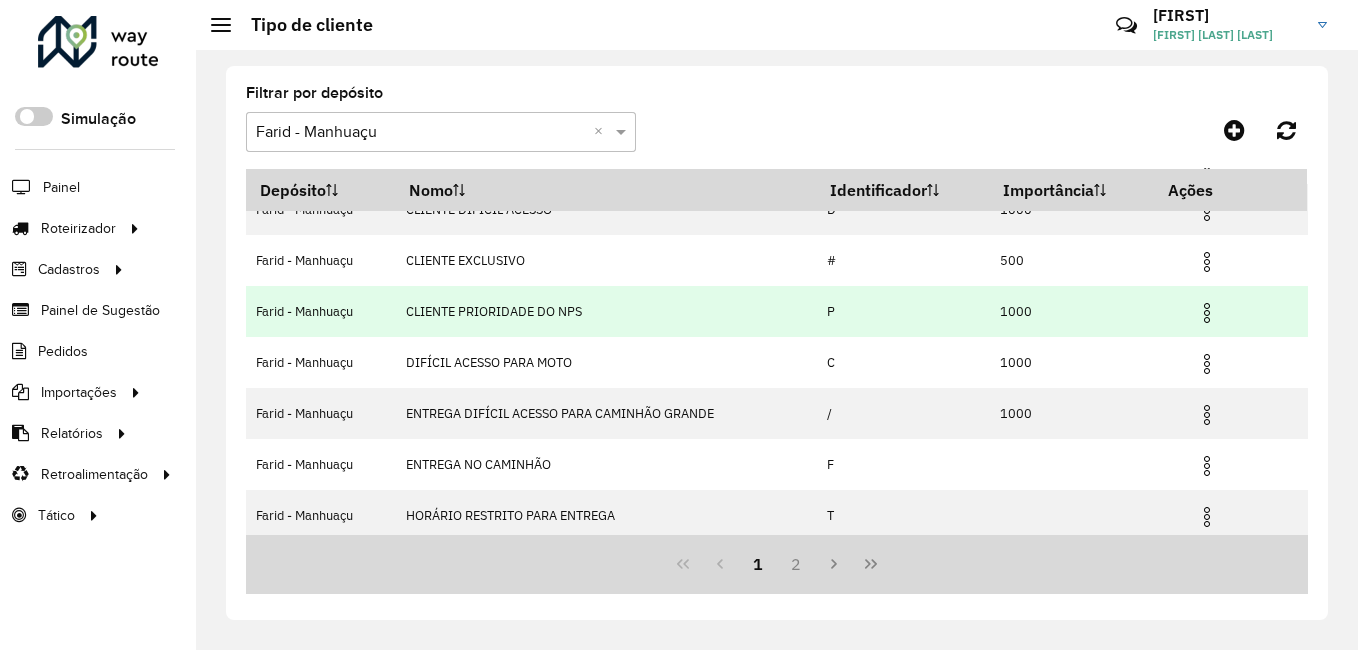 scroll, scrollTop: 0, scrollLeft: 0, axis: both 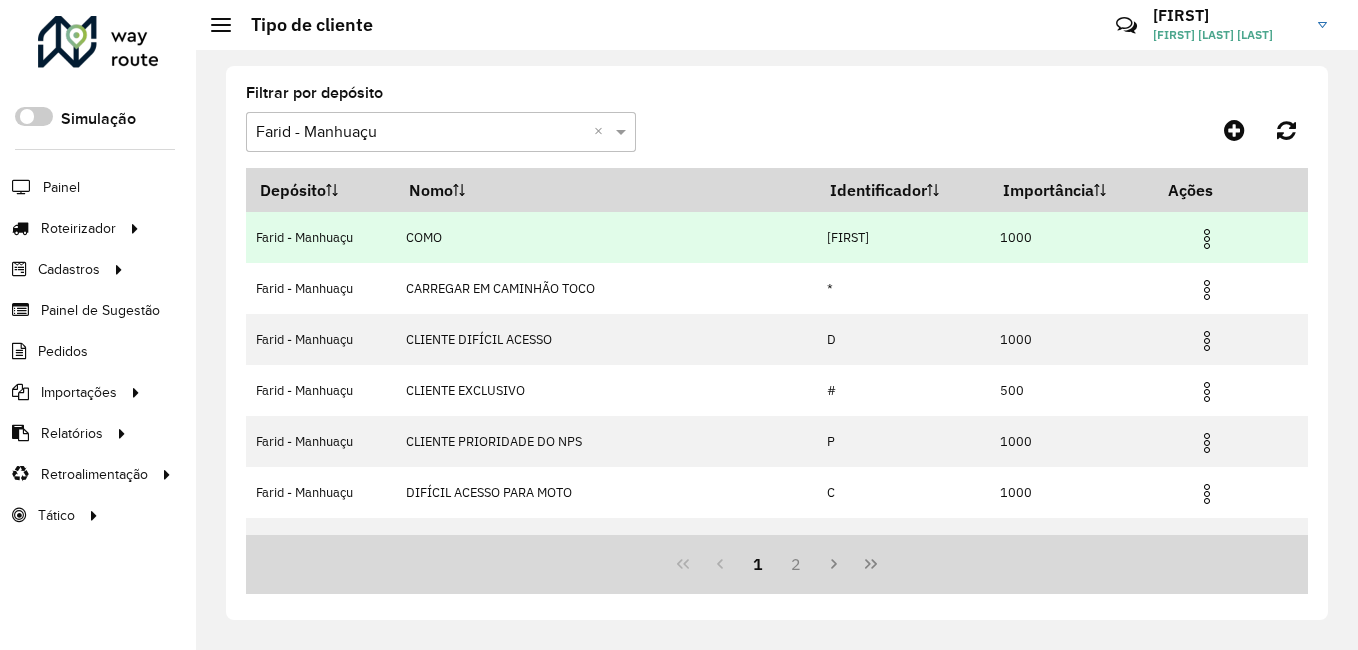 click at bounding box center [1207, 239] 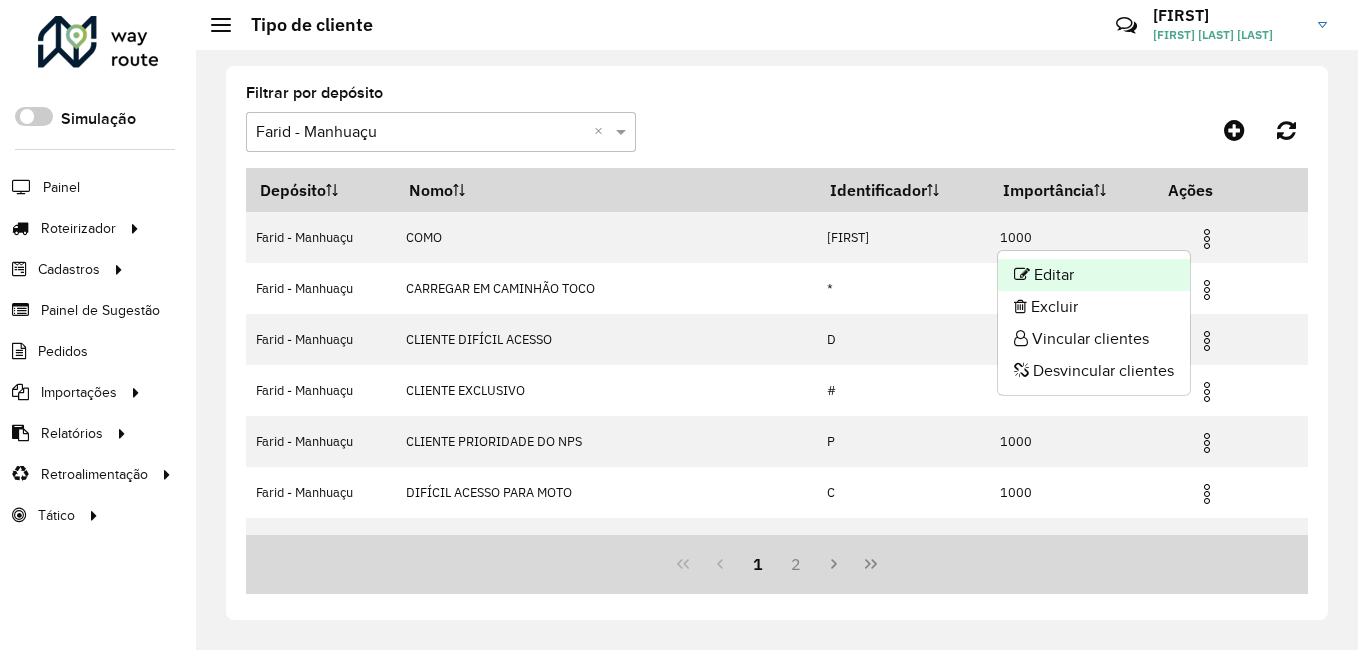 click on "Editar" 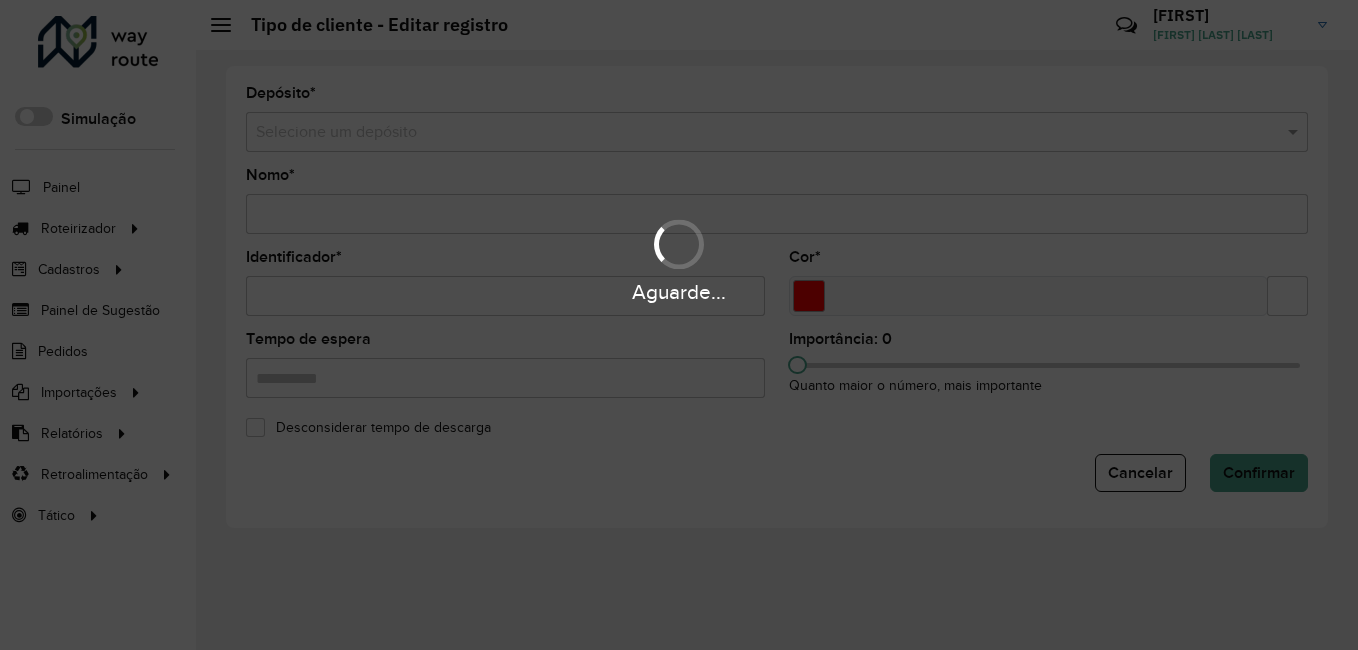 type on "**" 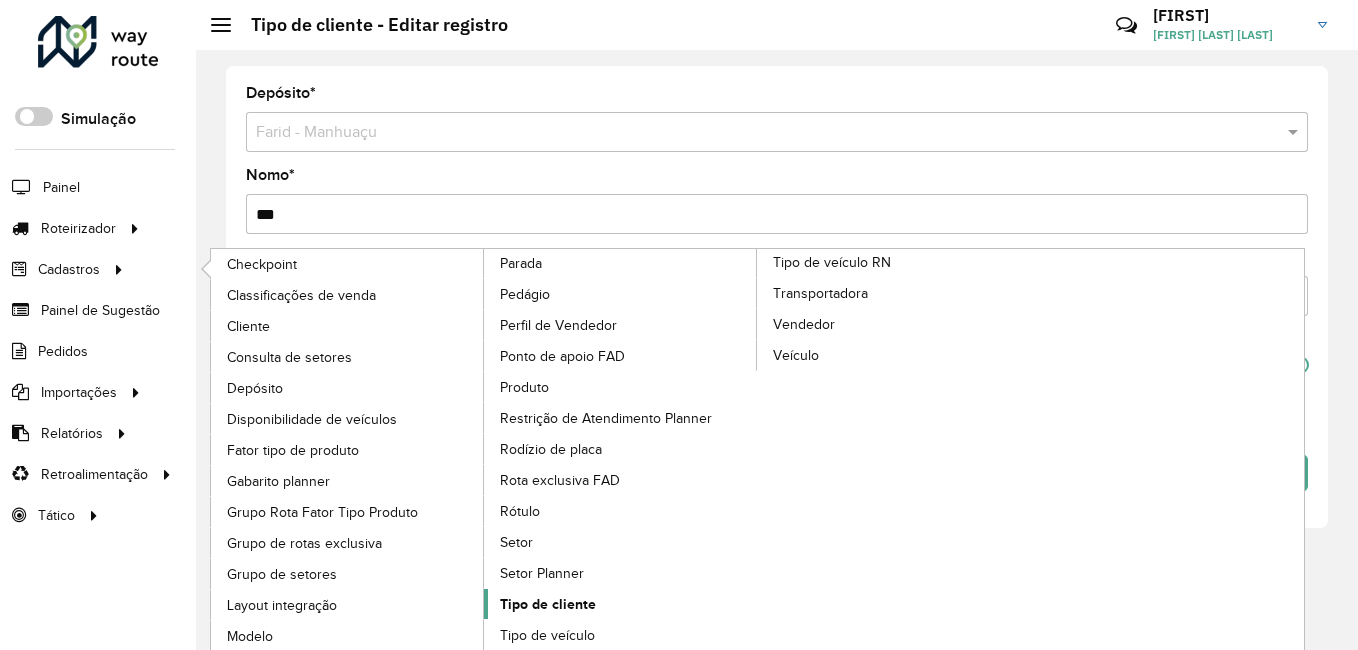 click on "Tipo de cliente" 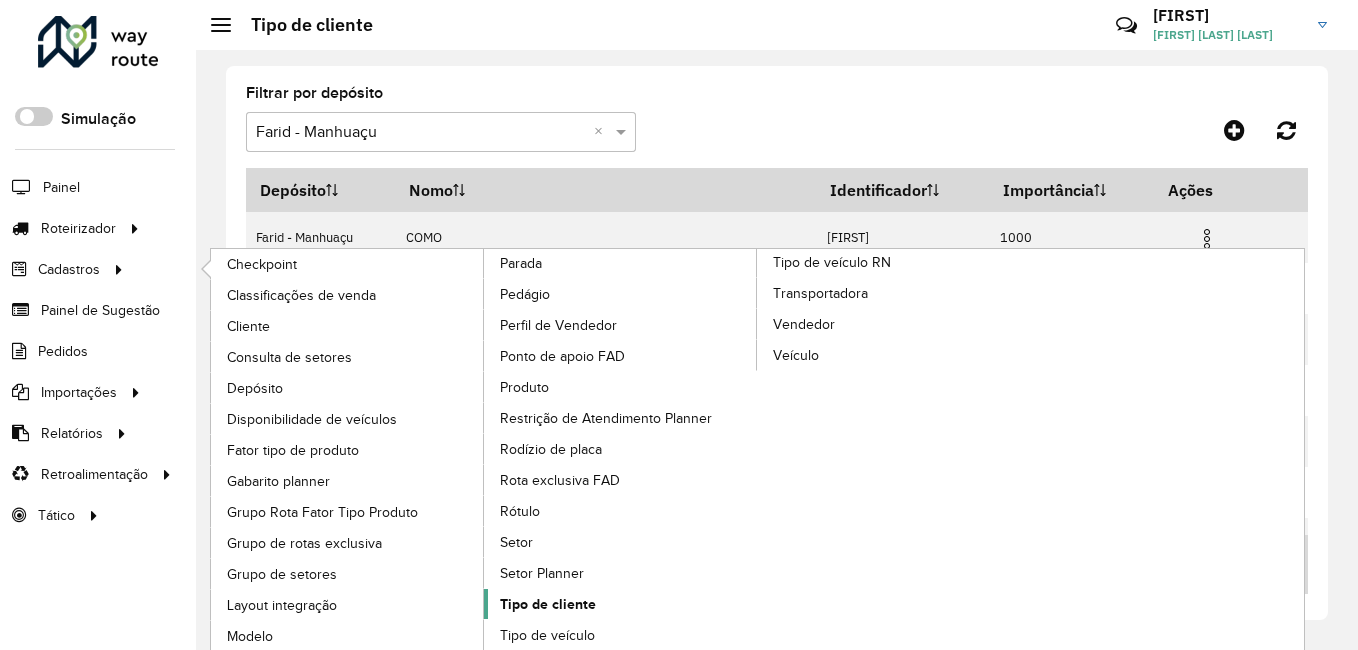 click on "Tipo de cliente" 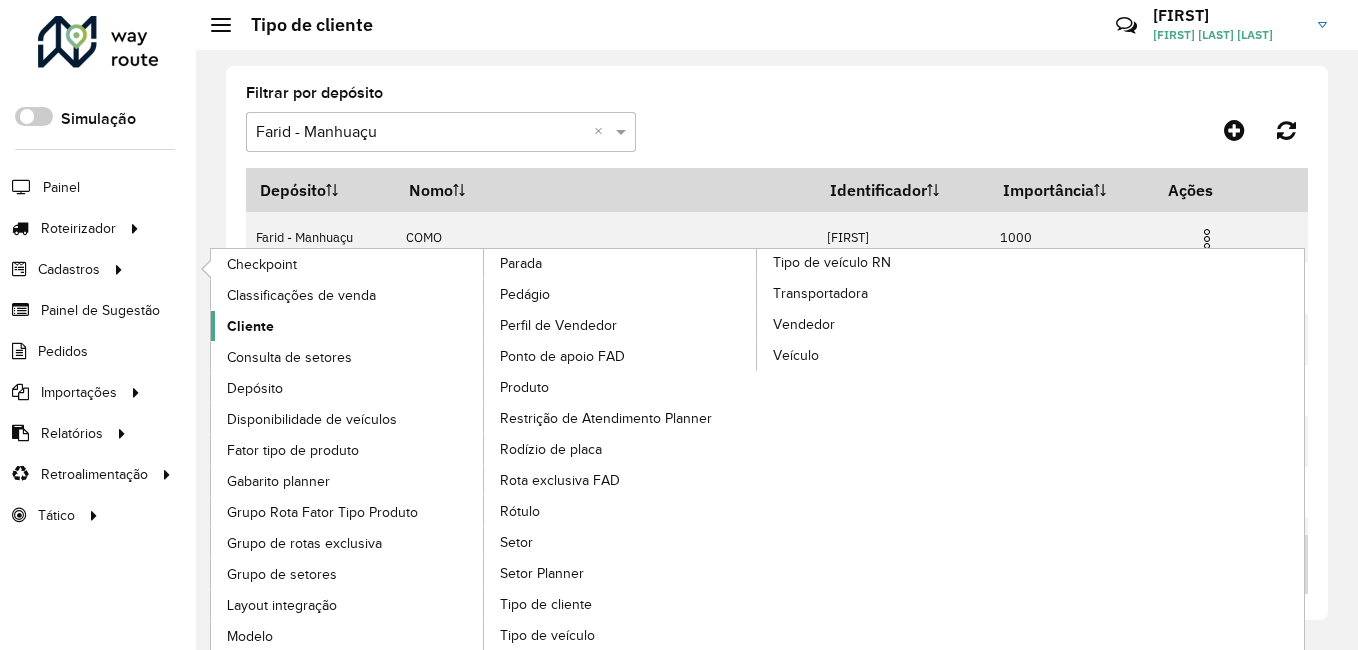 click on "Cliente" 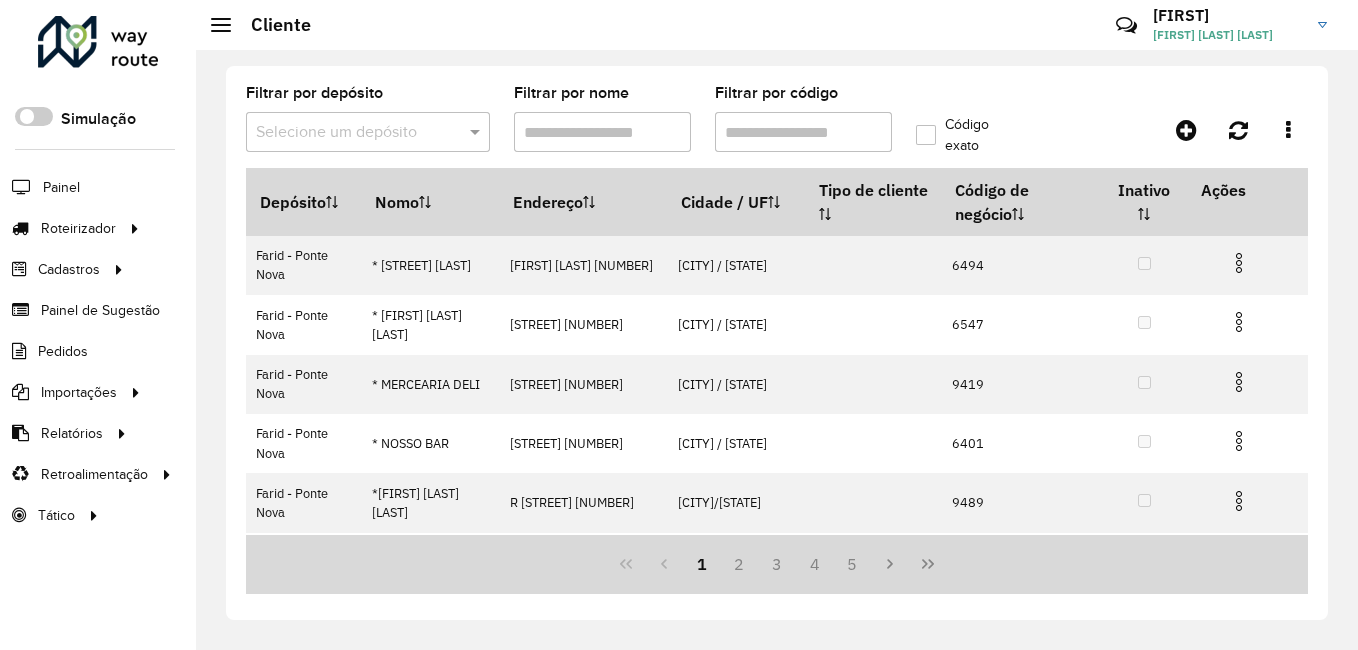 click on "Filtrar por código" at bounding box center (803, 132) 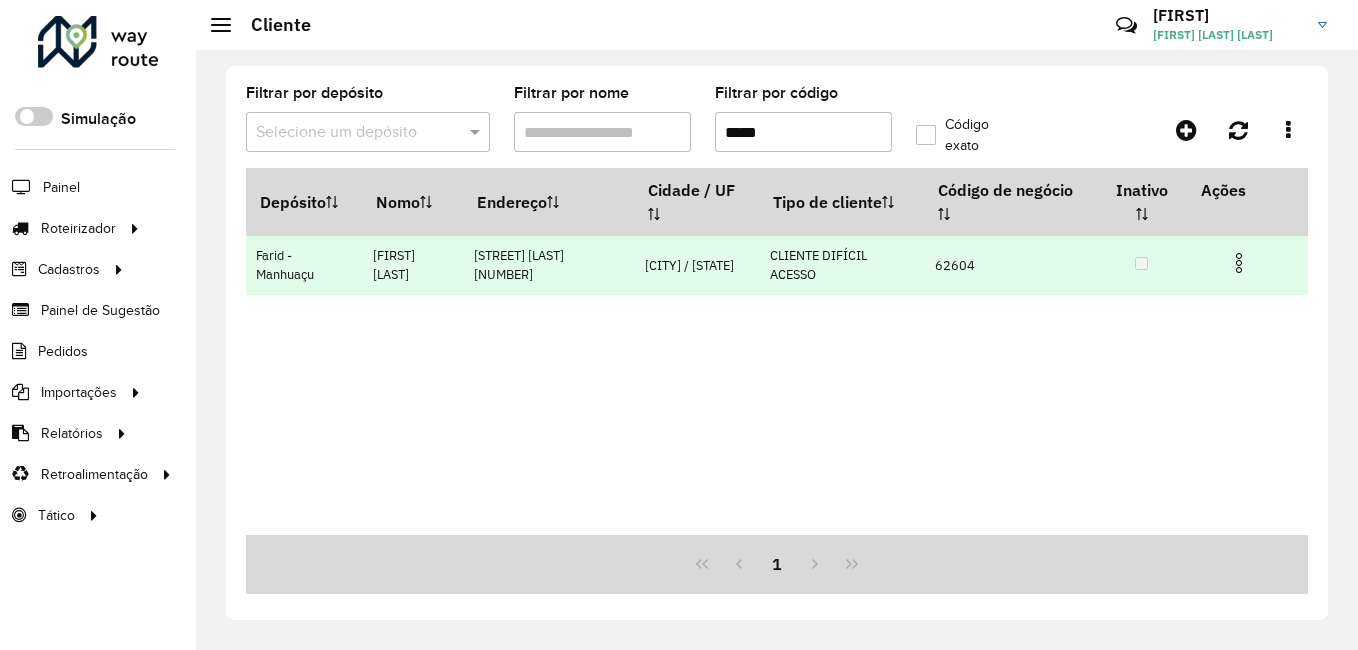 type on "*****" 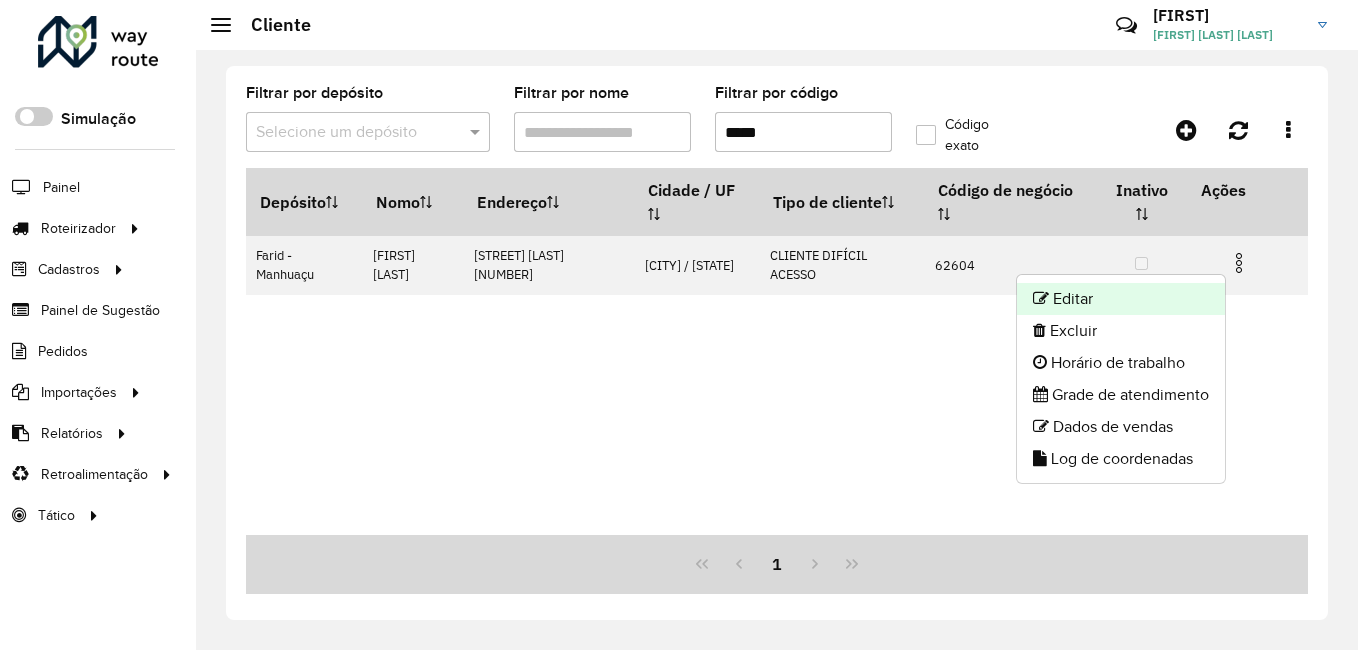 click on "Editar" 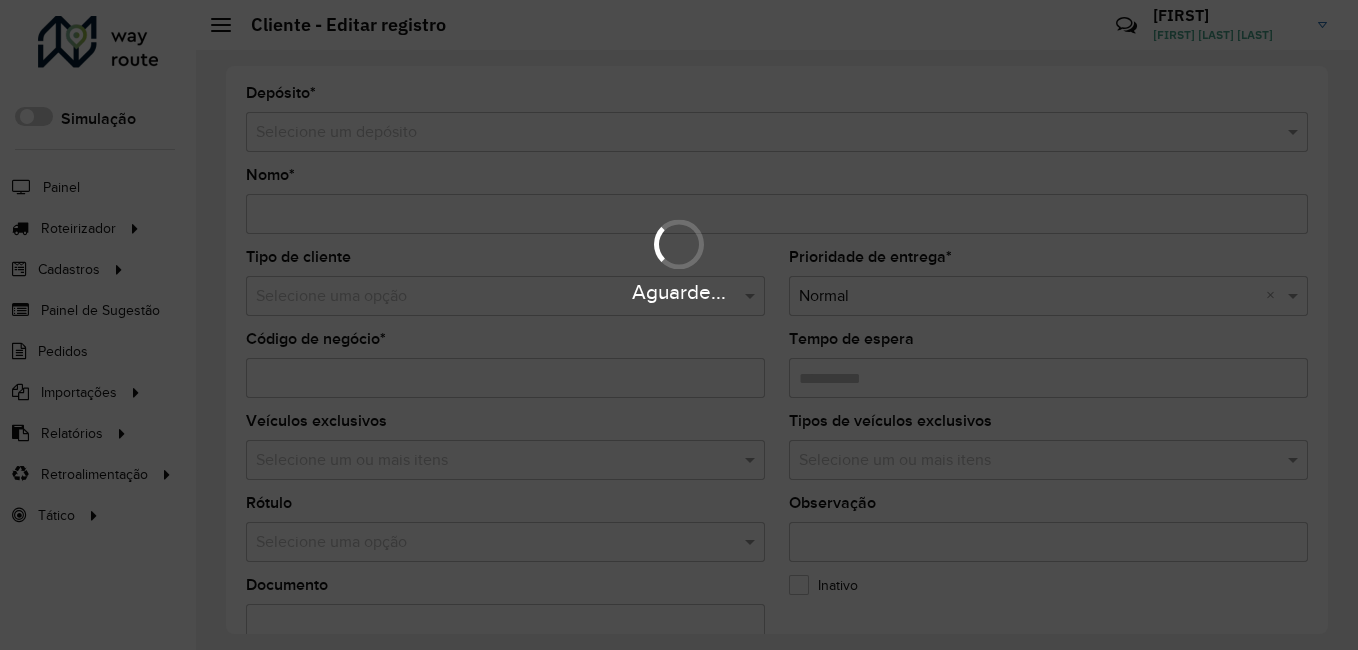 type on "**********" 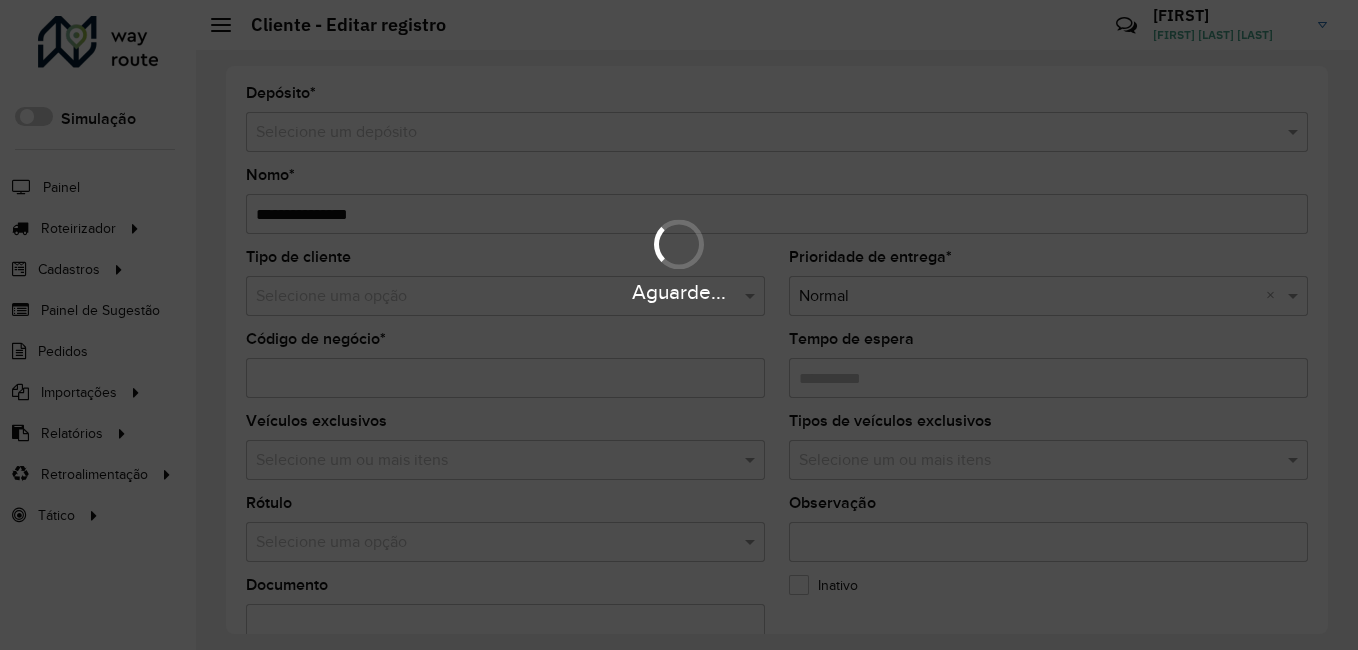 type on "*****" 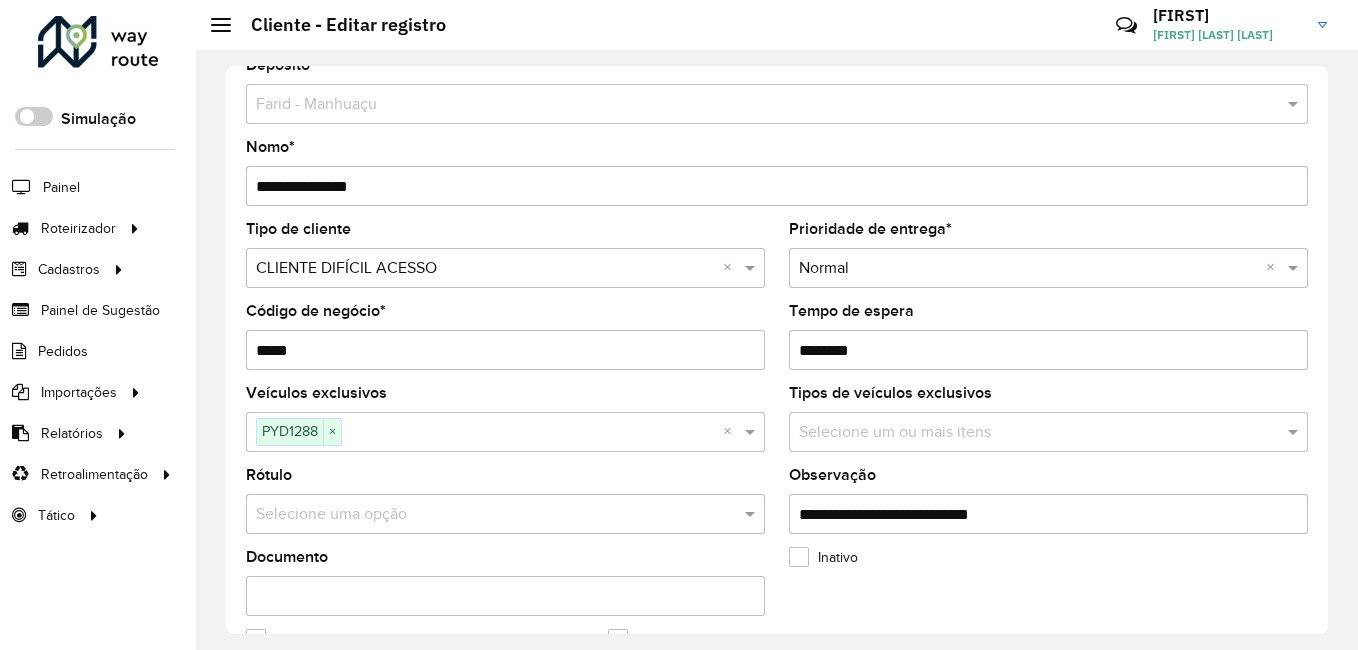 scroll, scrollTop: 0, scrollLeft: 0, axis: both 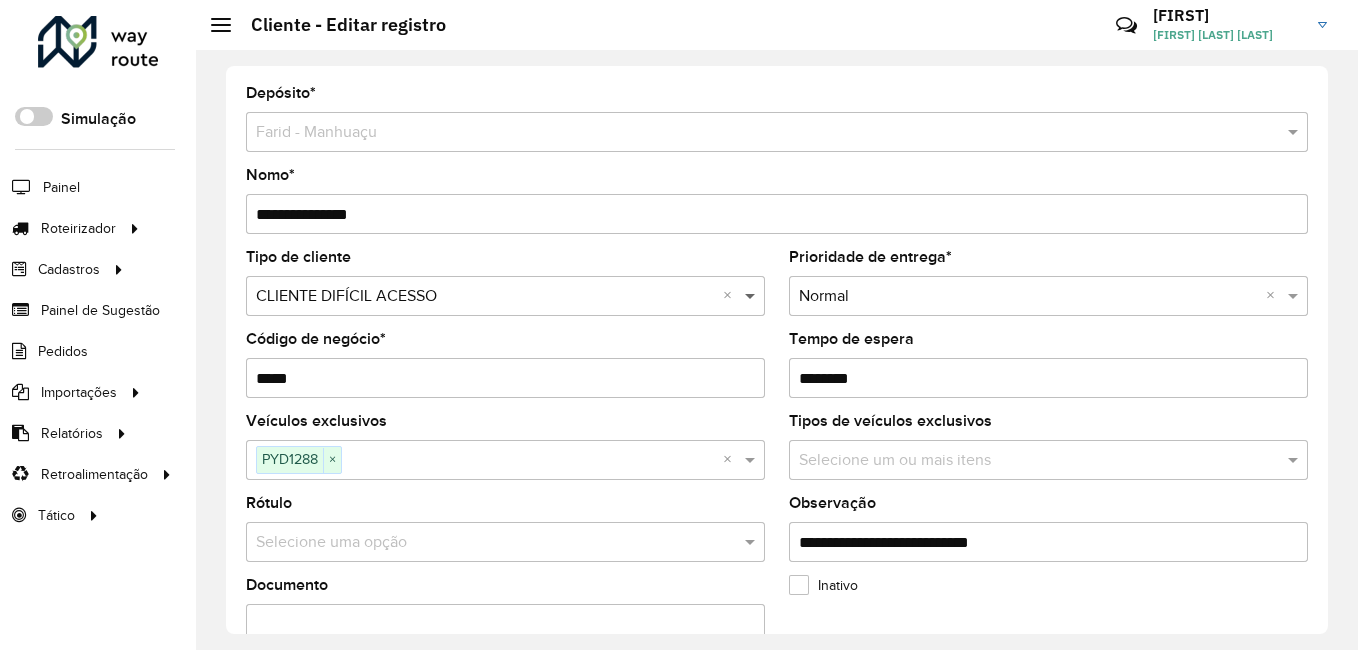 click at bounding box center [752, 296] 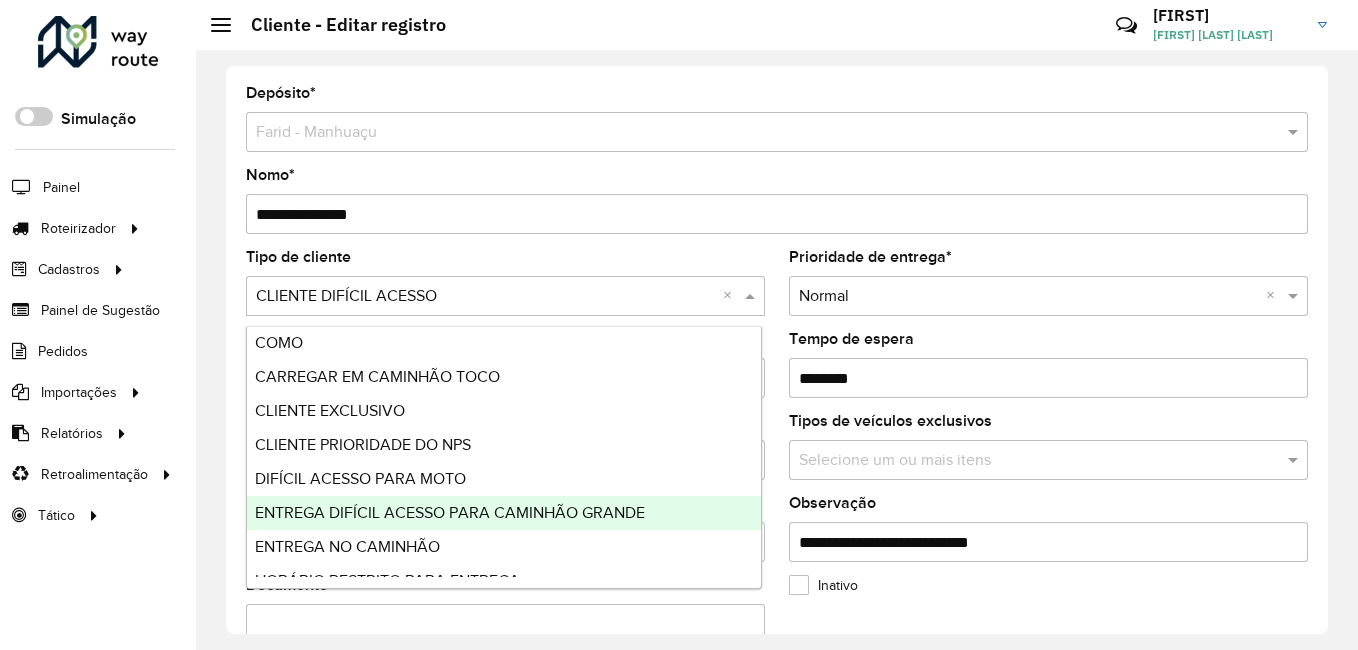 scroll, scrollTop: 0, scrollLeft: 0, axis: both 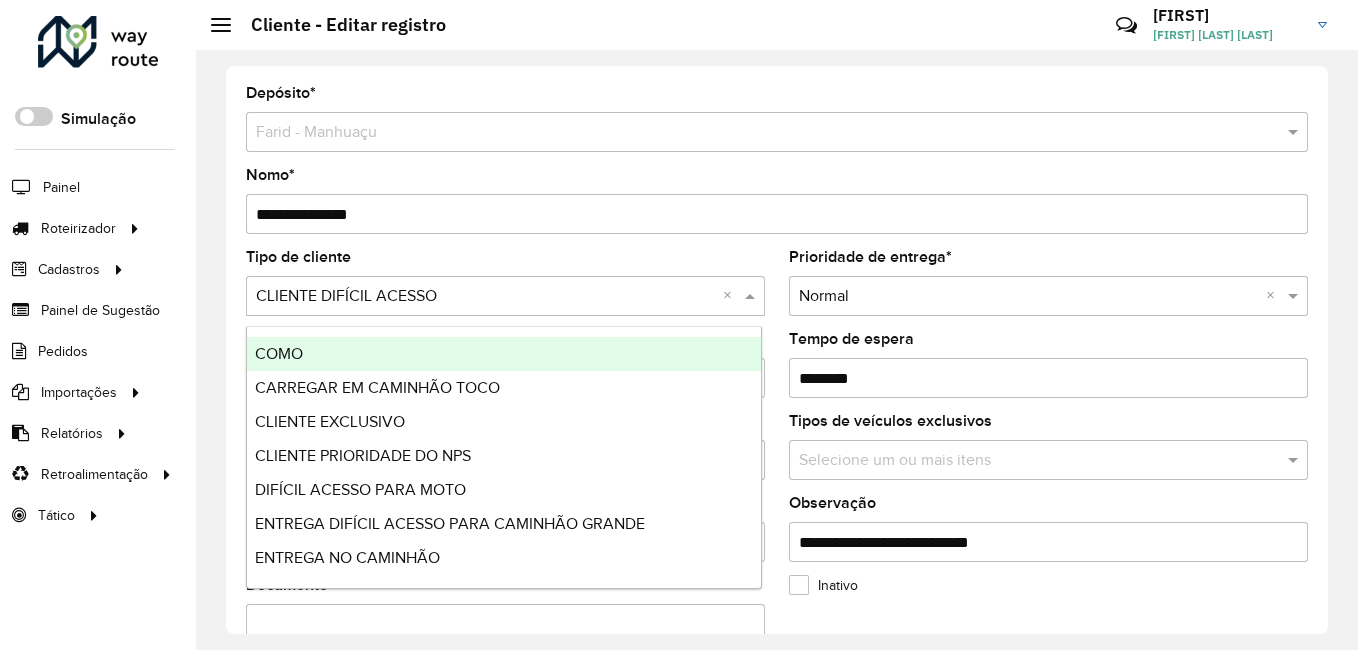 click on "Tipo de cliente  Selecione uma opção × CLIENTE DIFÍCIL ACESSO ×" 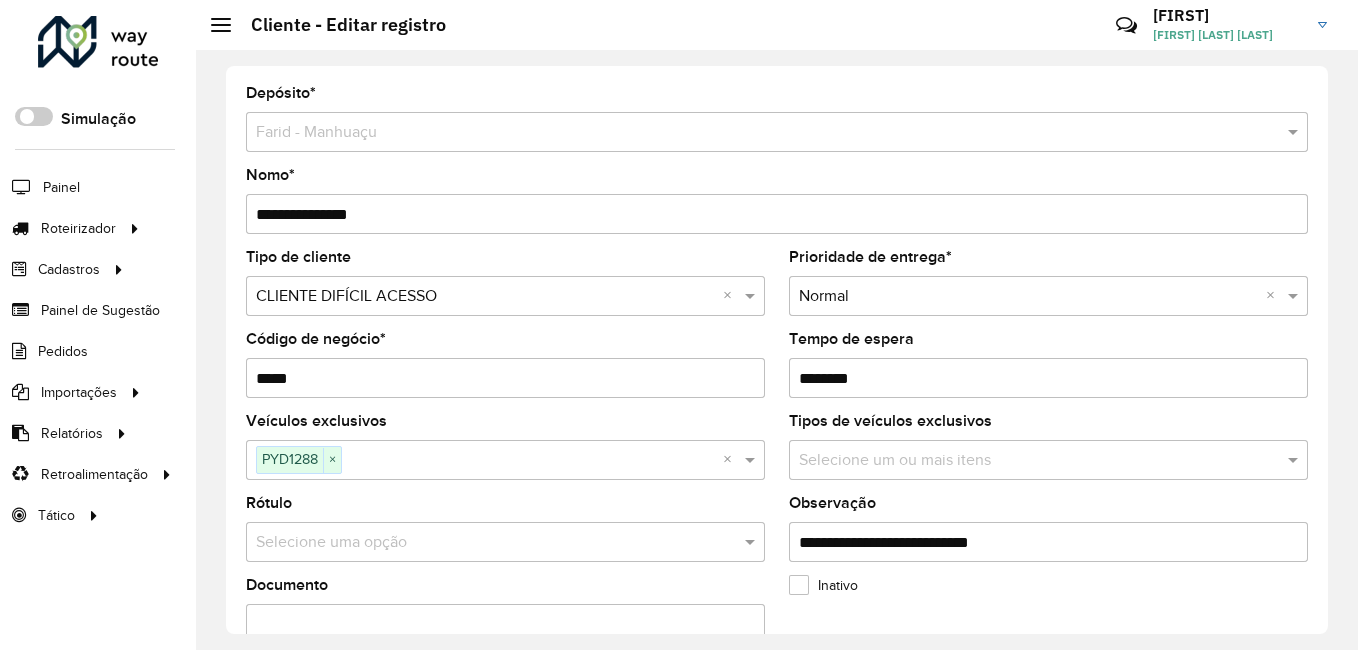 click on "**********" 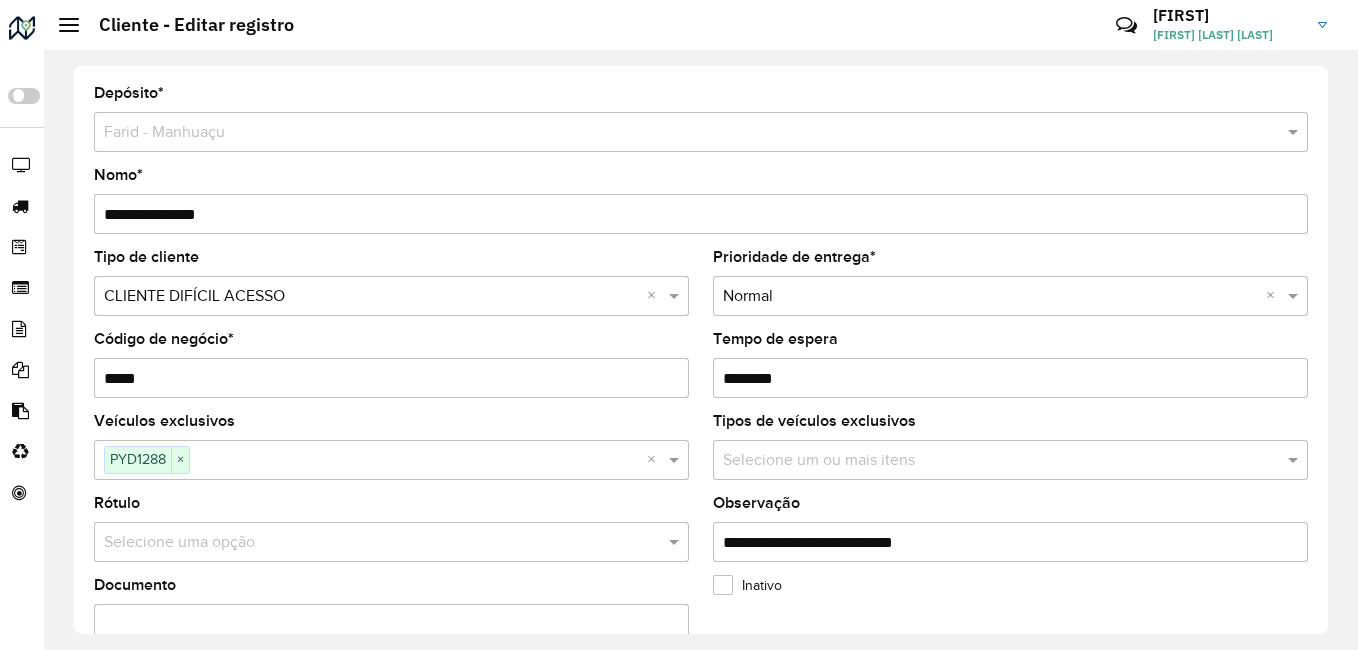 click 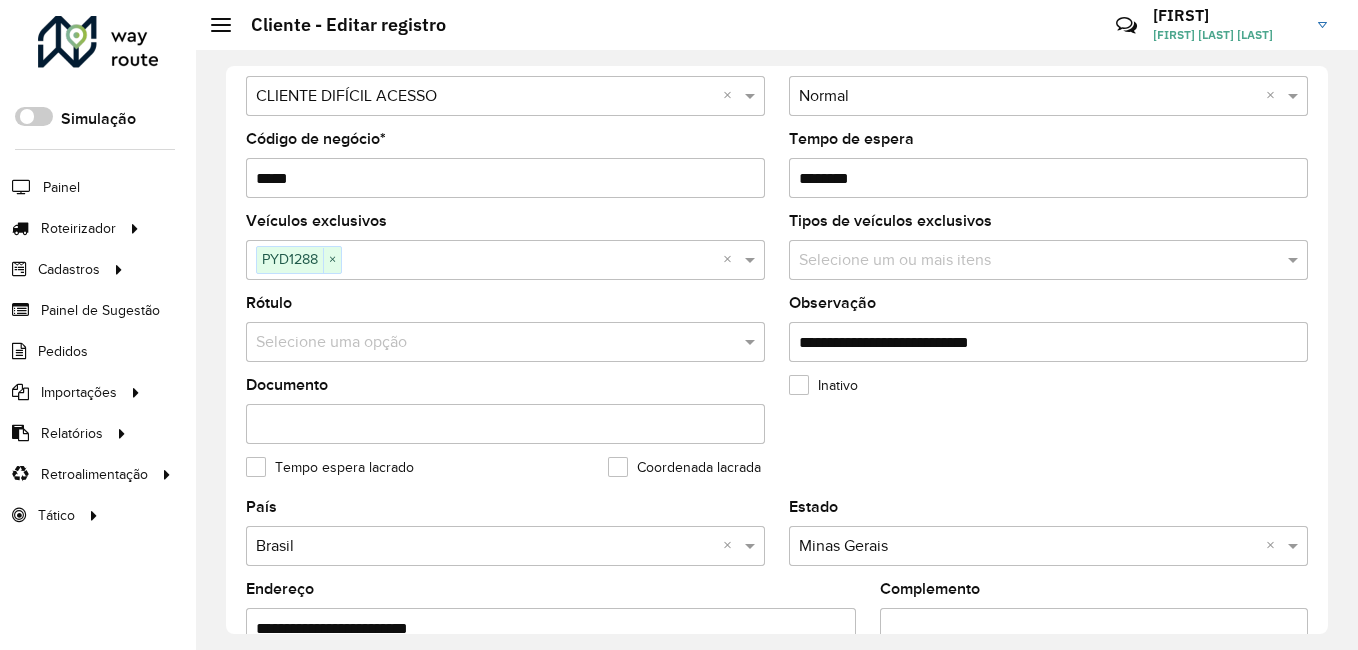 scroll, scrollTop: 100, scrollLeft: 0, axis: vertical 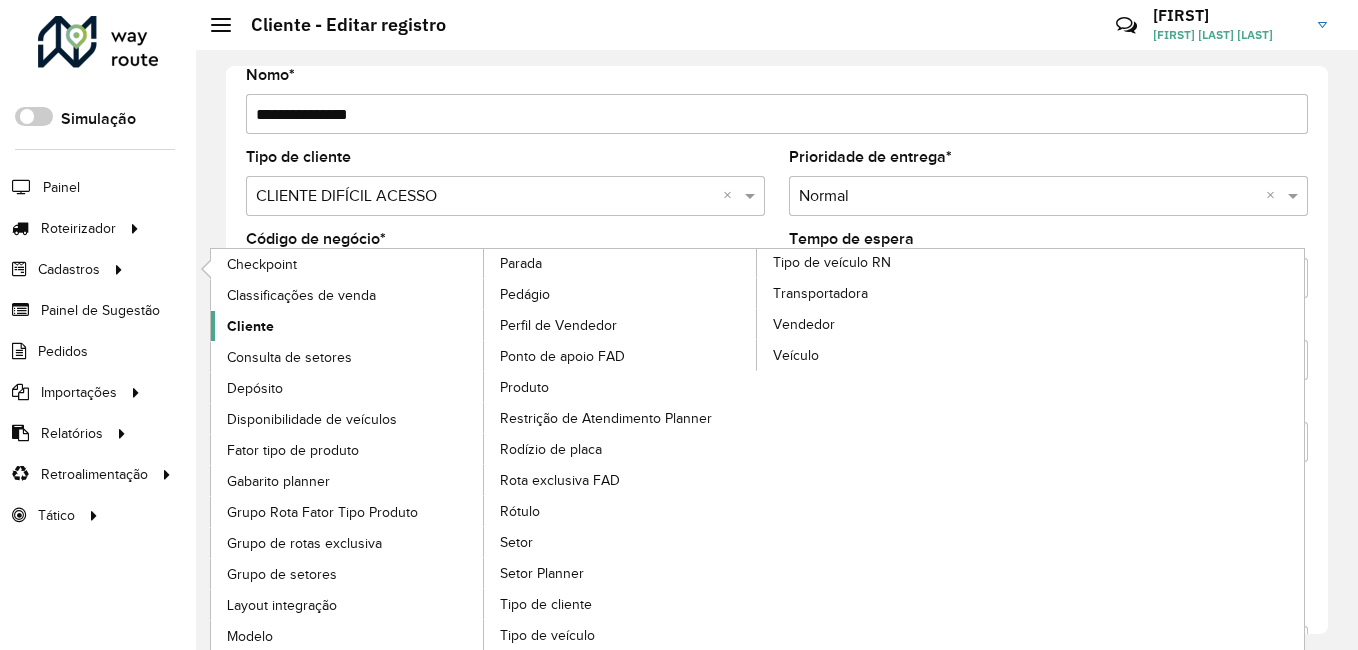 click on "Cliente" 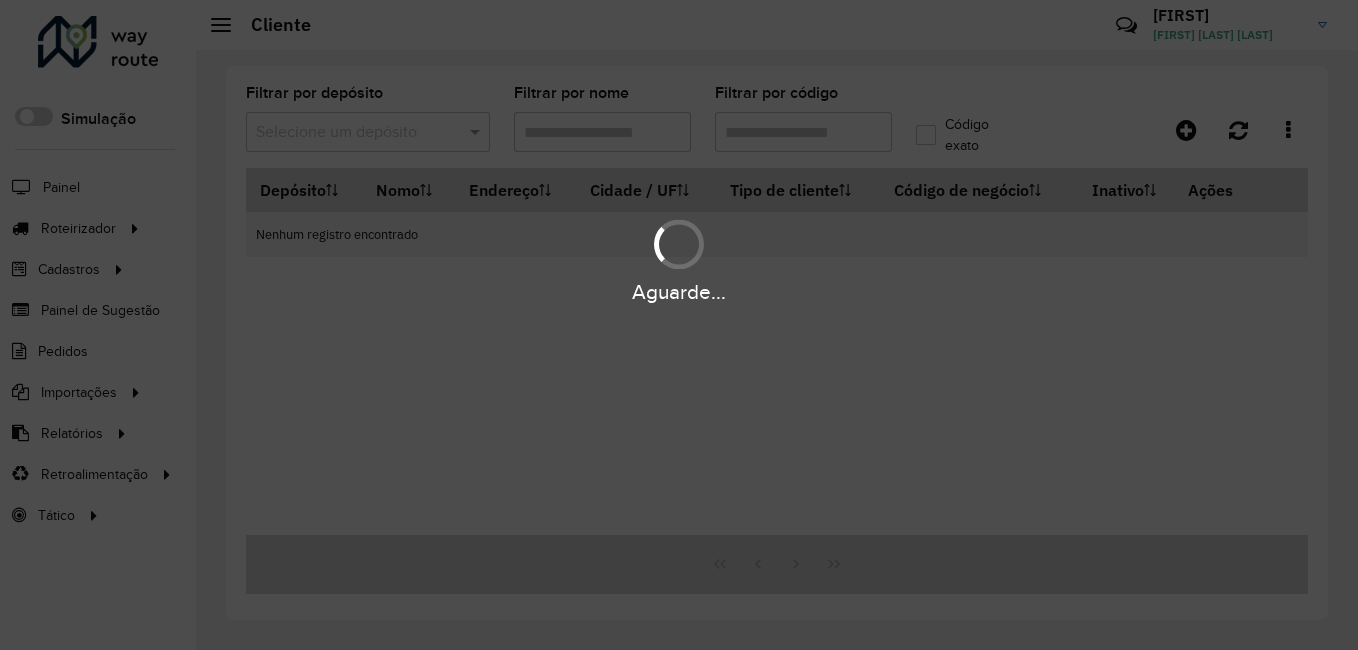 type on "*****" 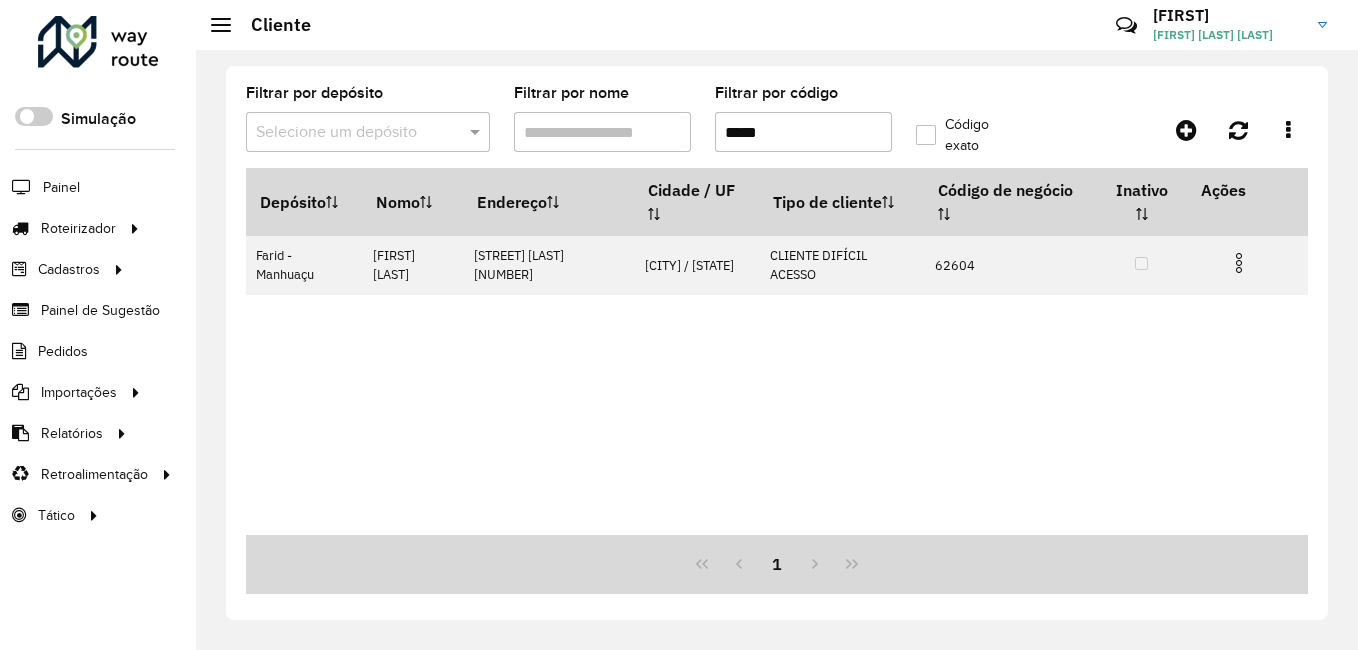 drag, startPoint x: 793, startPoint y: 135, endPoint x: 615, endPoint y: 100, distance: 181.40839 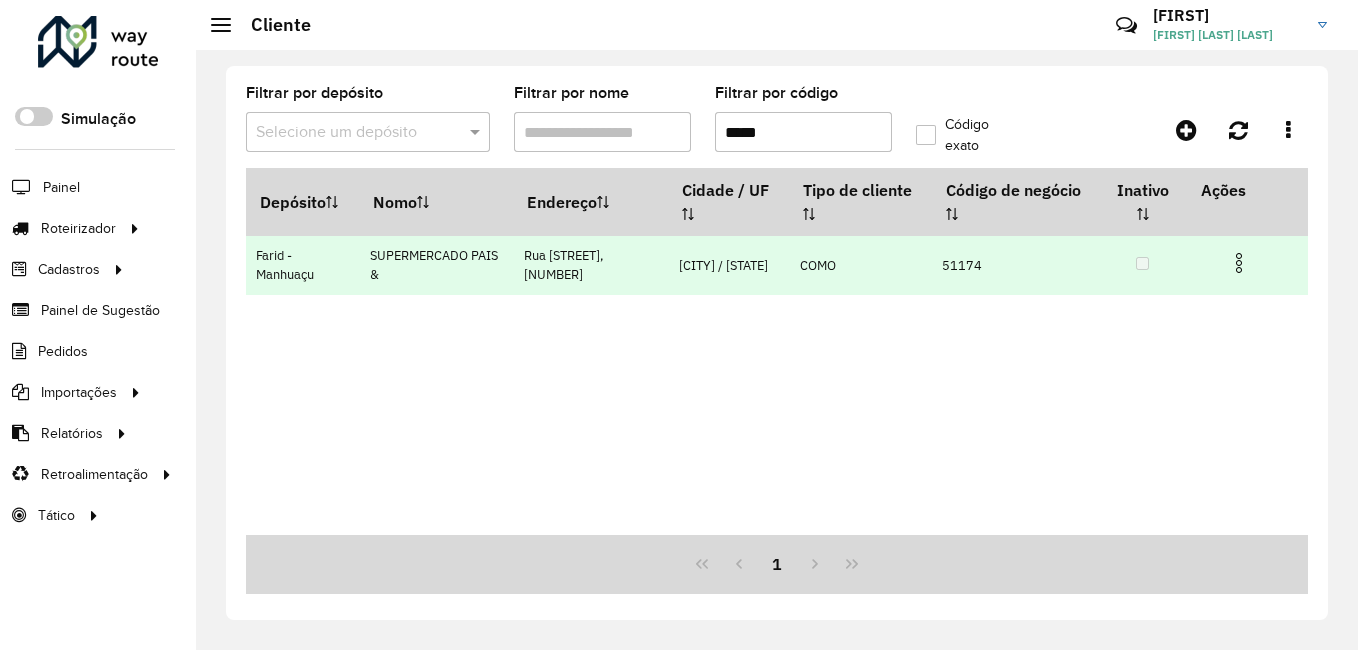 type on "*****" 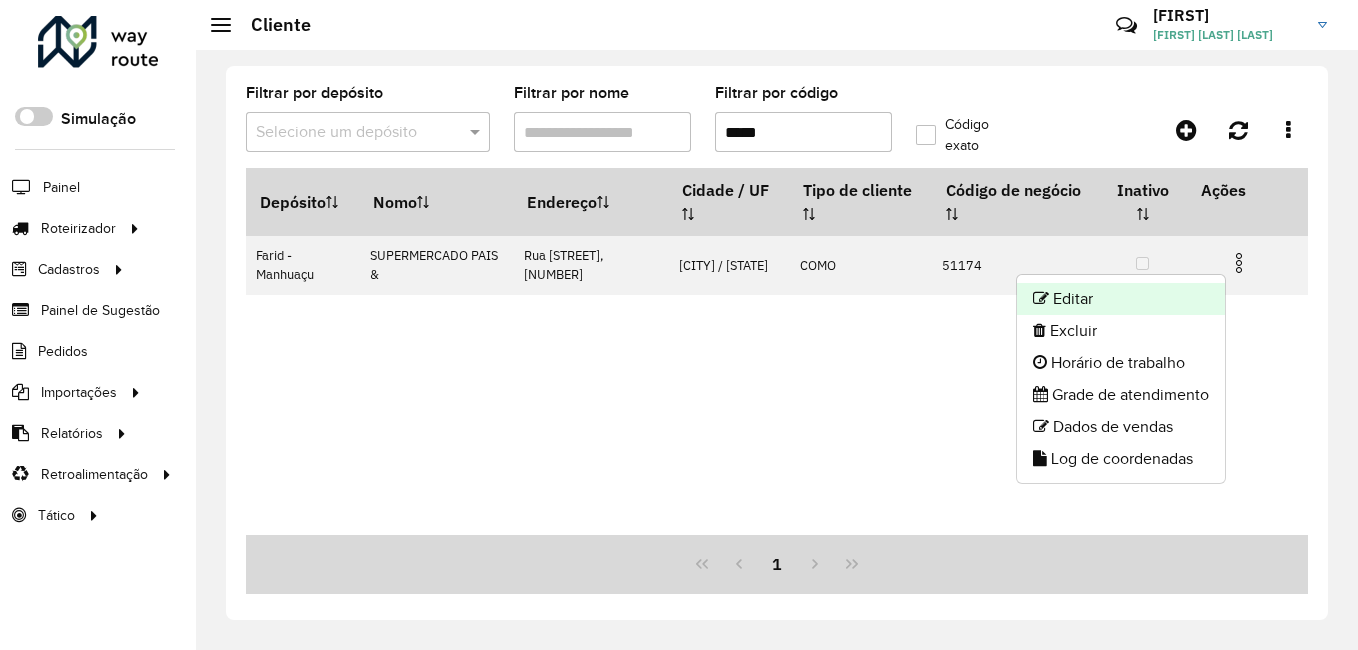 click on "Editar" 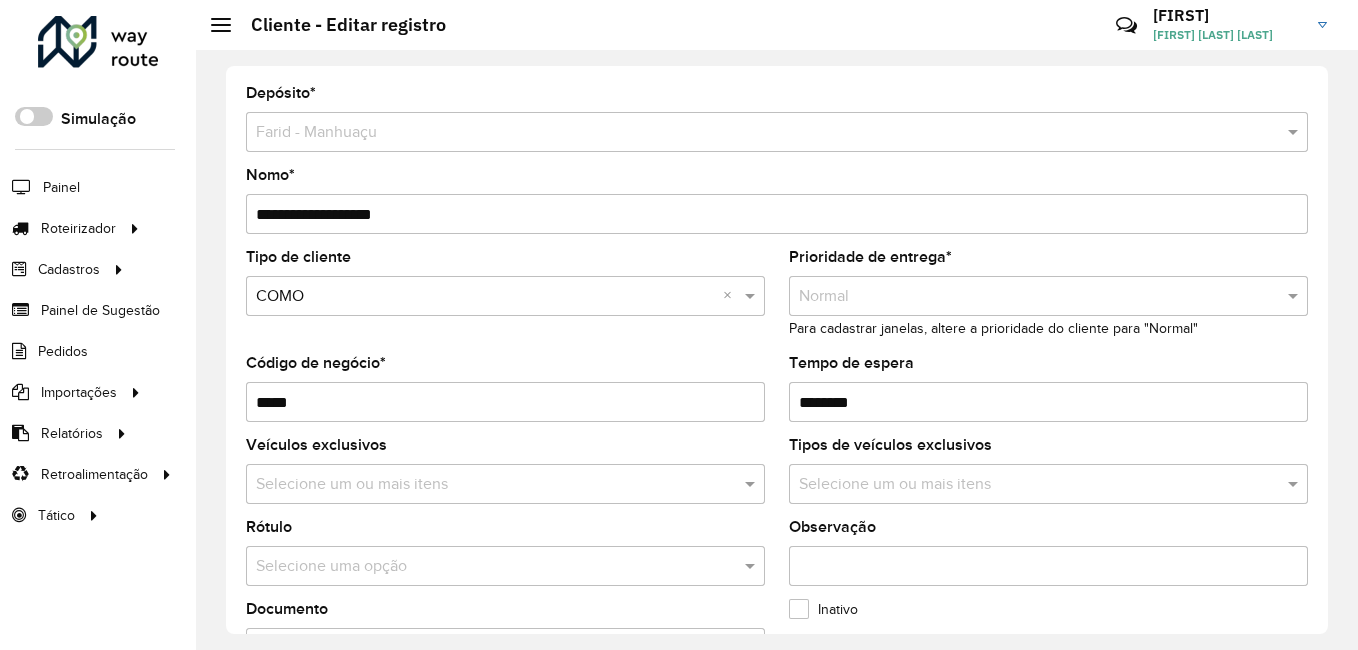 click at bounding box center (485, 297) 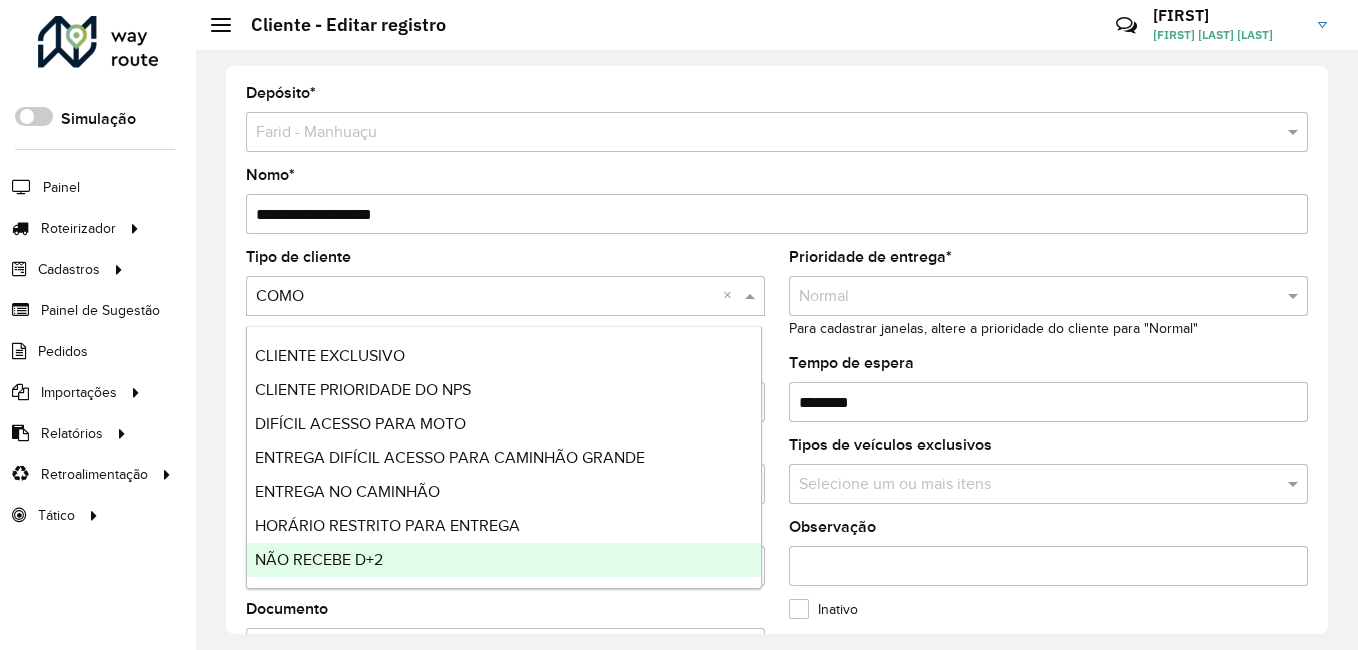 scroll, scrollTop: 0, scrollLeft: 0, axis: both 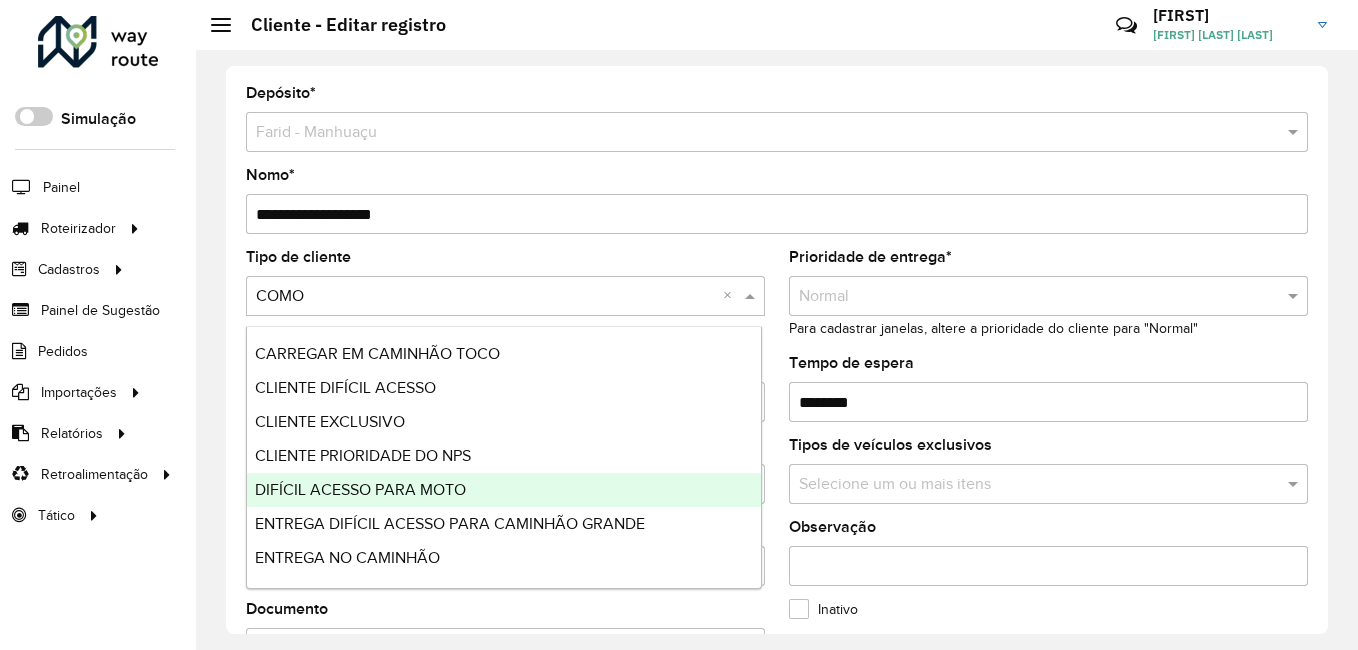 click on "Roteirizador AmbevTech Simulação Painel Roteirizador Entregas Vendas Cadastros Checkpoint Classificações de venda Cliente Consulta de setores Depósito Disponibilidade de veículos Fator tipo de produto Gabarito planner Grupo Rota Fator Tipo Produto Grupo de rotas exclusiva Grupo de setores Layout integração Modelo Parada Pedágio Perfil de Vendedor Ponto de apoio FAD Produto Restrição de Atendimento Planner Rodízio de placa Rota exclusiva FAD Rótulo Setor Setor Planner Tipo de cliente Tipo de veículo Tipo de veículo RN Transportadora Vendedor Veículo Painel de Sugestão Pedidos Importações Classificação e volume de venda Clientes Fator tipo produto Gabarito planner Grade de atendimento Janela de atendimento Localização Pedidos Restrição de Atendimento Planner Tempo de espera Vendedor Veículos Relatórios Ações da sessão Clientes Clientes fora malha Exclusão pedido Fator tipo de produto Filtros da sessão Indicadores roteirização Integração automática Pedidos agrupados Romaneio" 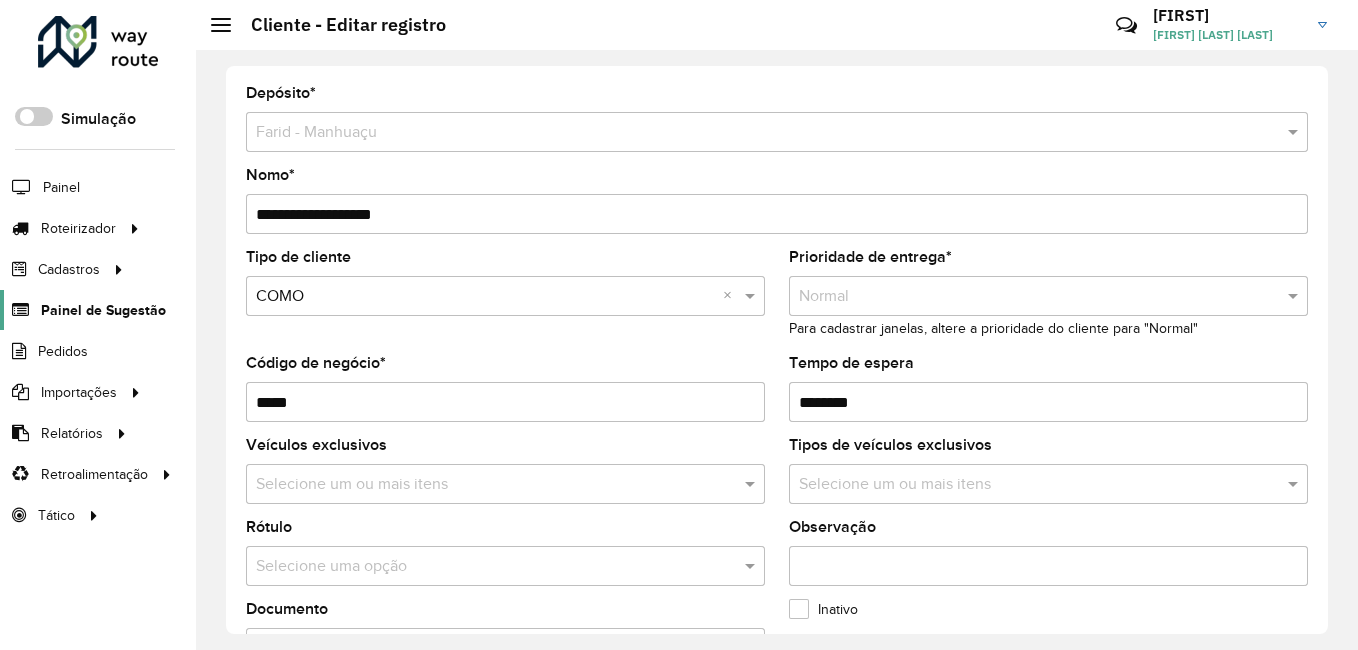 click on "Painel de Sugestão" 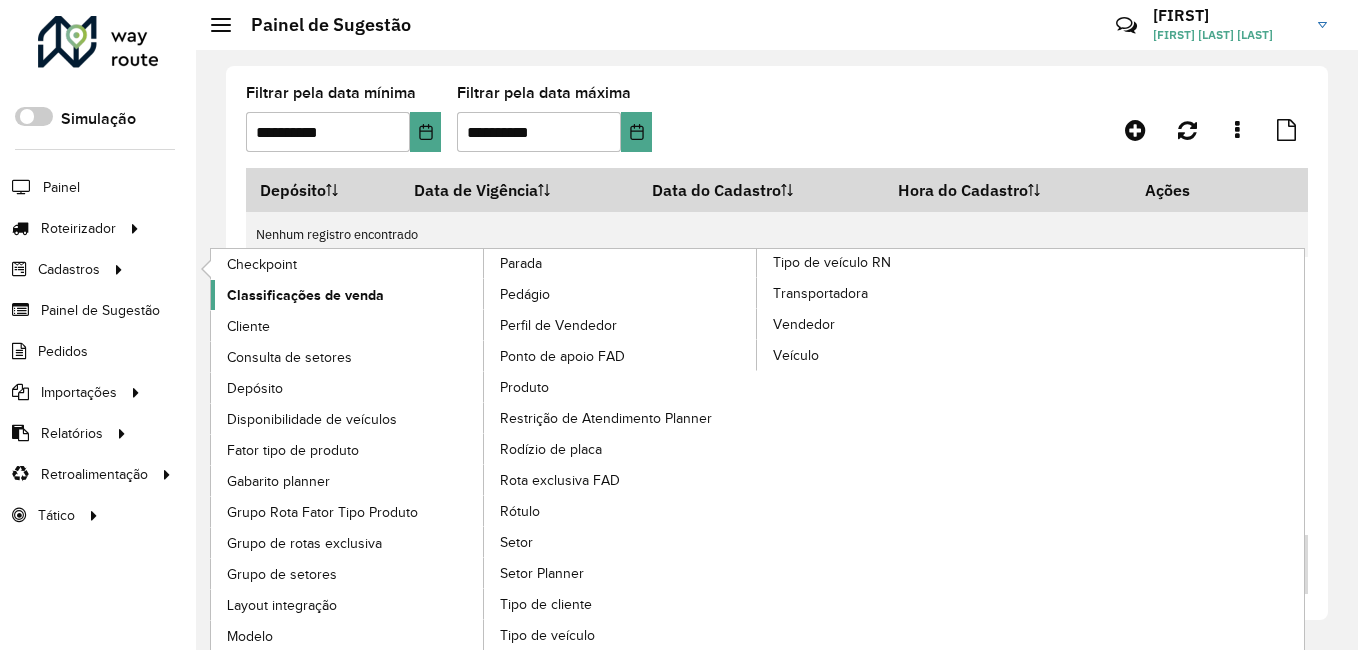 click on "Classificações de venda" 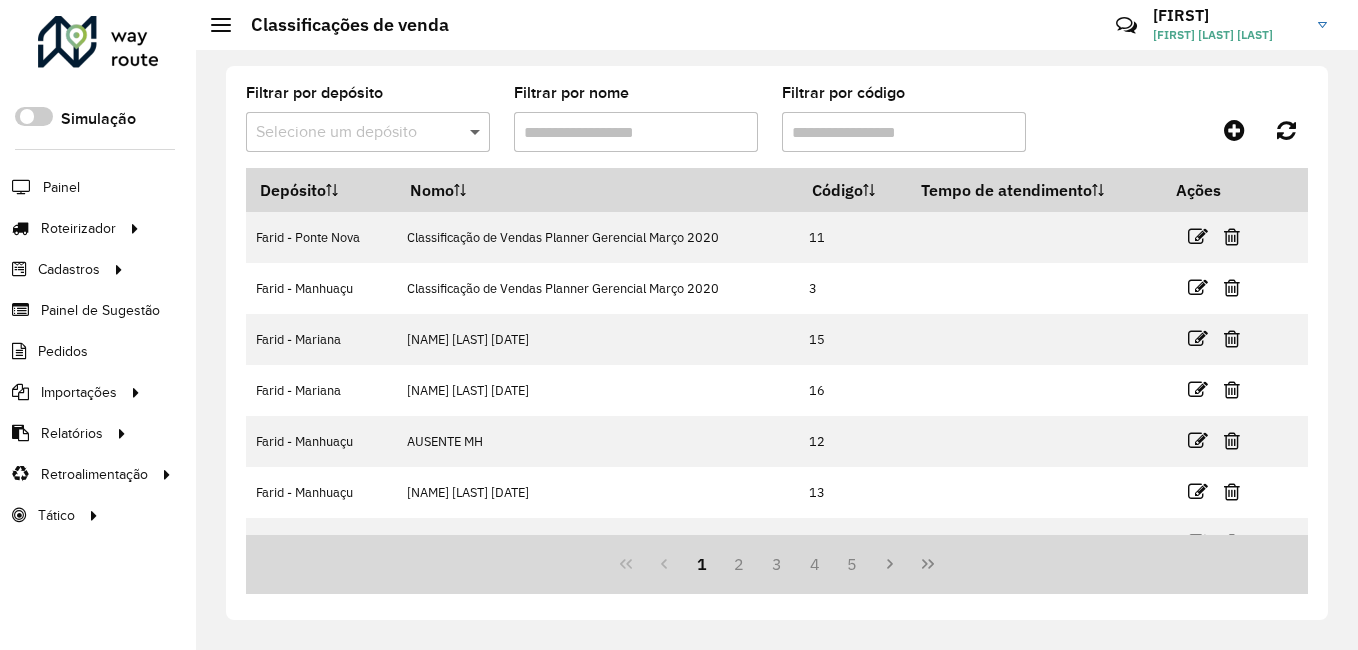click at bounding box center (477, 132) 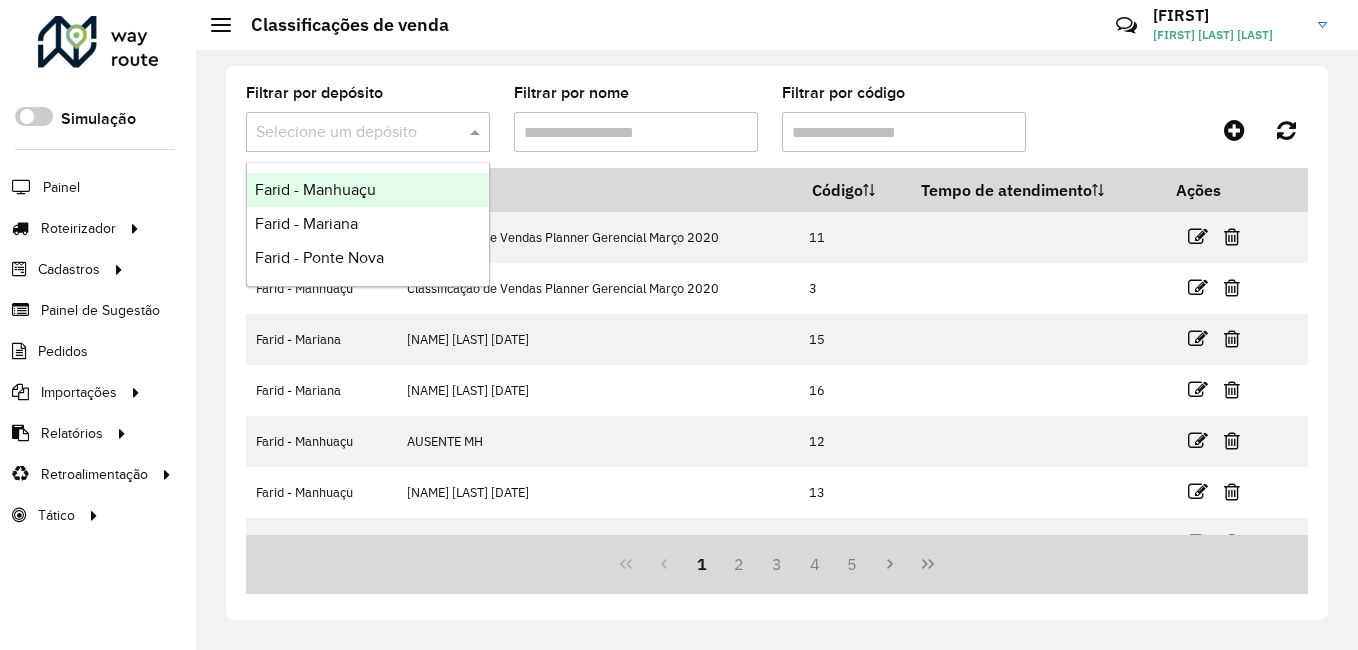 click on "Farid - Manhuaçu" at bounding box center [315, 189] 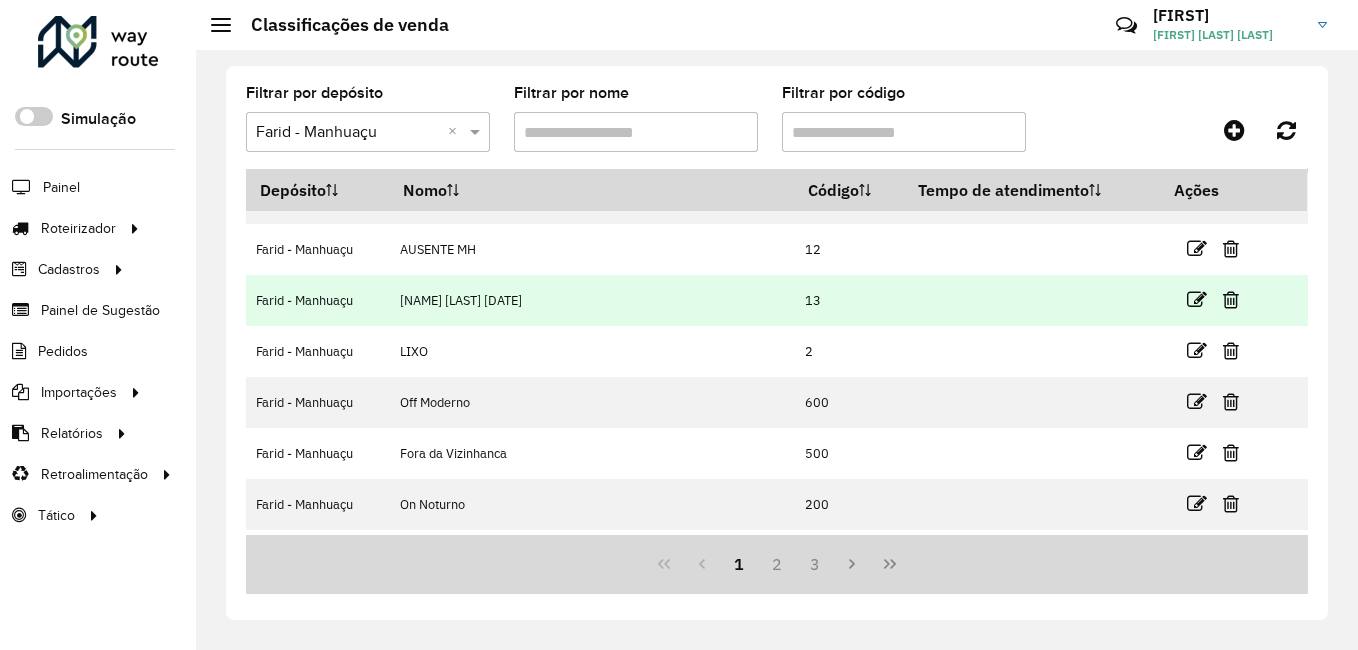 scroll, scrollTop: 0, scrollLeft: 0, axis: both 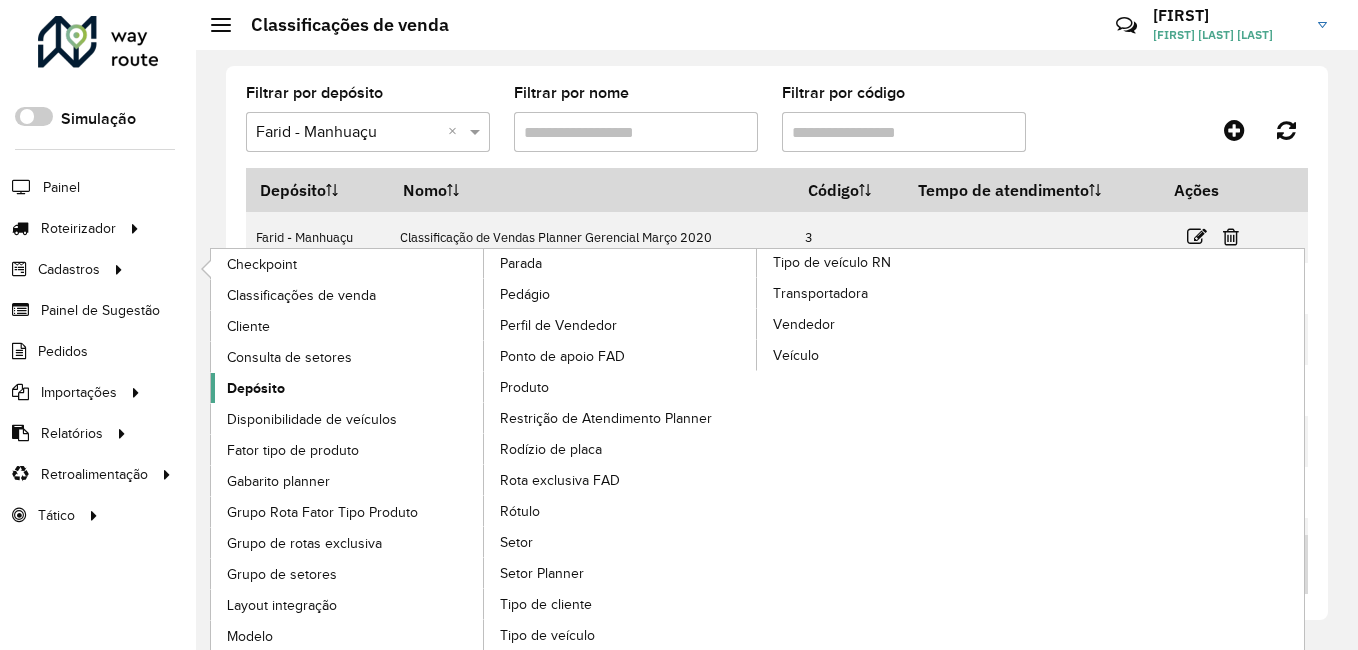 click on "Depósito" 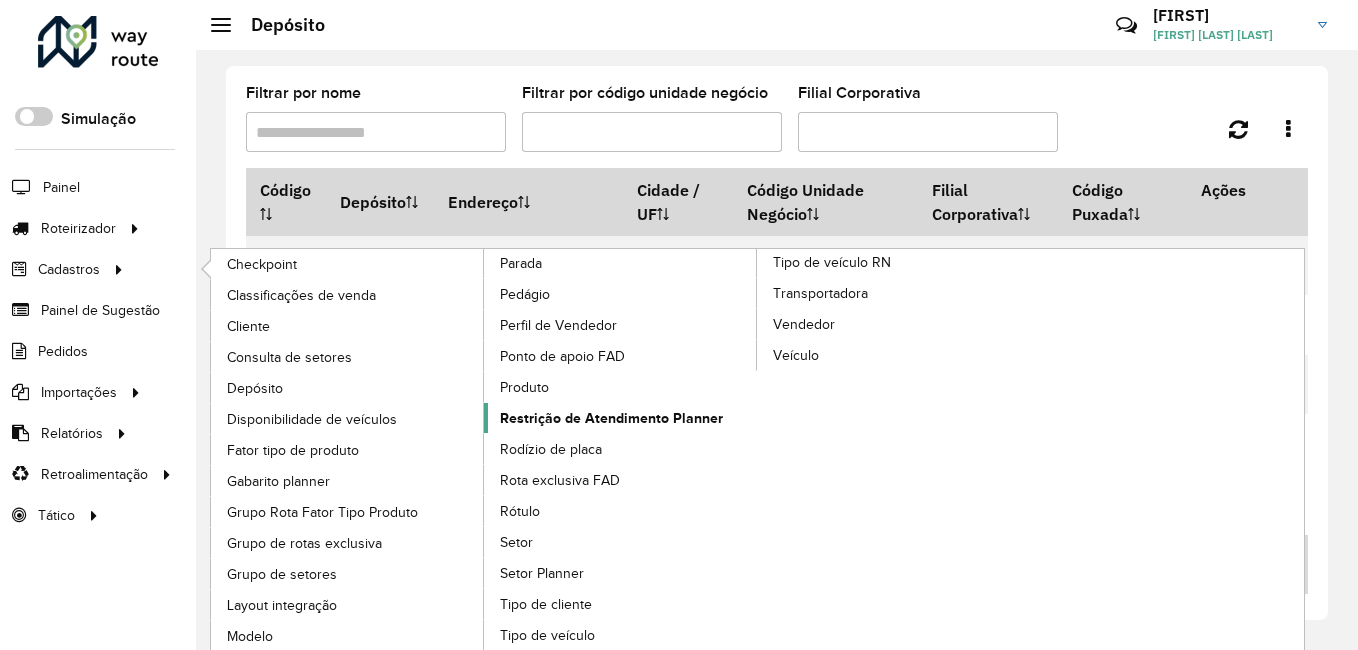 click on "Restrição de Atendimento Planner" 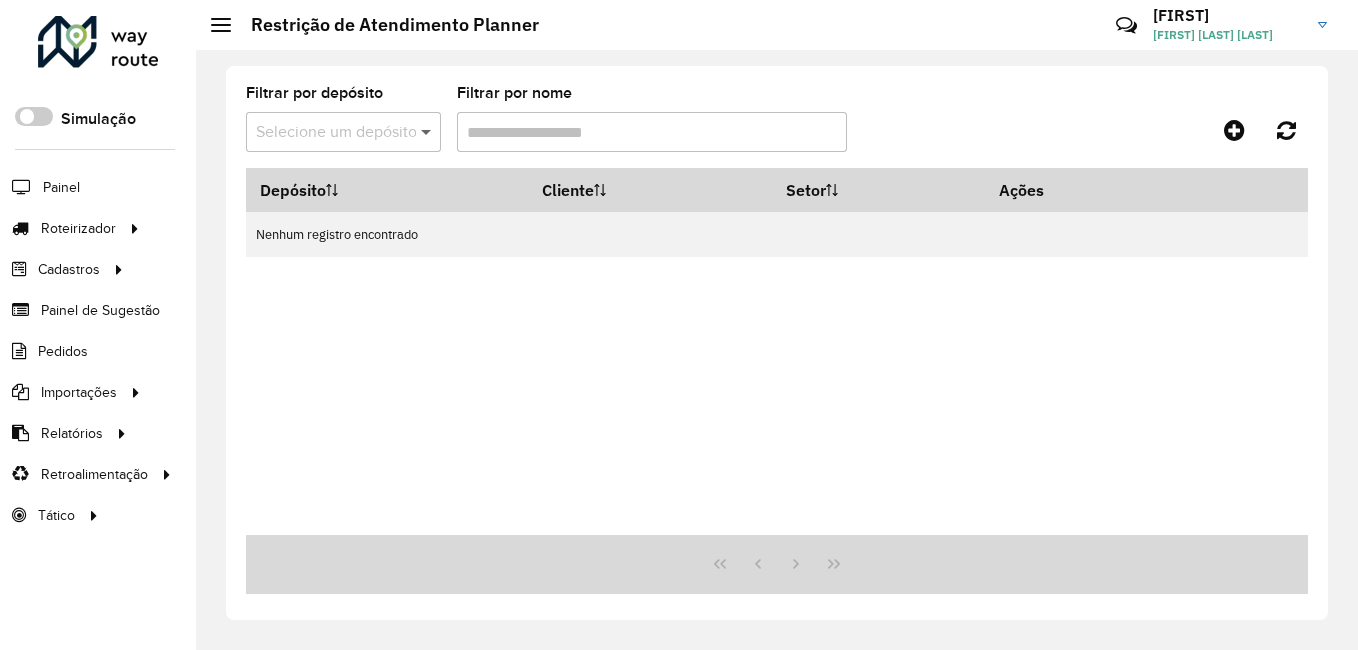 click at bounding box center [428, 132] 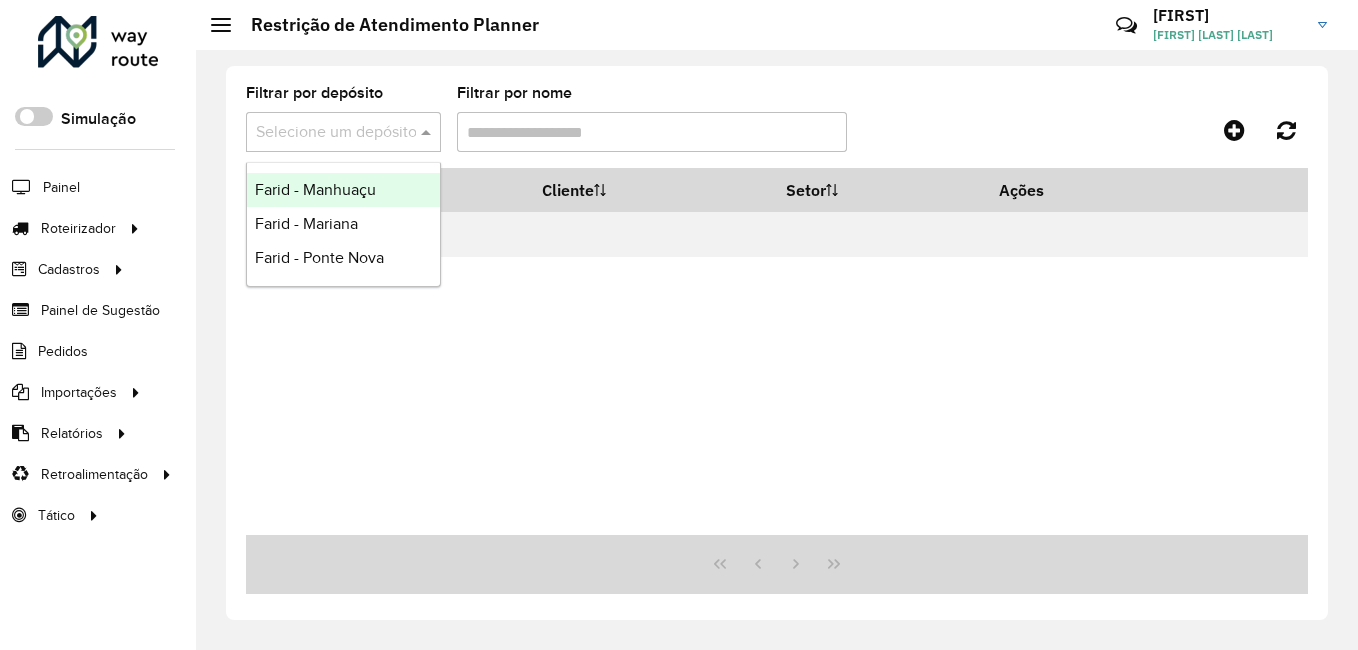 click on "Farid - Manhuaçu" at bounding box center (315, 189) 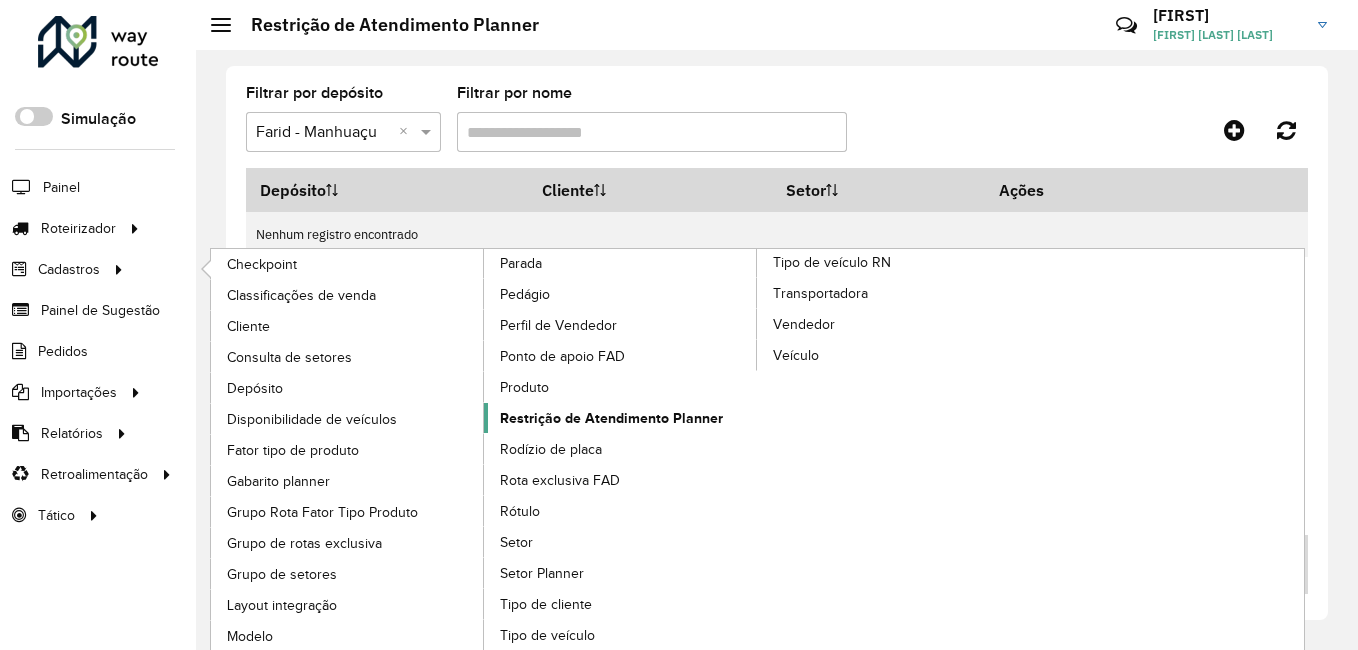 click on "Restrição de Atendimento Planner" 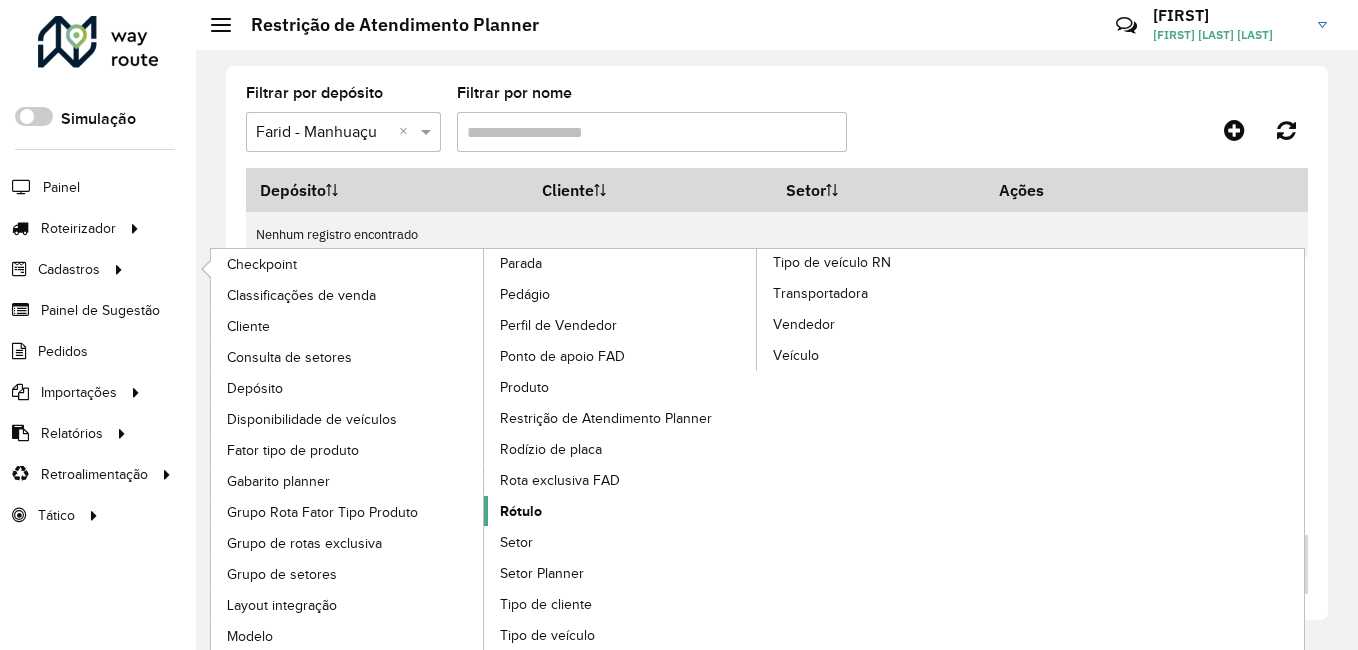 click on "Rótulo" 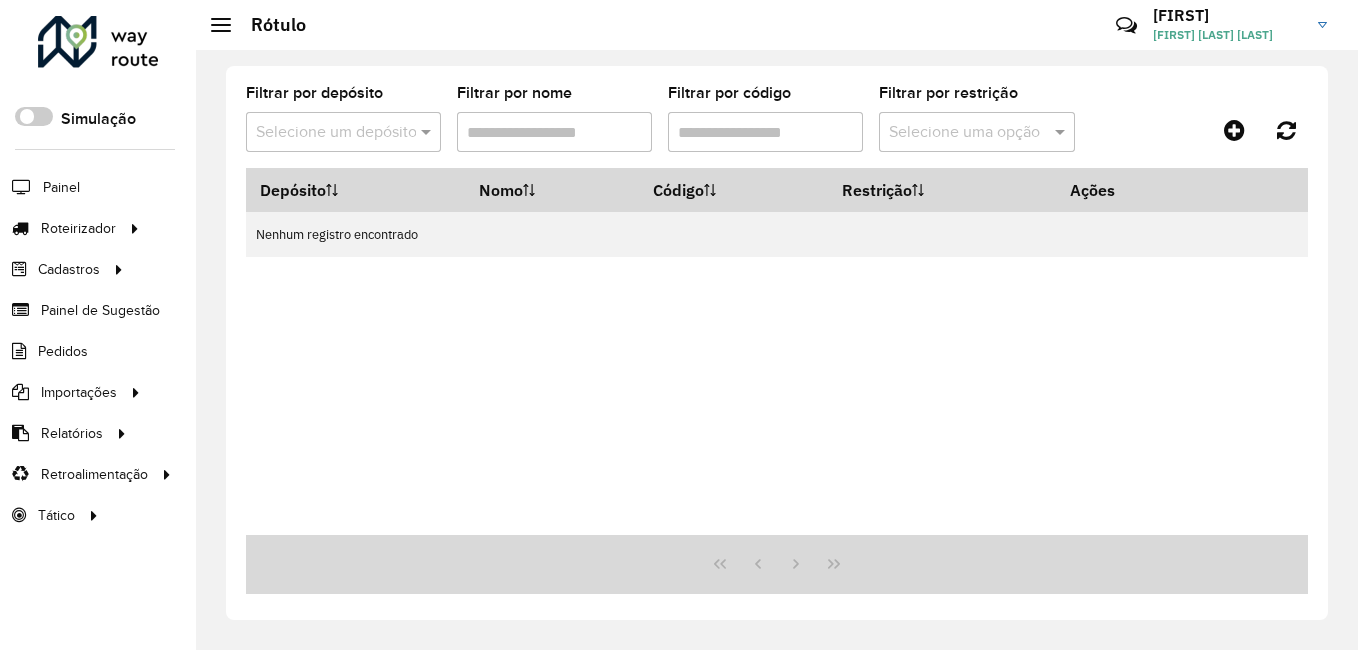 click on "Filtrar por código" at bounding box center (765, 132) 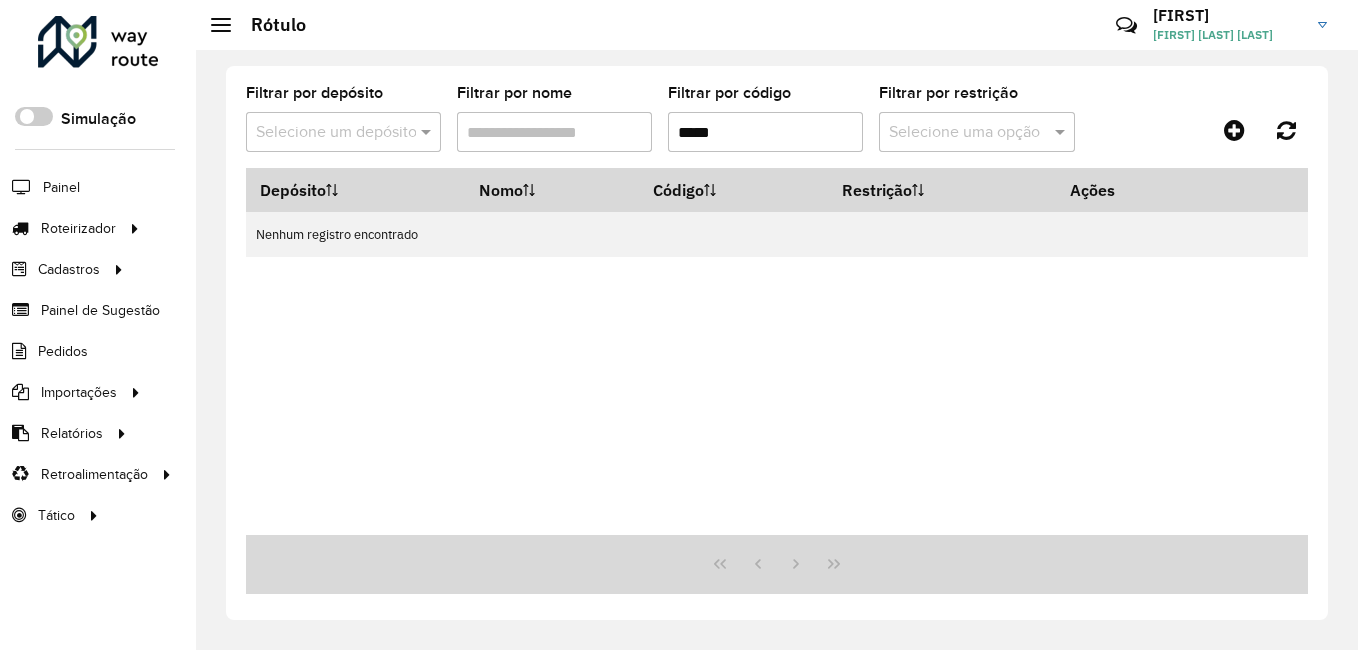 type on "*****" 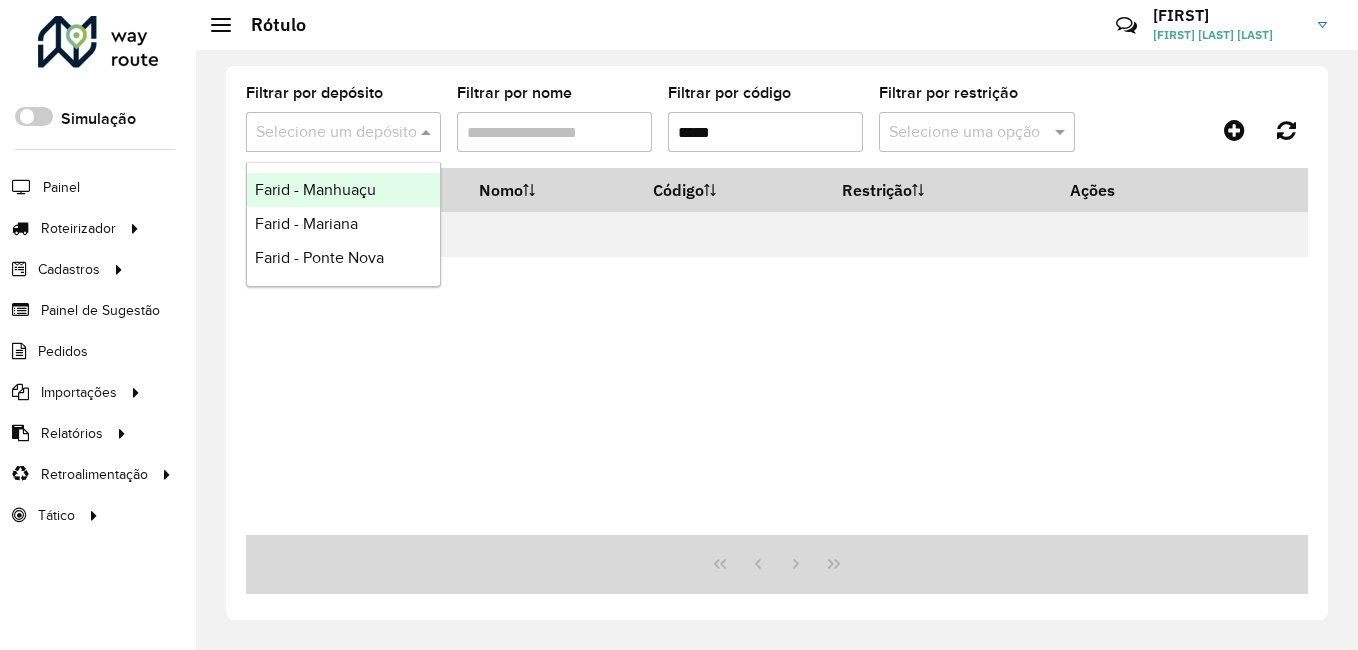 click on "Farid - Manhuaçu" at bounding box center [315, 189] 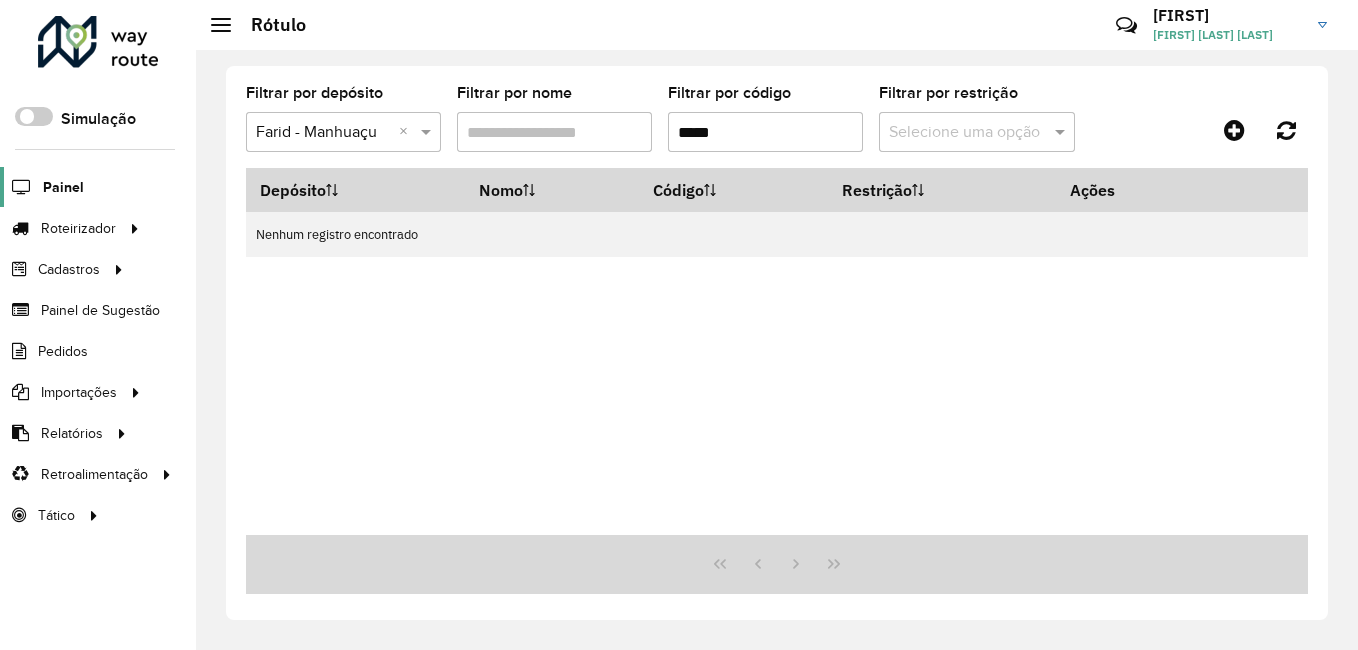 click on "Painel" 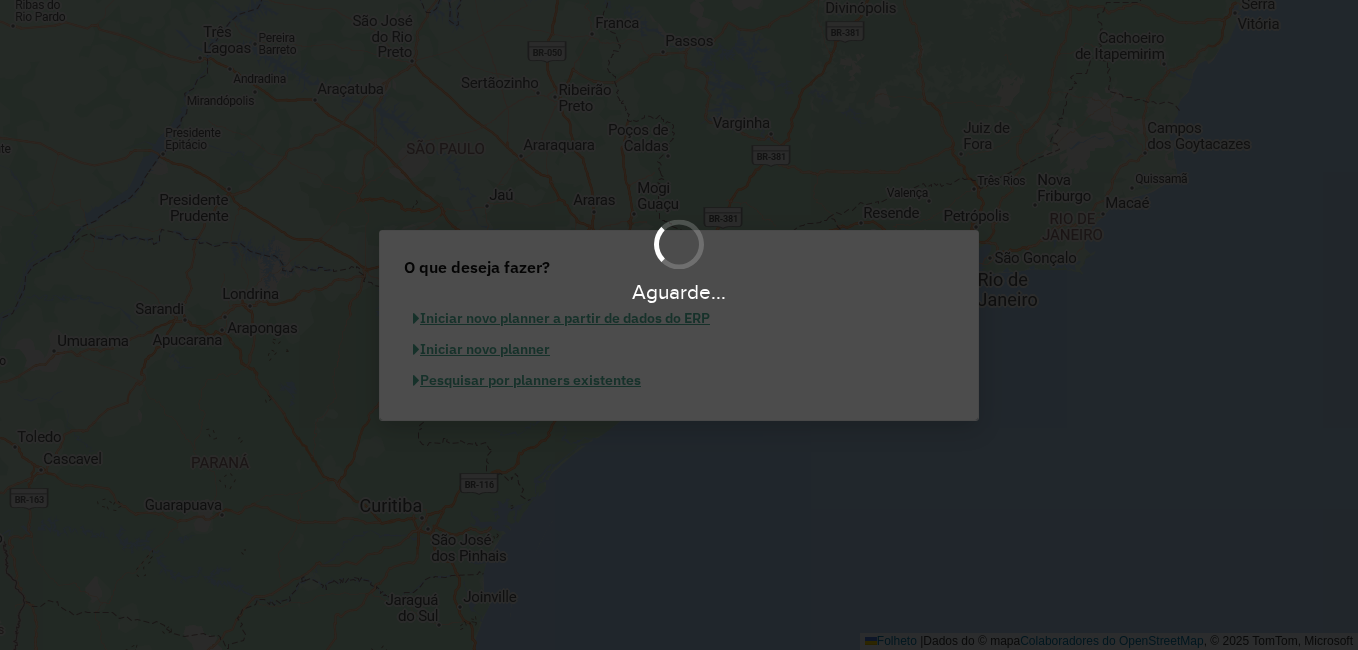 scroll, scrollTop: 0, scrollLeft: 0, axis: both 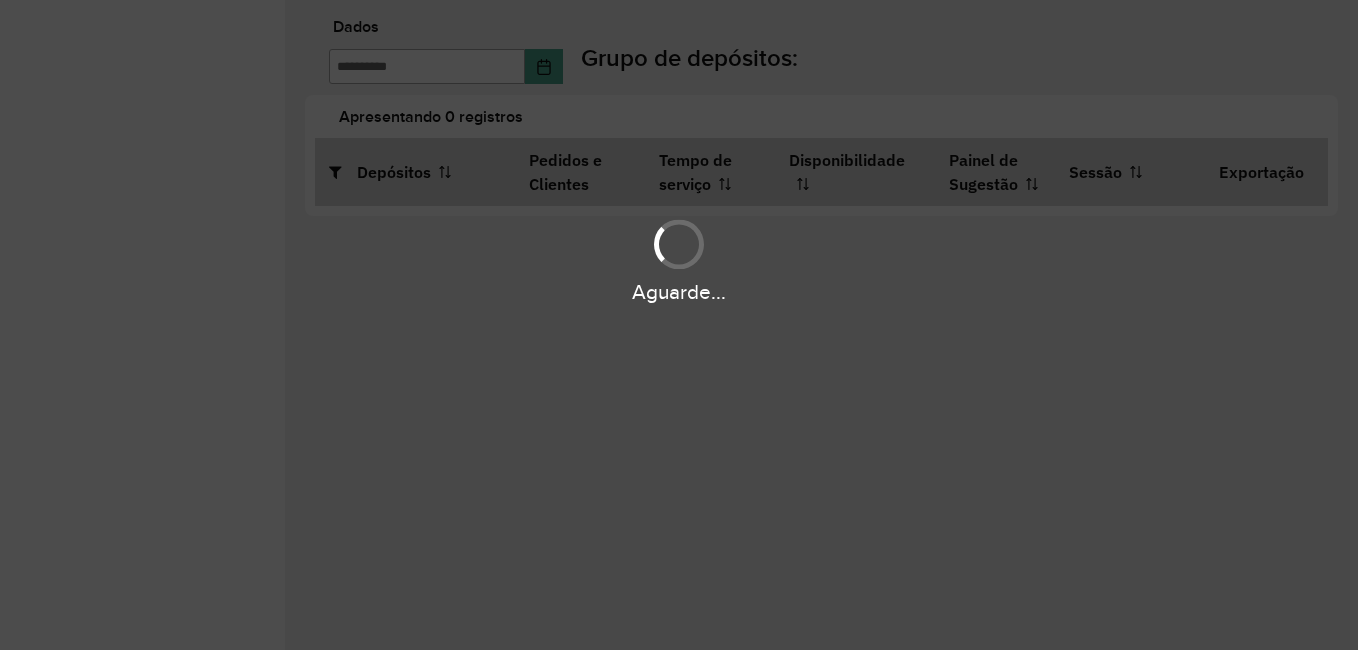 type on "**********" 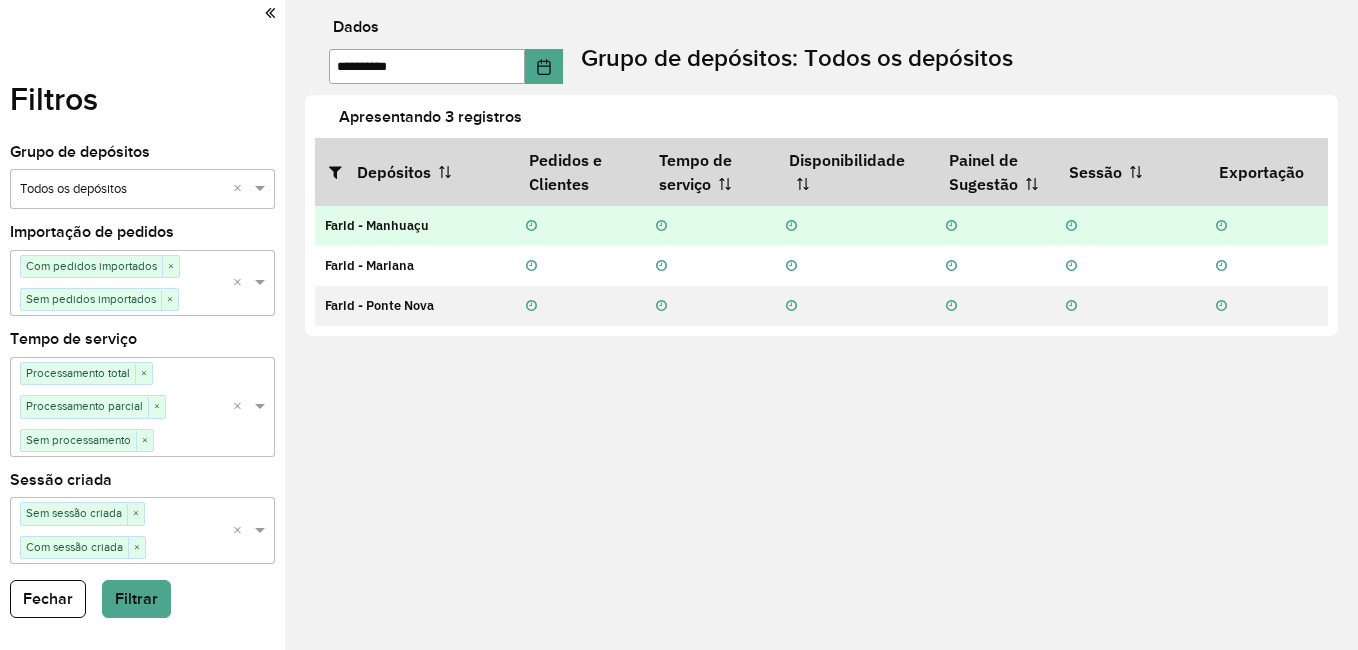 click on "Farid - Manhuaçu" at bounding box center [377, 225] 